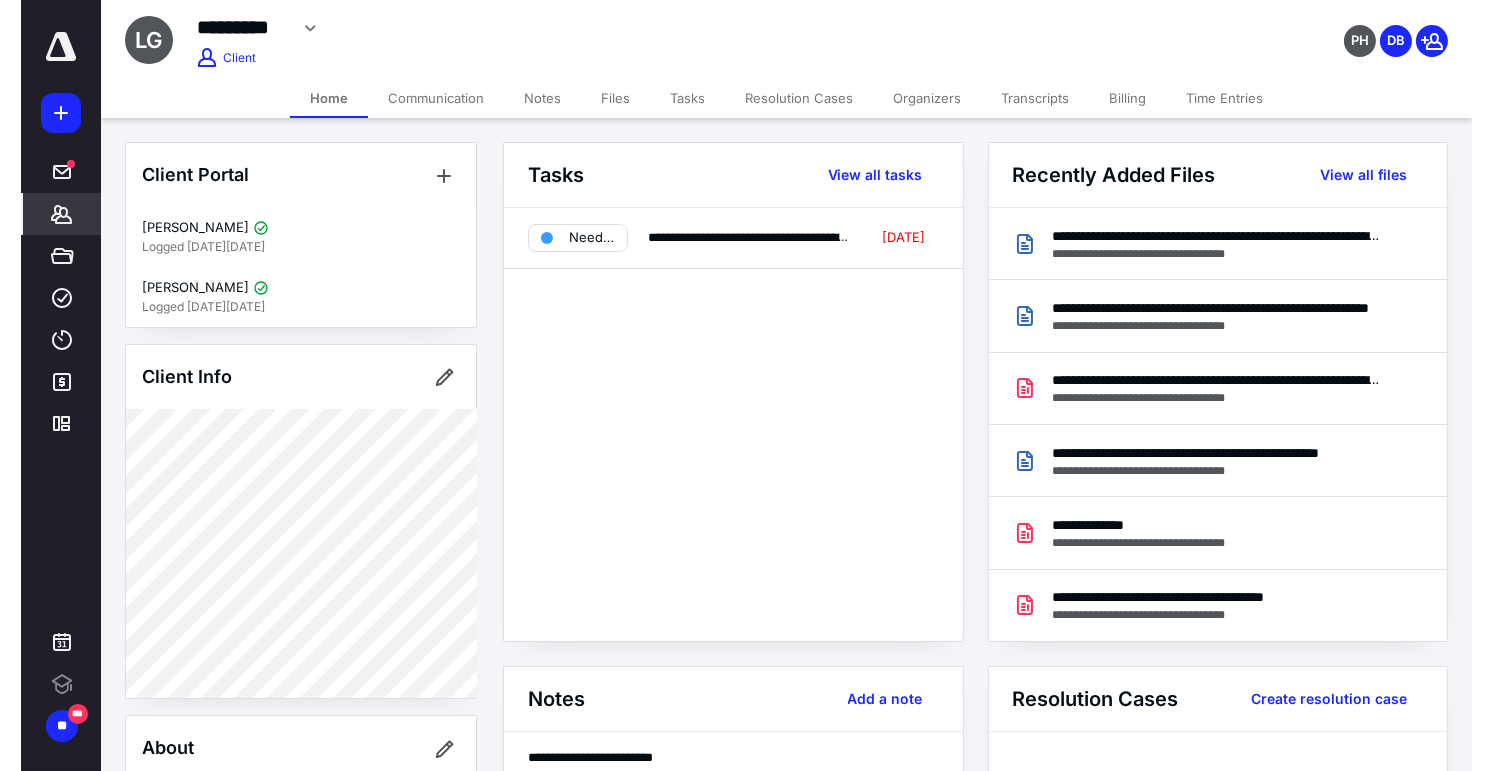 scroll, scrollTop: 0, scrollLeft: 0, axis: both 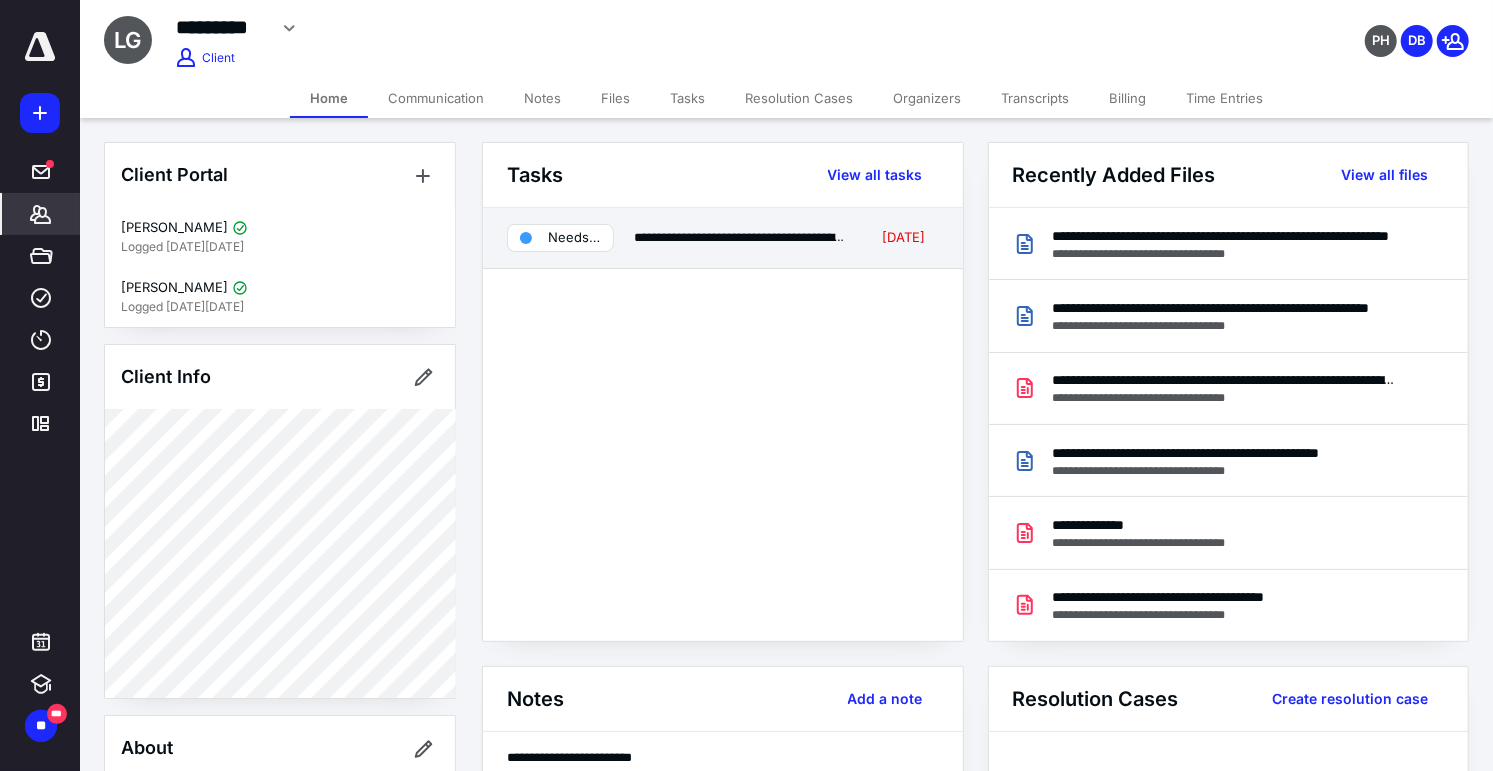 click on "Needs review" at bounding box center [560, 238] 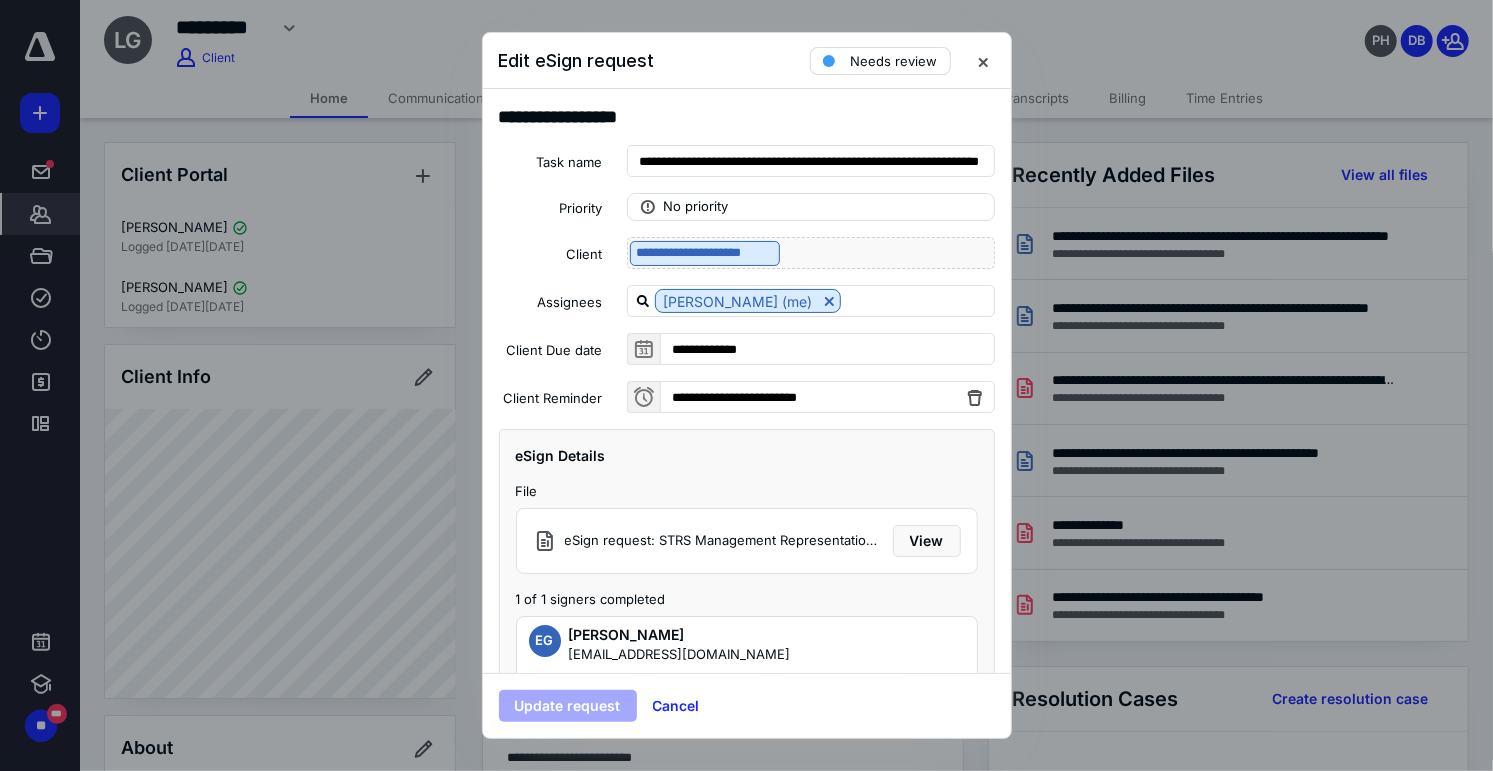 click on "Needs review" at bounding box center (894, 61) 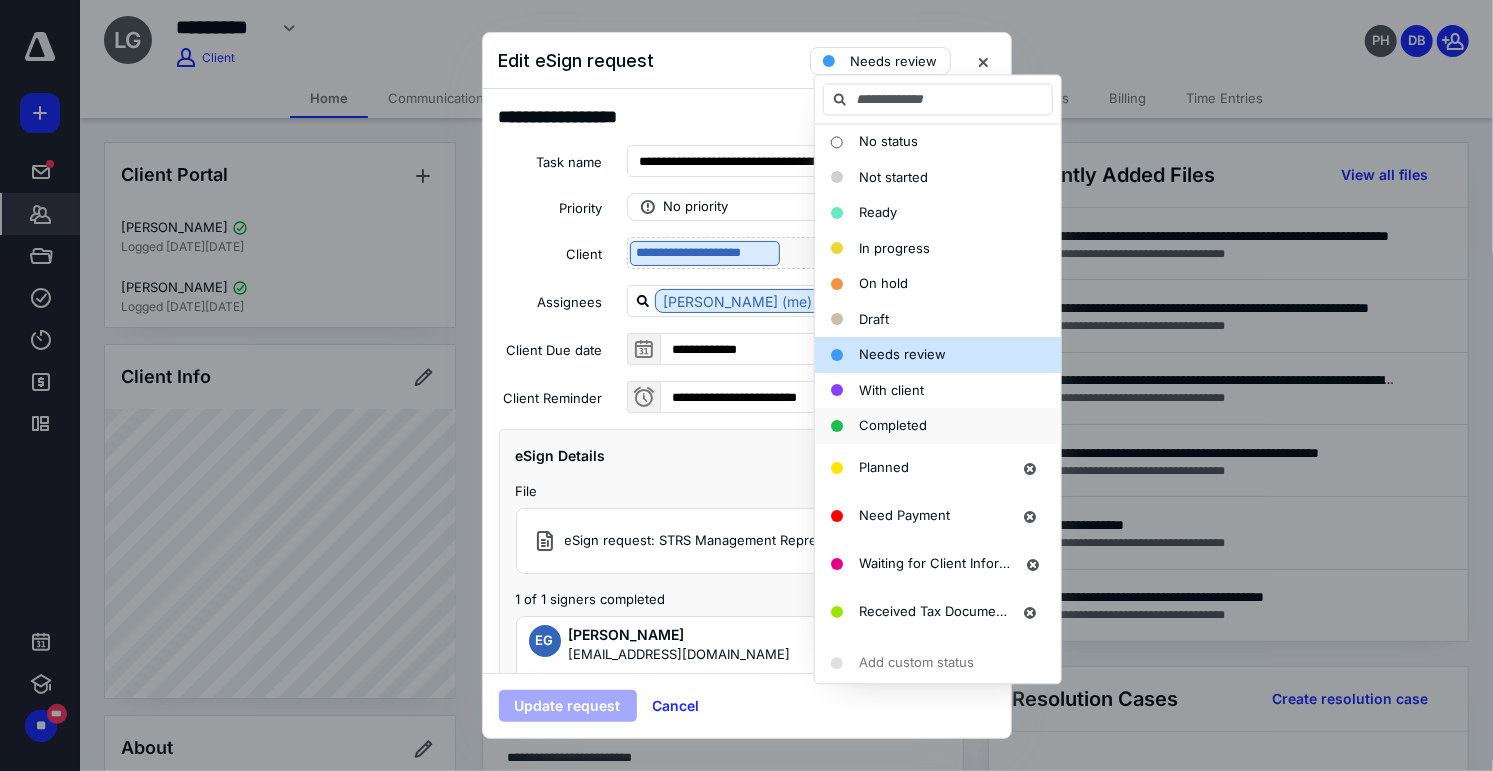 click on "Completed" at bounding box center (893, 425) 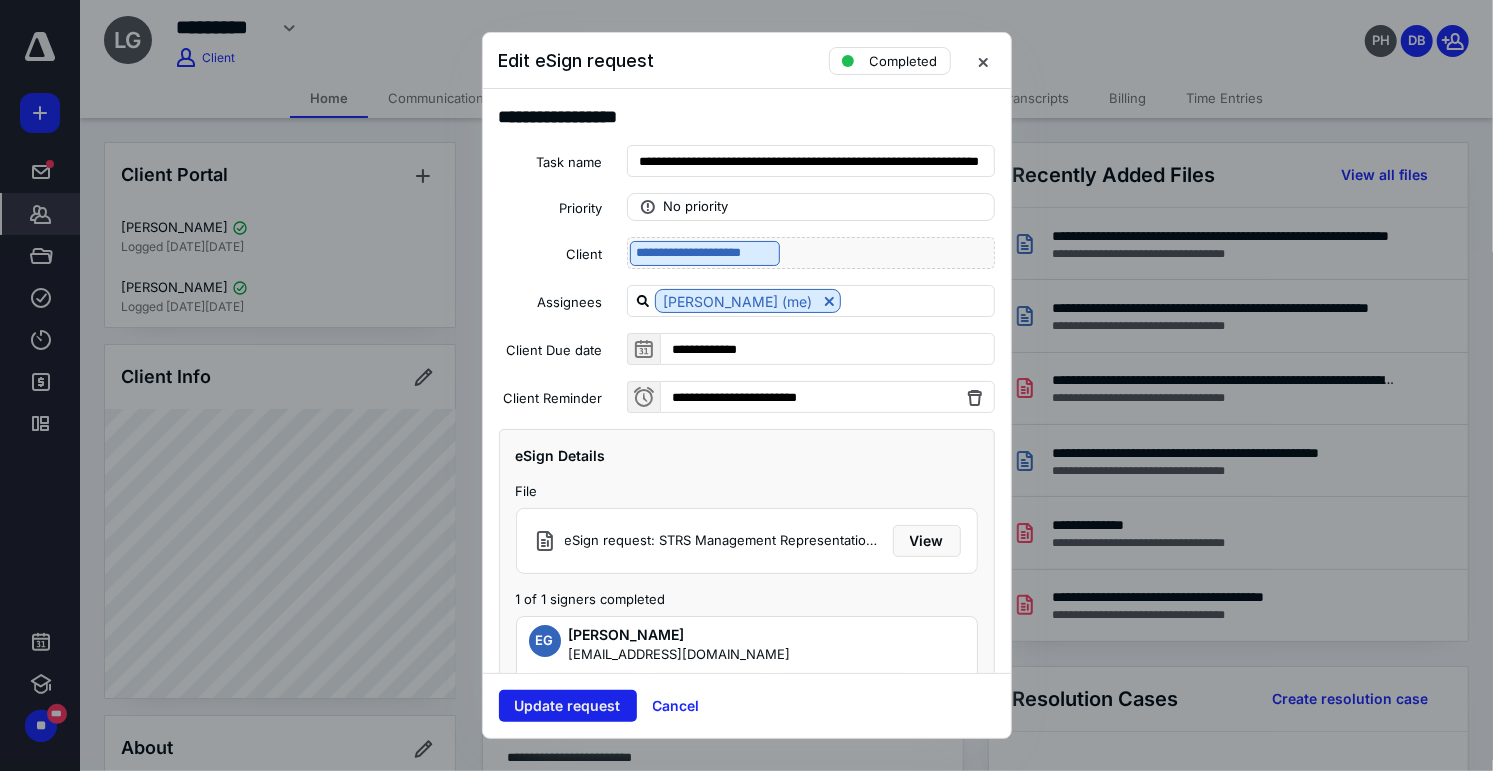 click on "Update request" at bounding box center (568, 706) 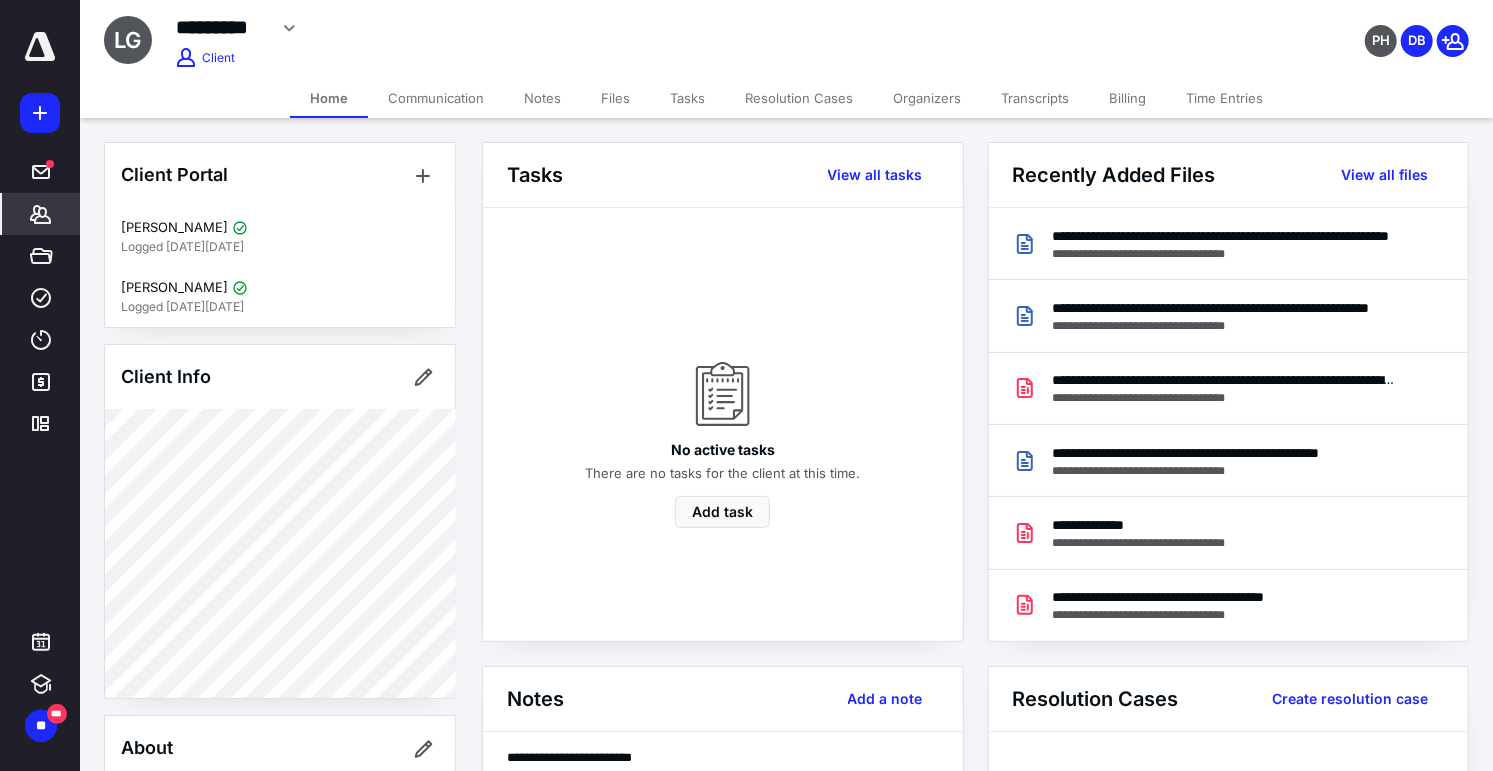 click on "Files" at bounding box center [615, 98] 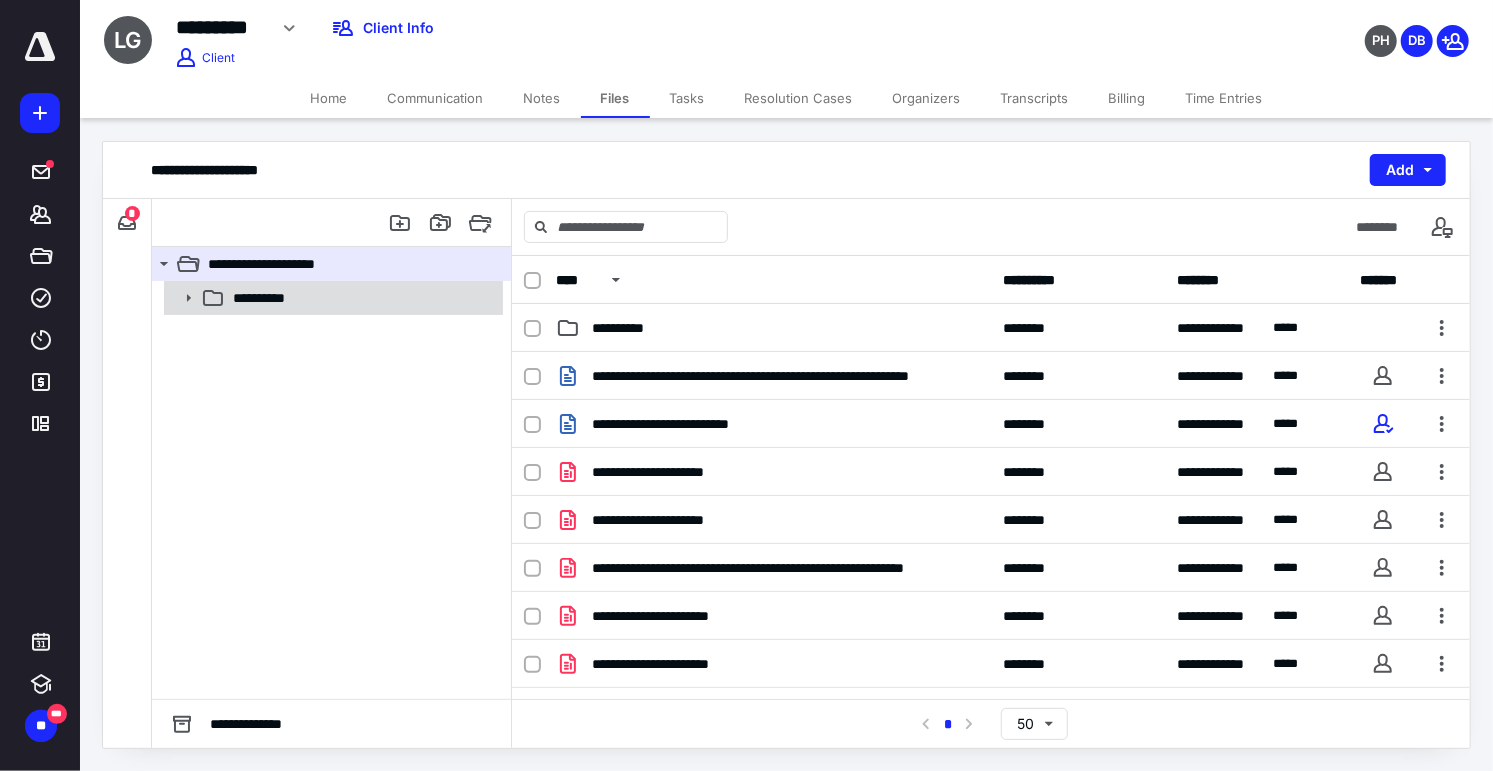 click 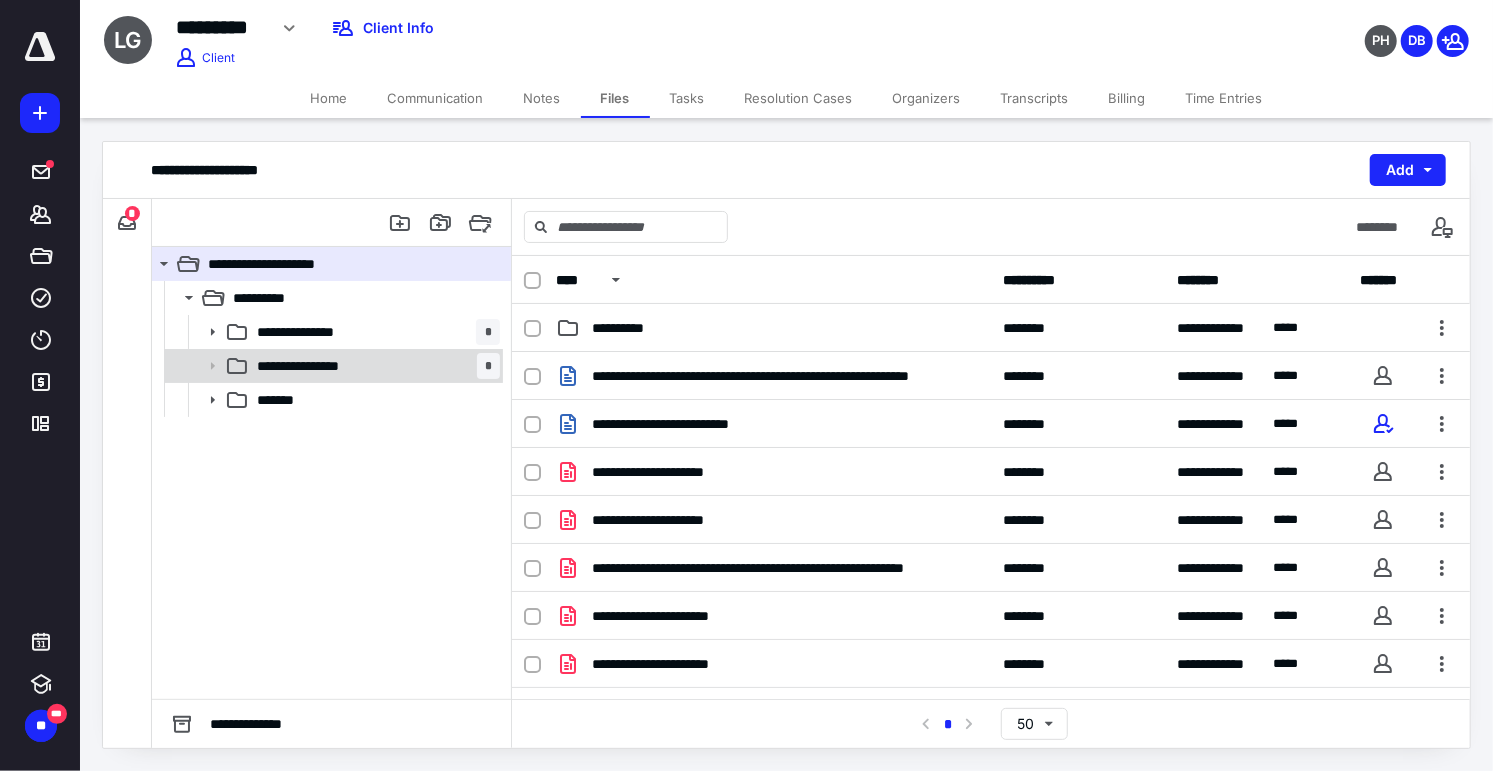 click on "**********" at bounding box center [374, 366] 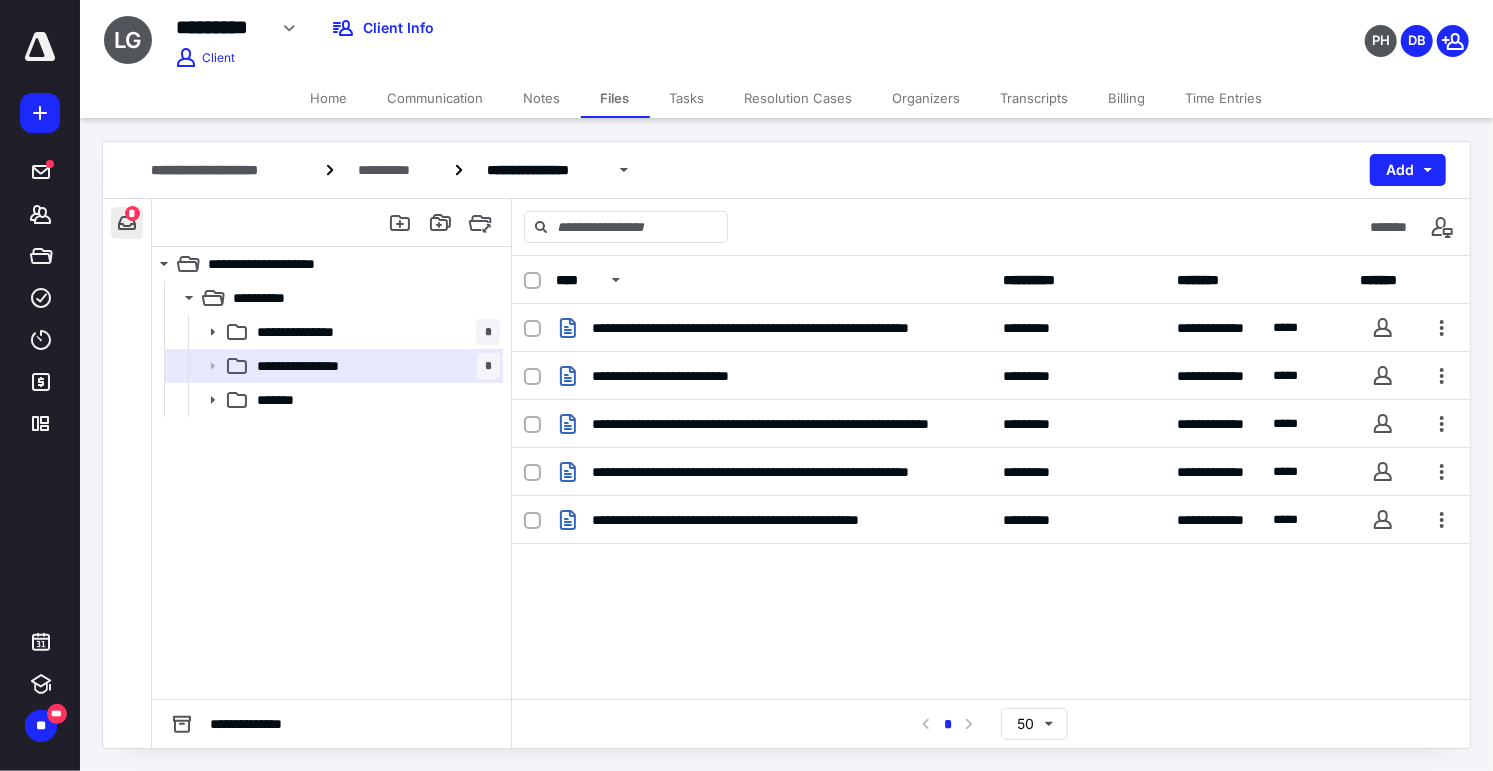 click at bounding box center [127, 223] 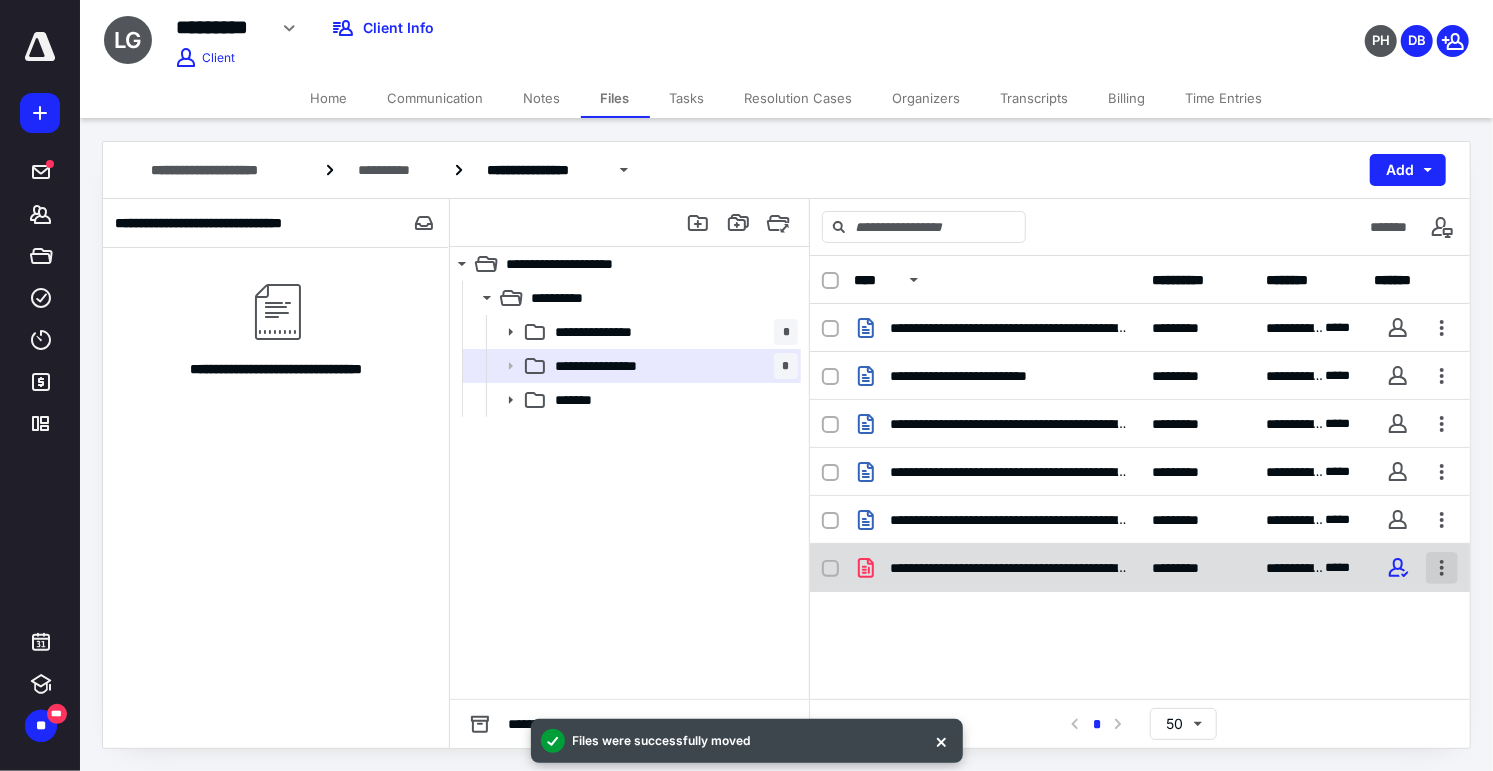 click at bounding box center (1442, 568) 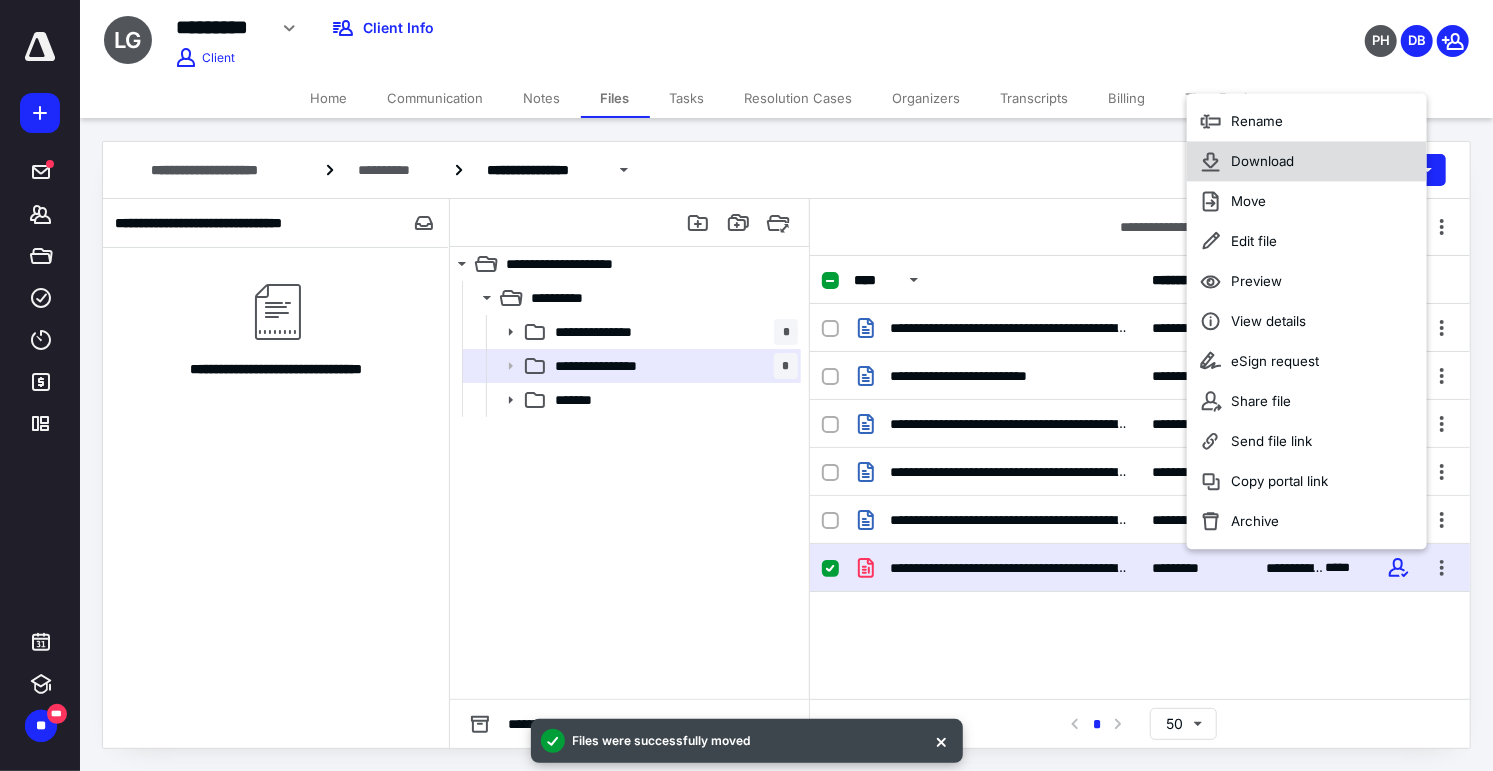 click on "Download" at bounding box center [1307, 162] 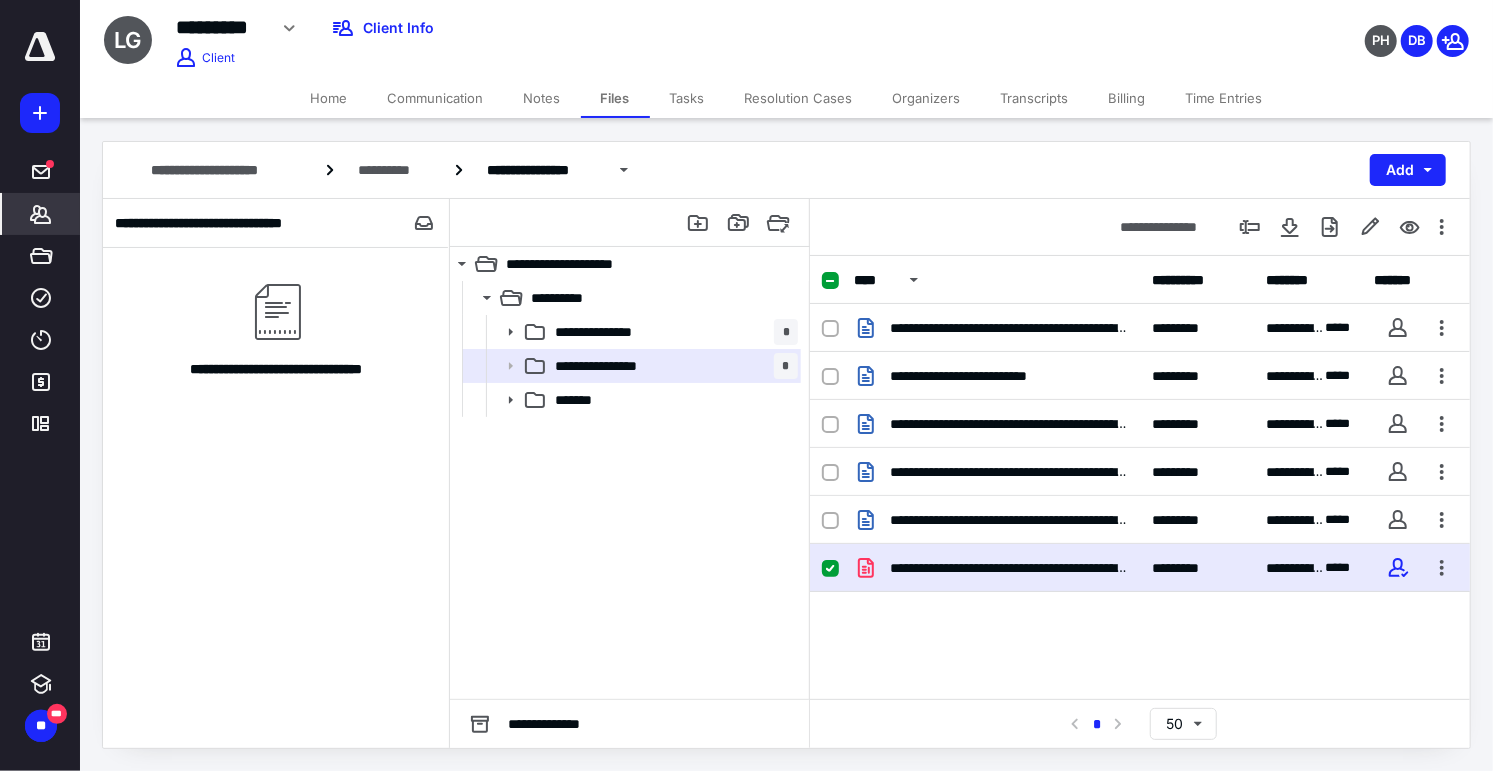 click 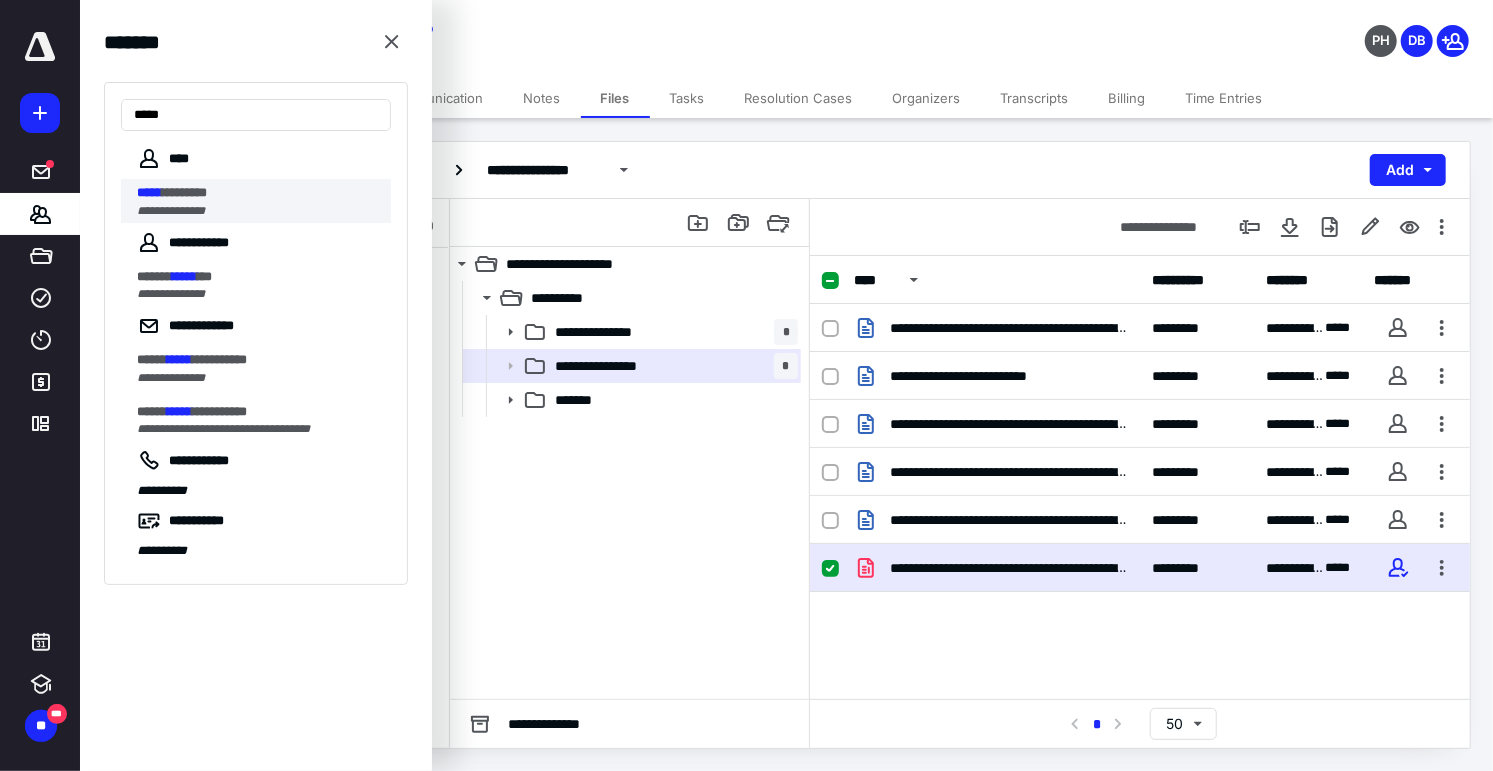 type on "*****" 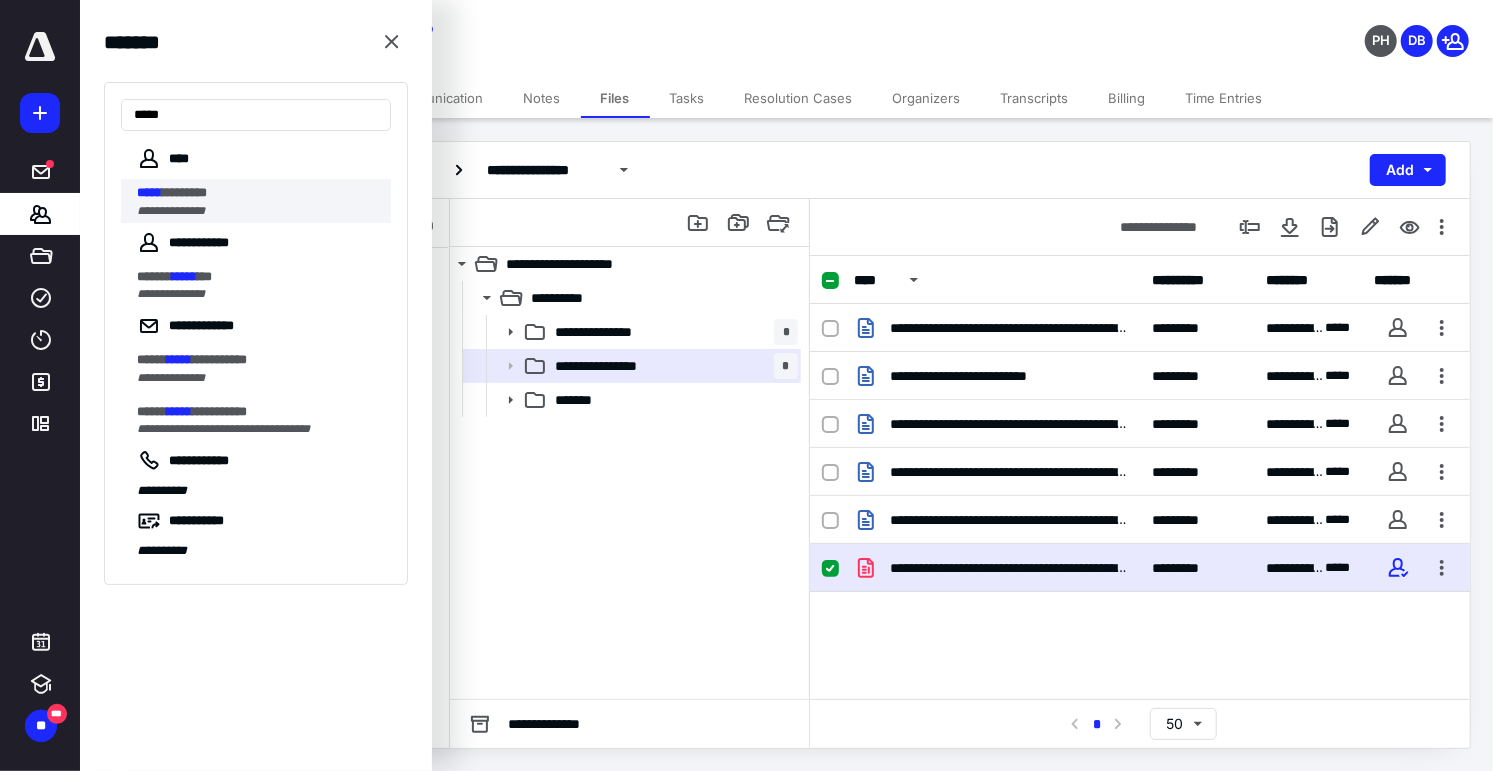 click on "**********" at bounding box center (171, 211) 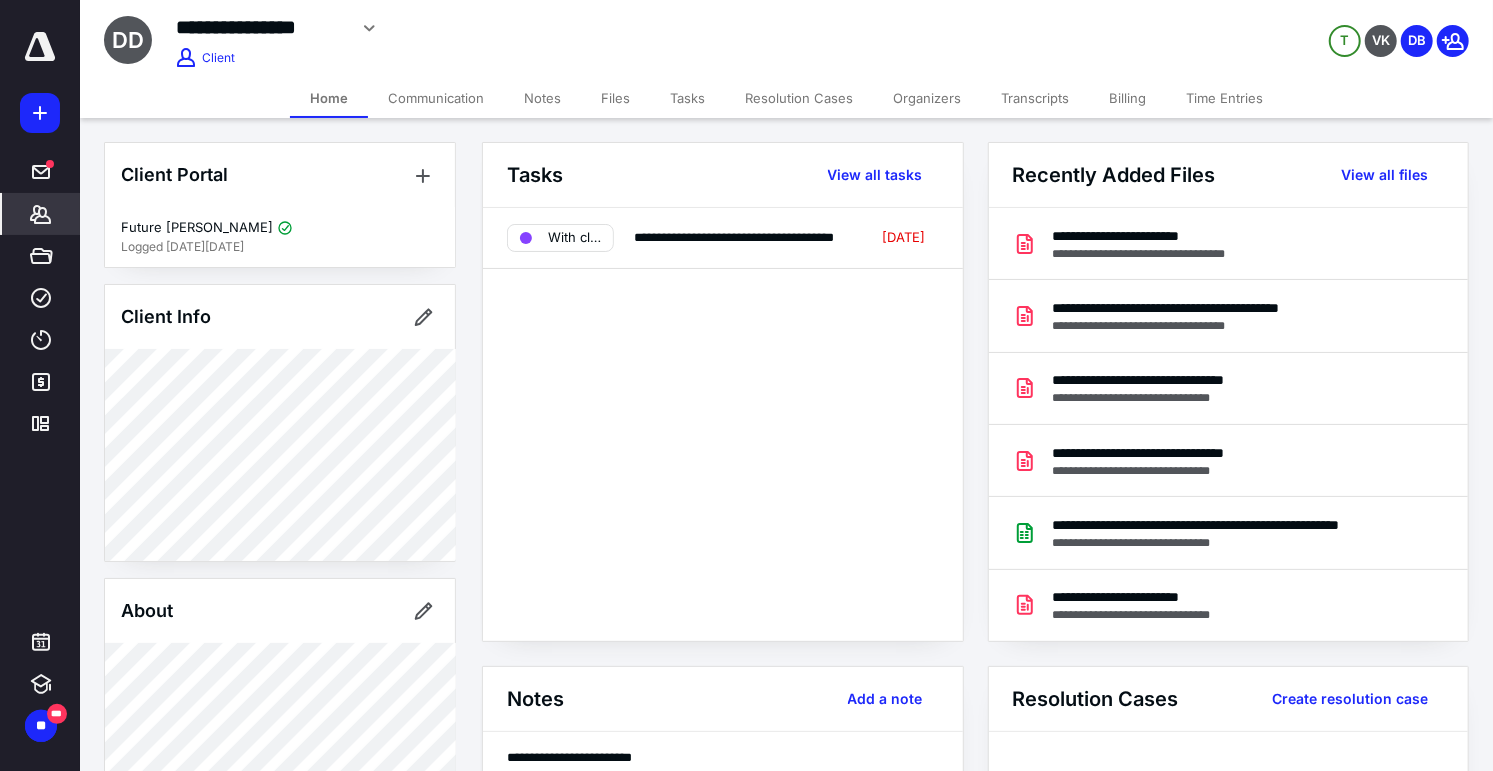 click on "Organizers" at bounding box center [927, 98] 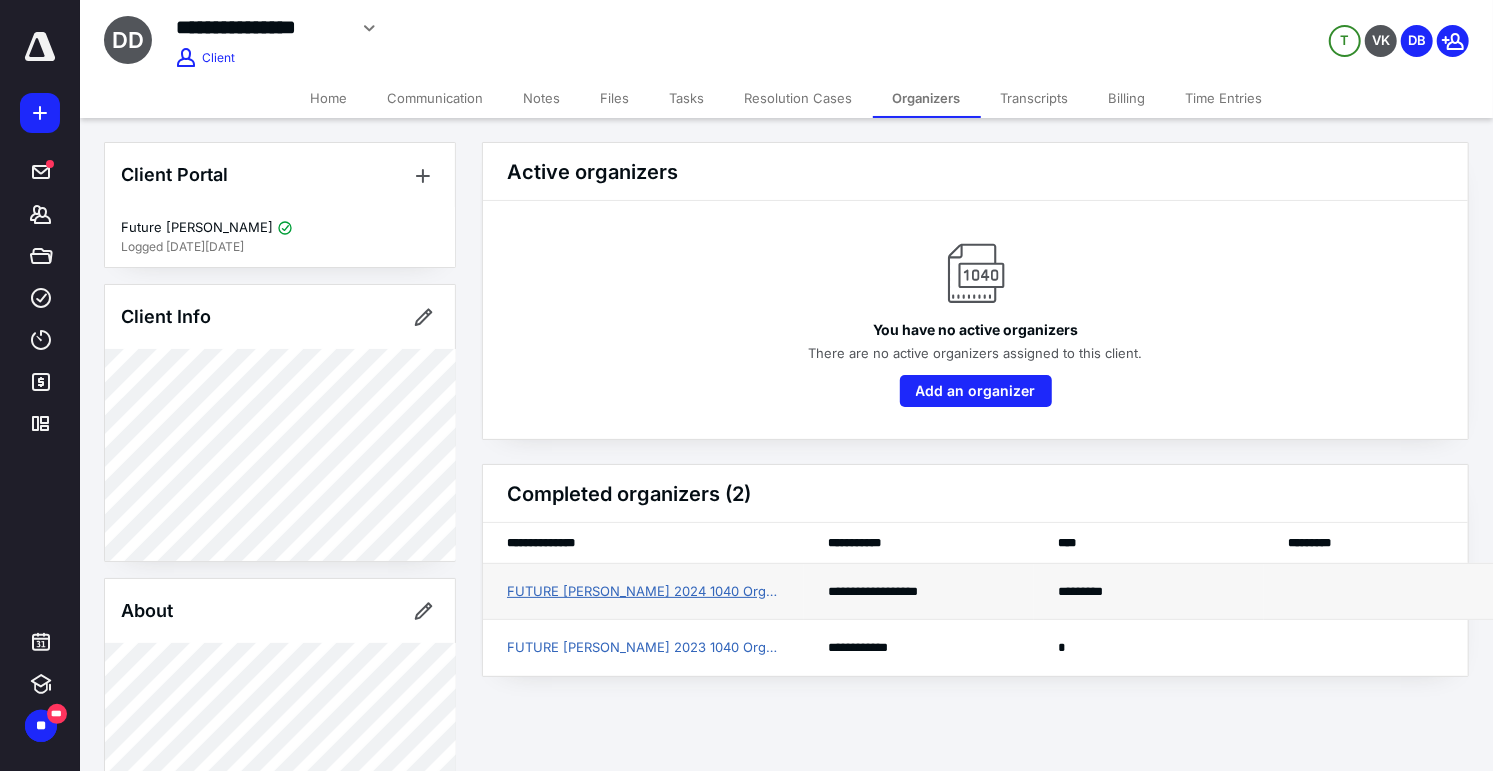 click on "FUTURE D DAVIS 2024 1040 Organizer" at bounding box center [643, 592] 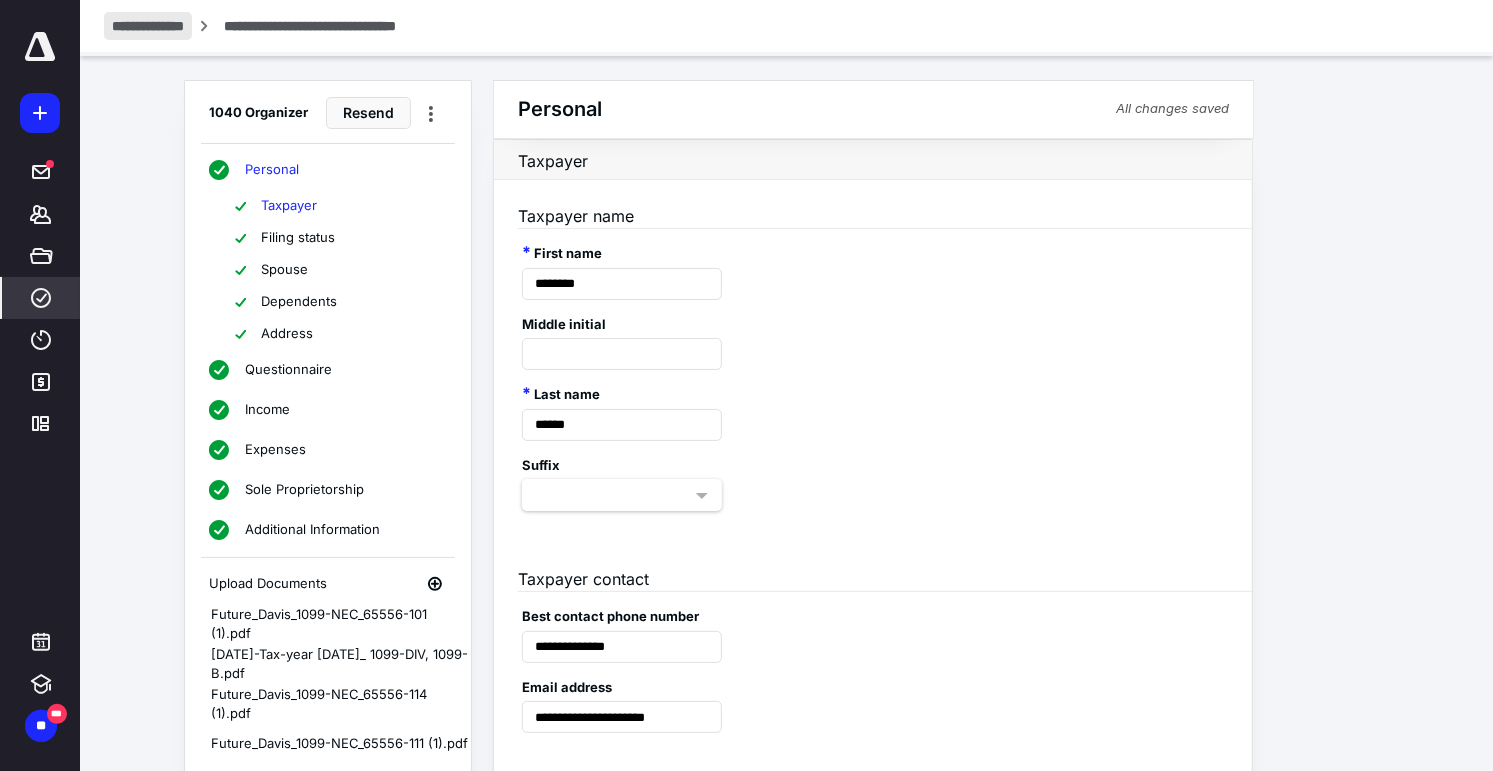 click on "**********" at bounding box center [148, 26] 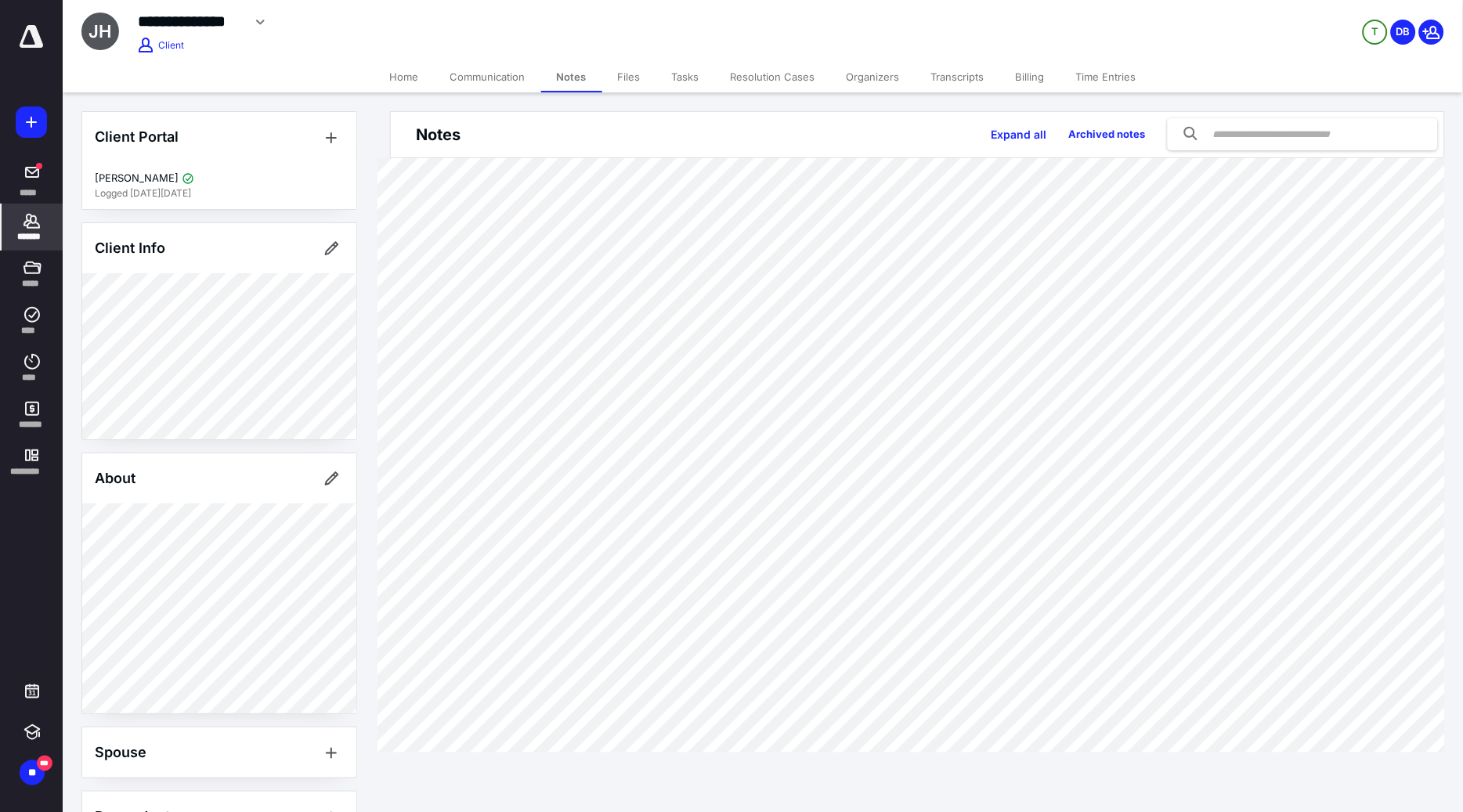 scroll, scrollTop: 0, scrollLeft: 0, axis: both 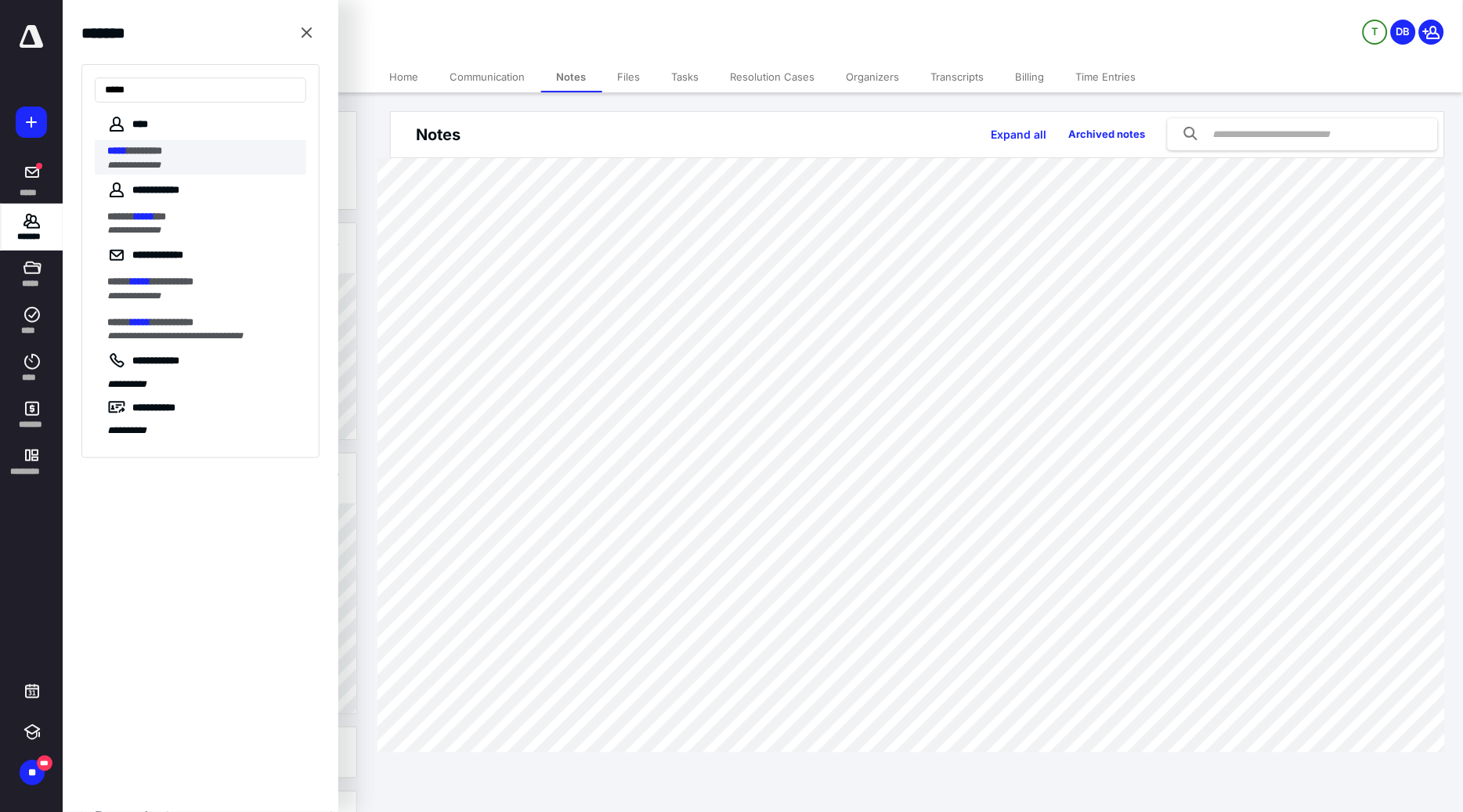 type on "*****" 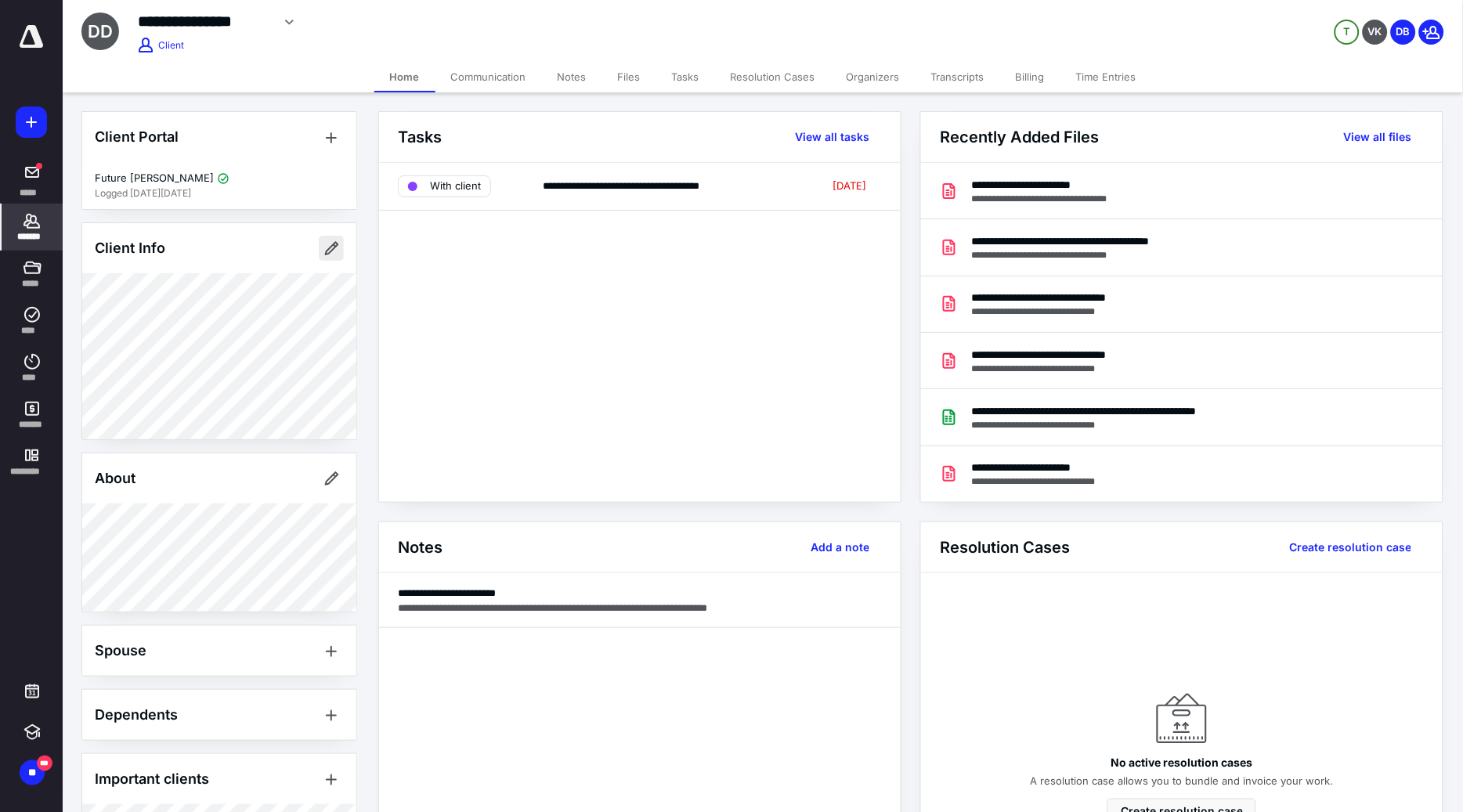 click at bounding box center [331, 248] 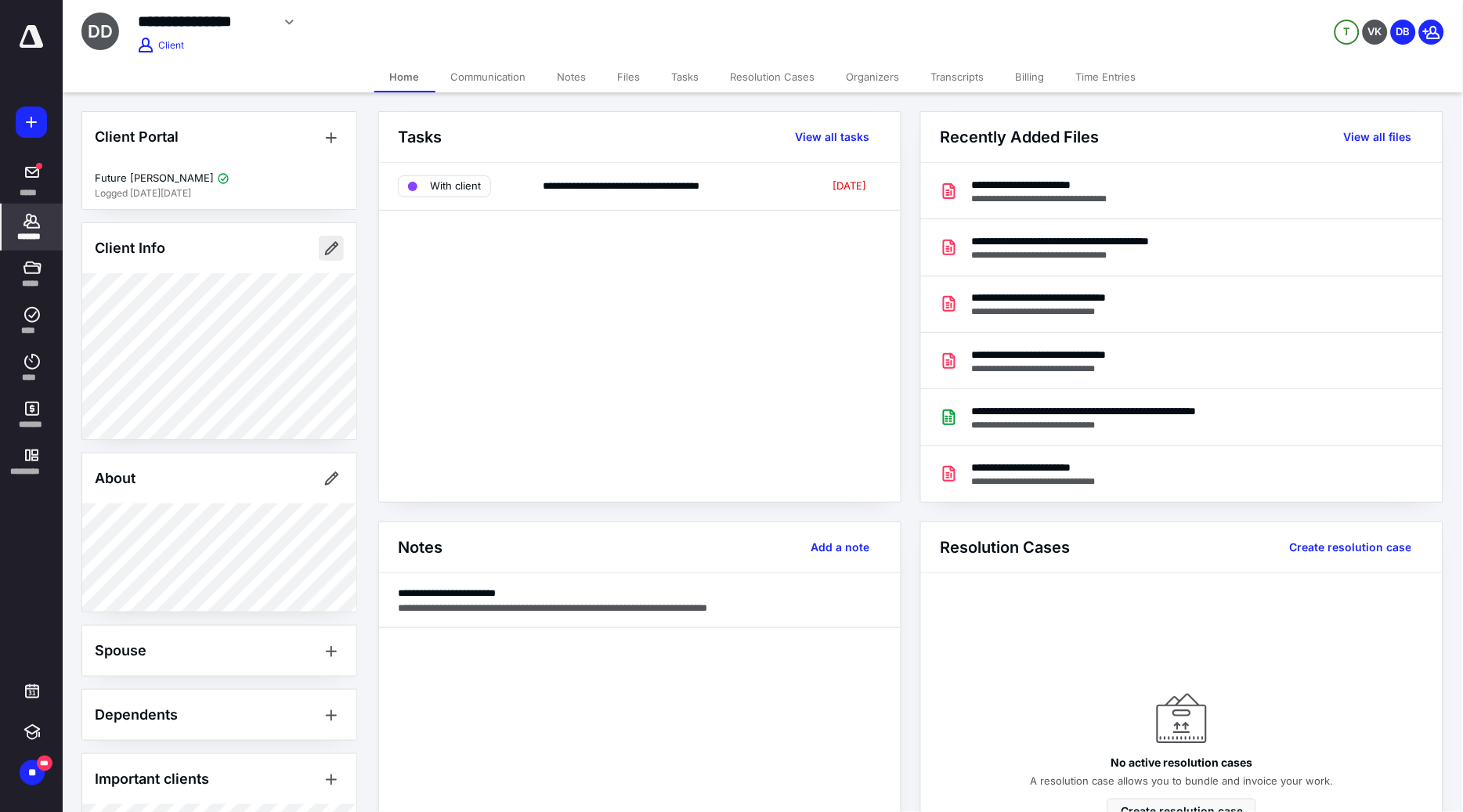 type on "**********" 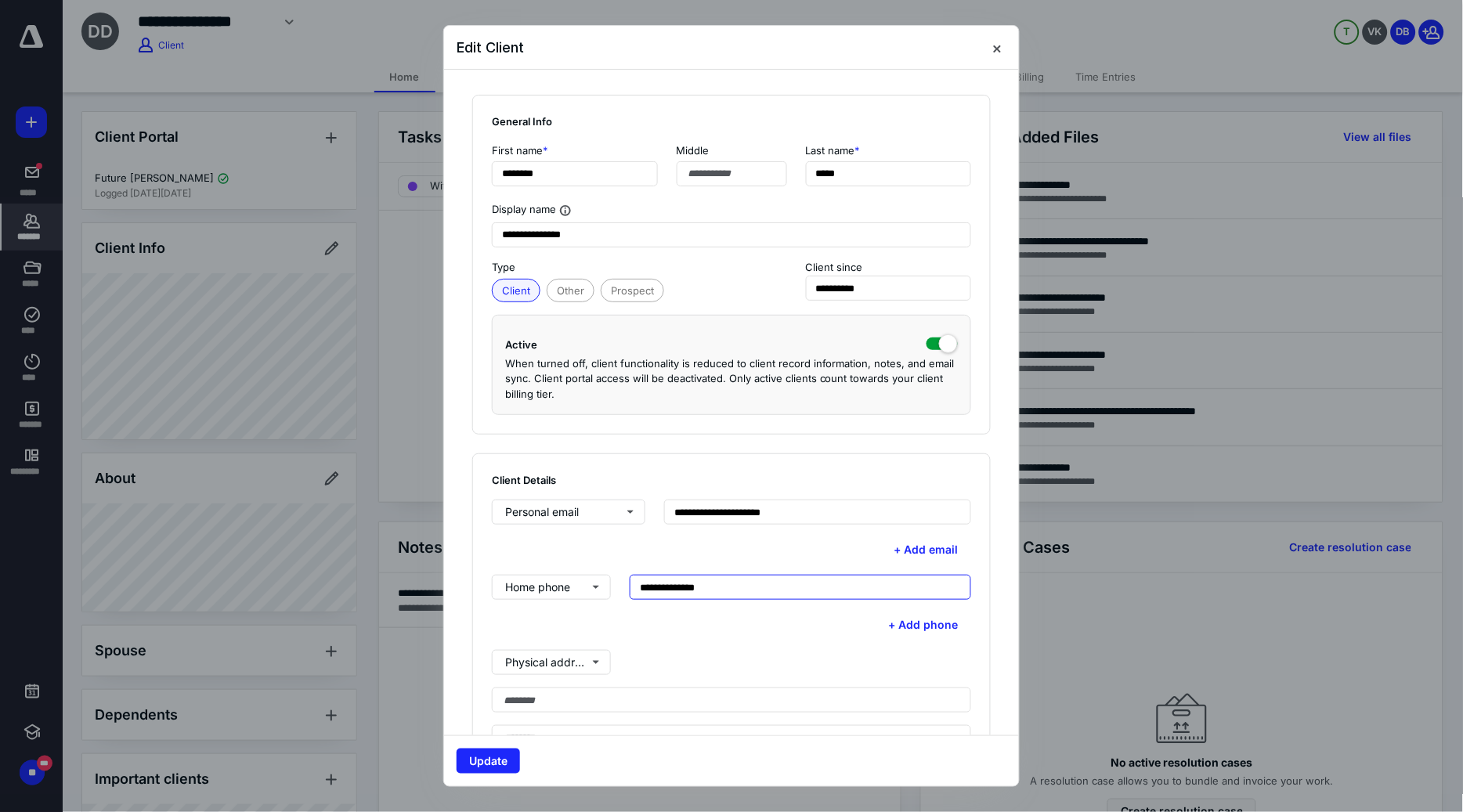 click on "**********" at bounding box center [800, 587] 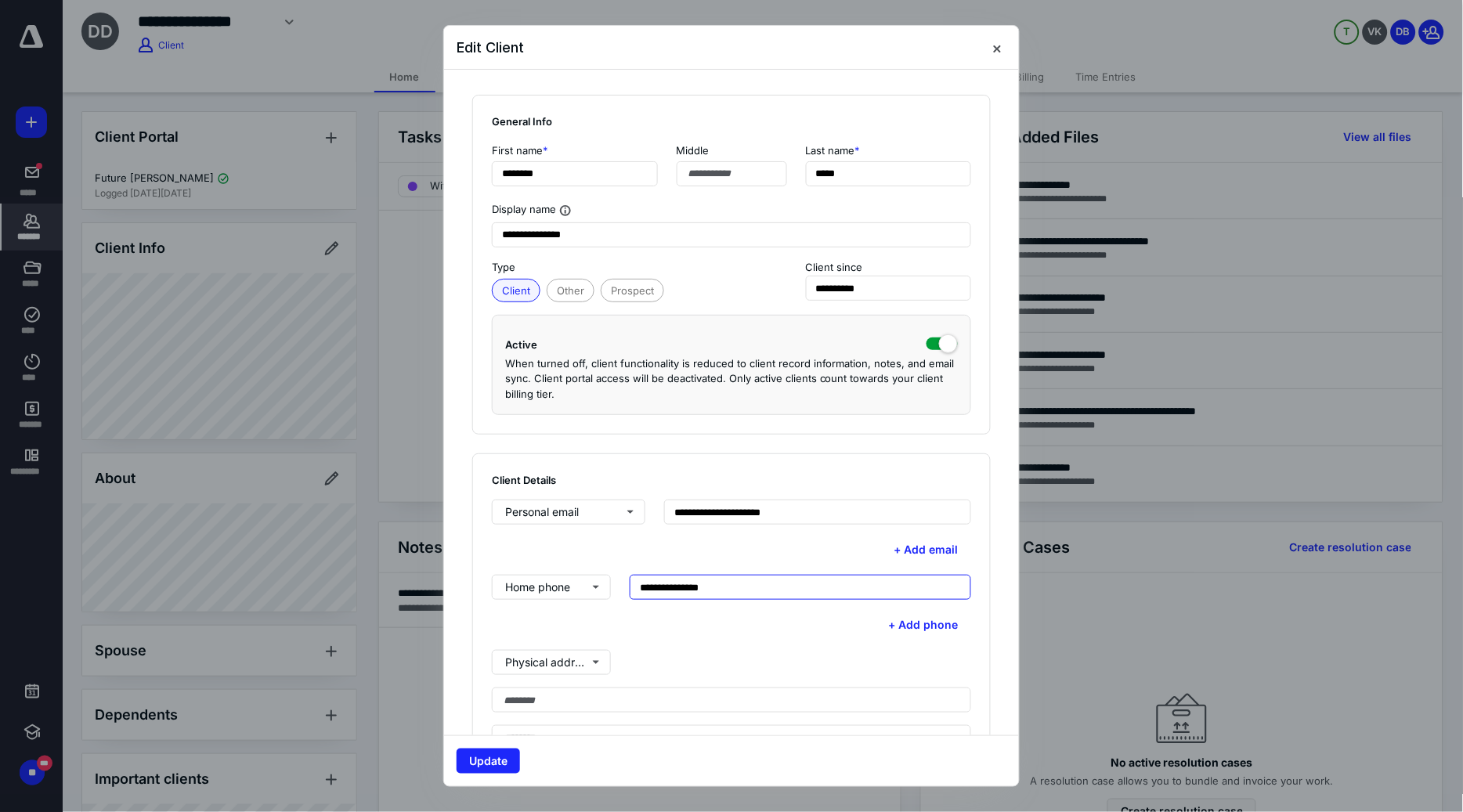 type on "**********" 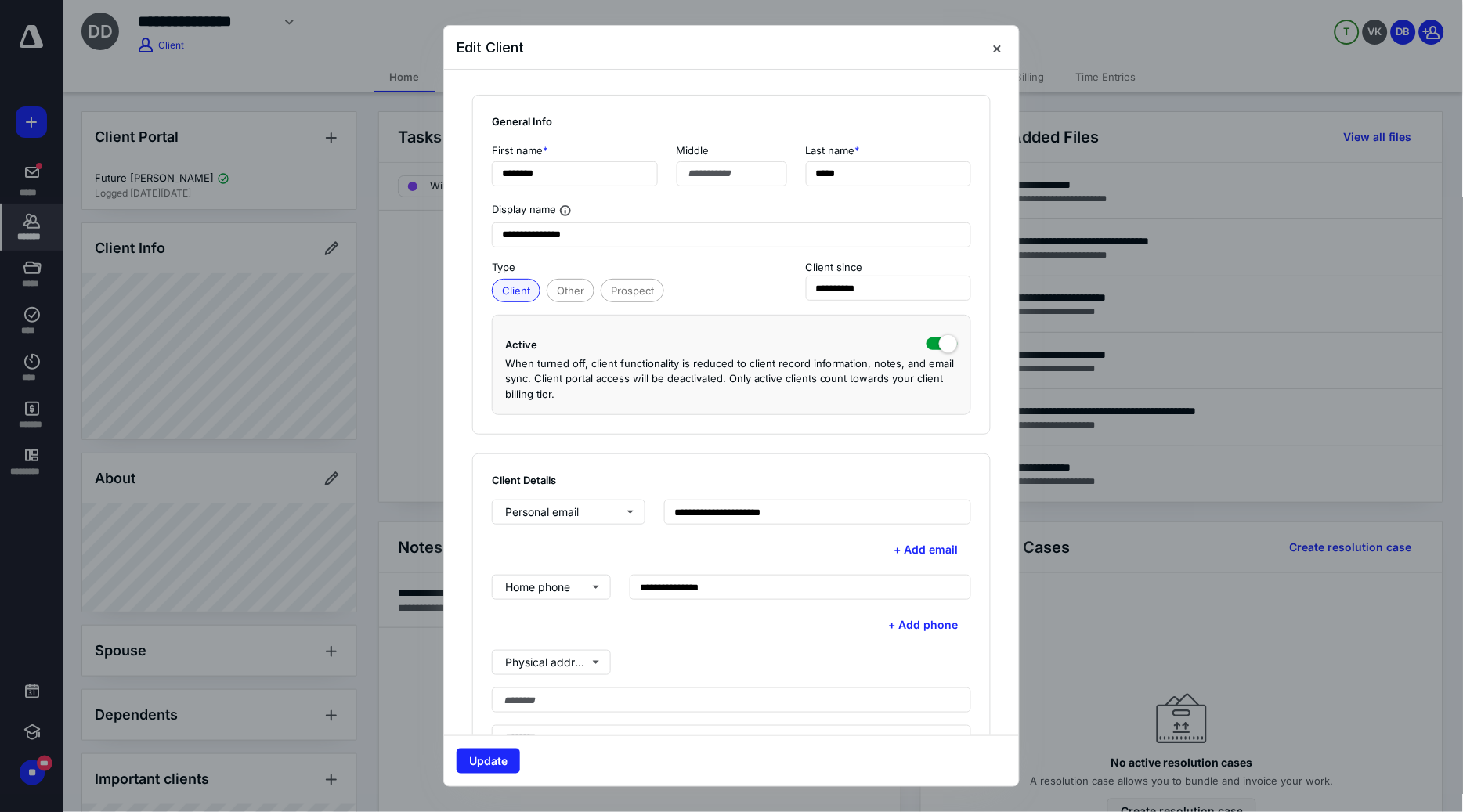 click on "+ Add phone" at bounding box center [732, 625] 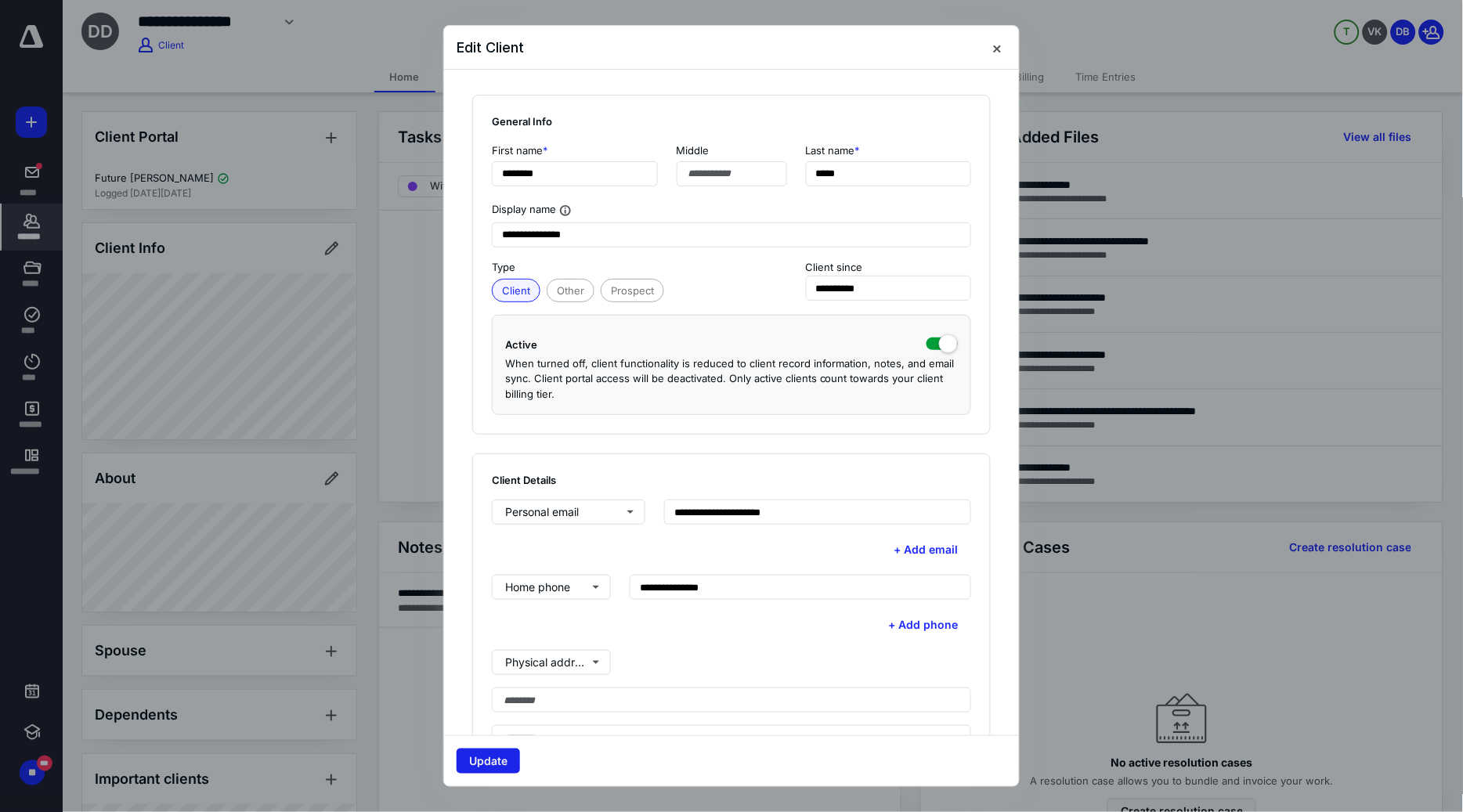 click on "Update" at bounding box center [488, 761] 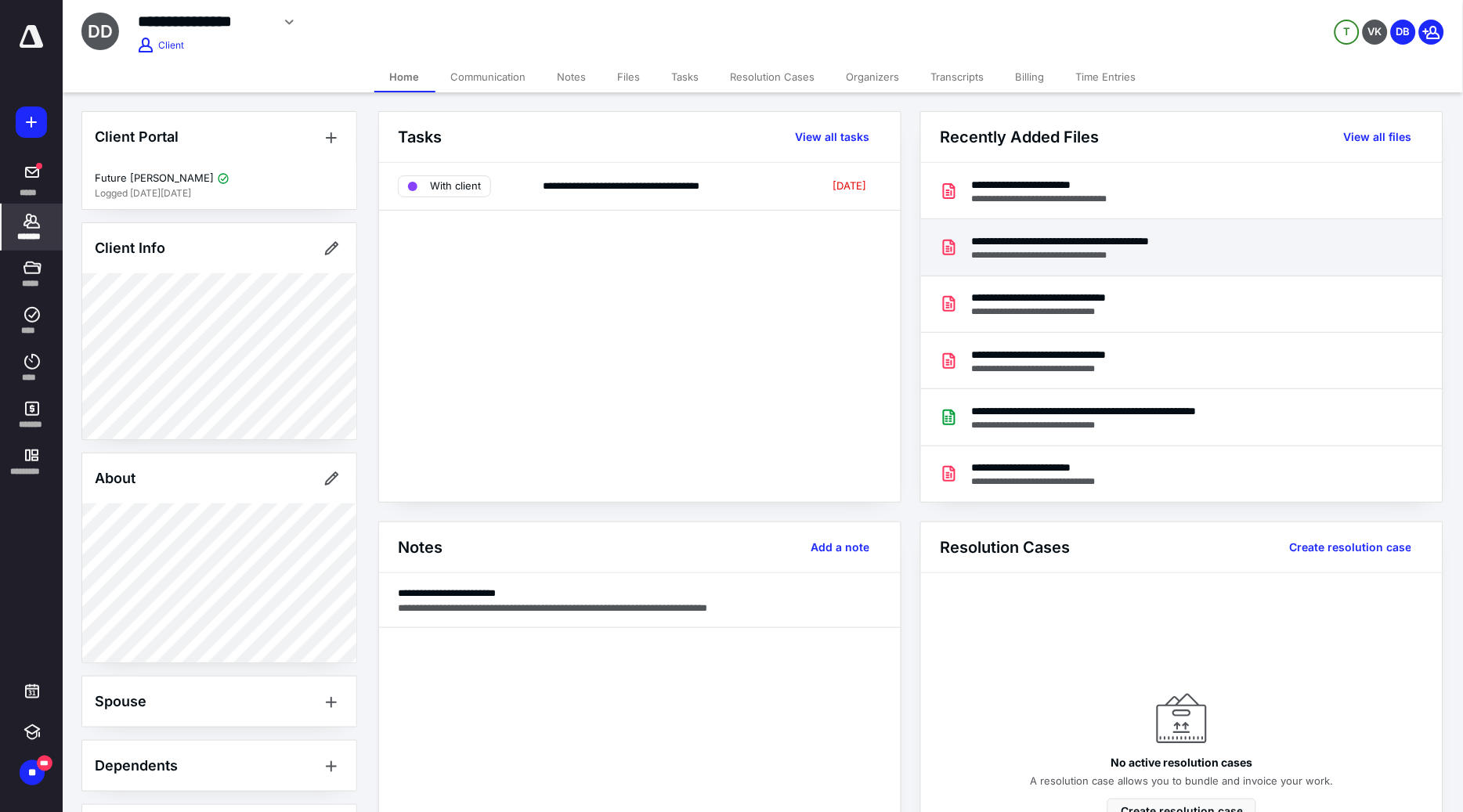 click on "**********" at bounding box center [1113, 241] 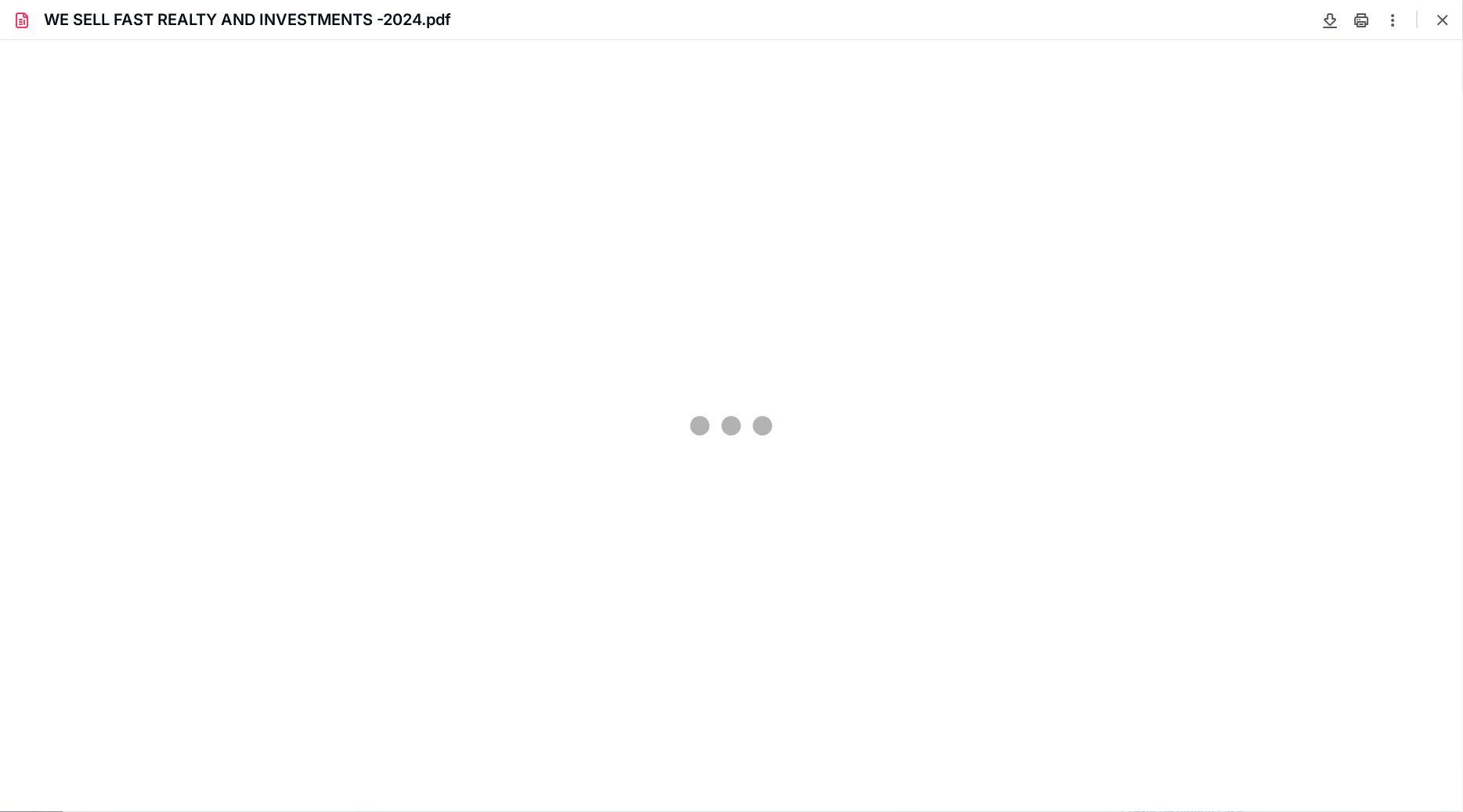 scroll, scrollTop: 0, scrollLeft: 0, axis: both 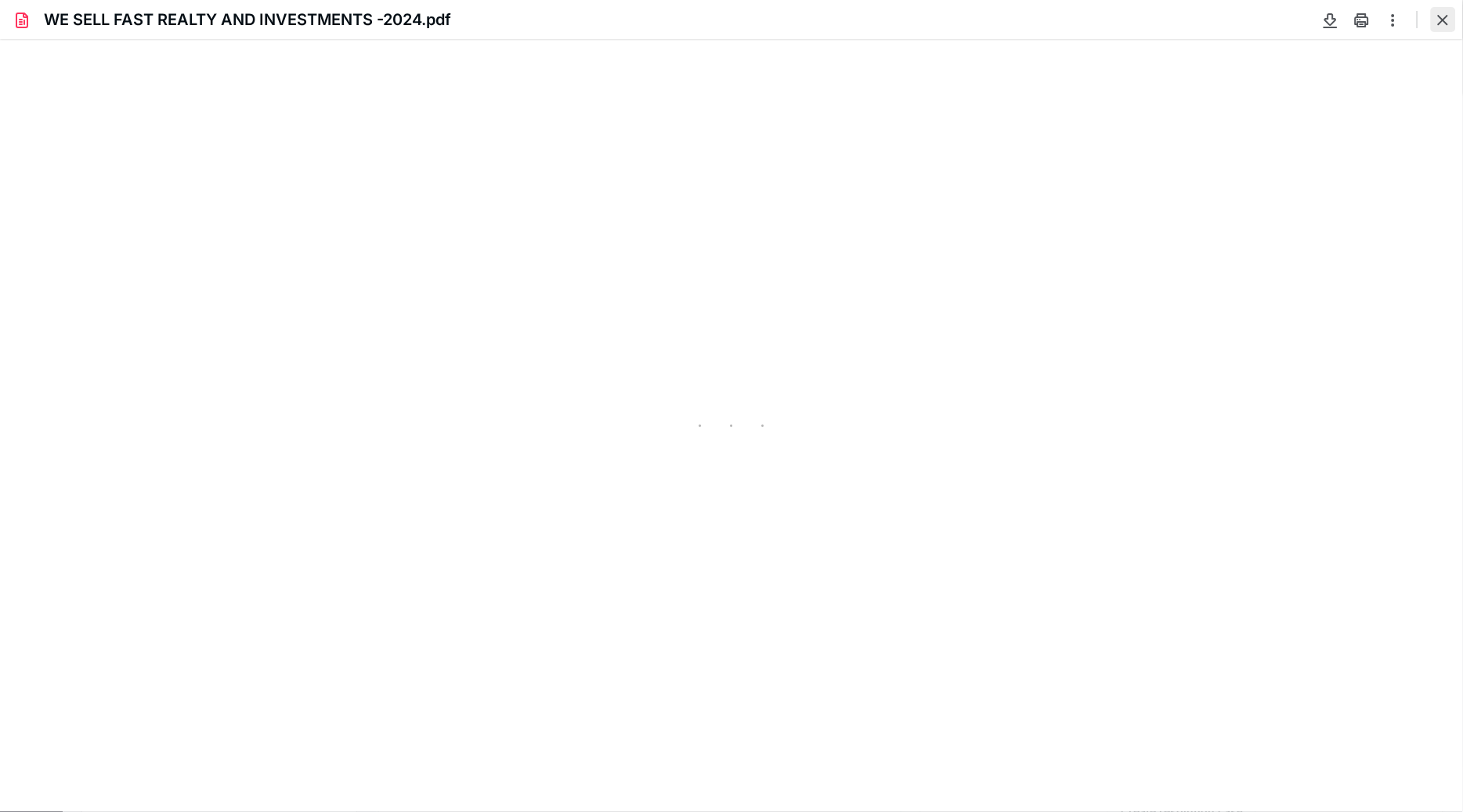type on "300" 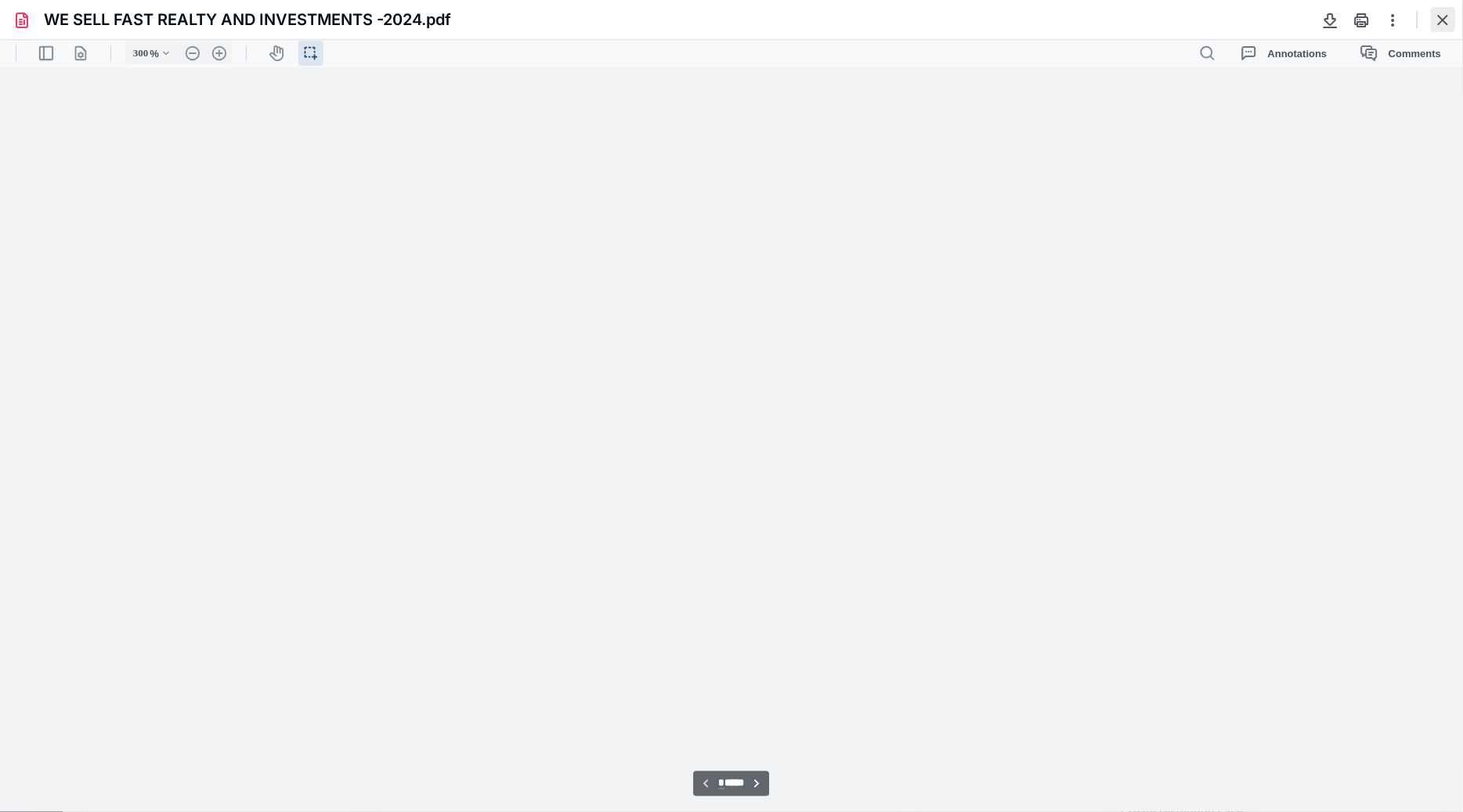 scroll, scrollTop: 37, scrollLeft: 0, axis: vertical 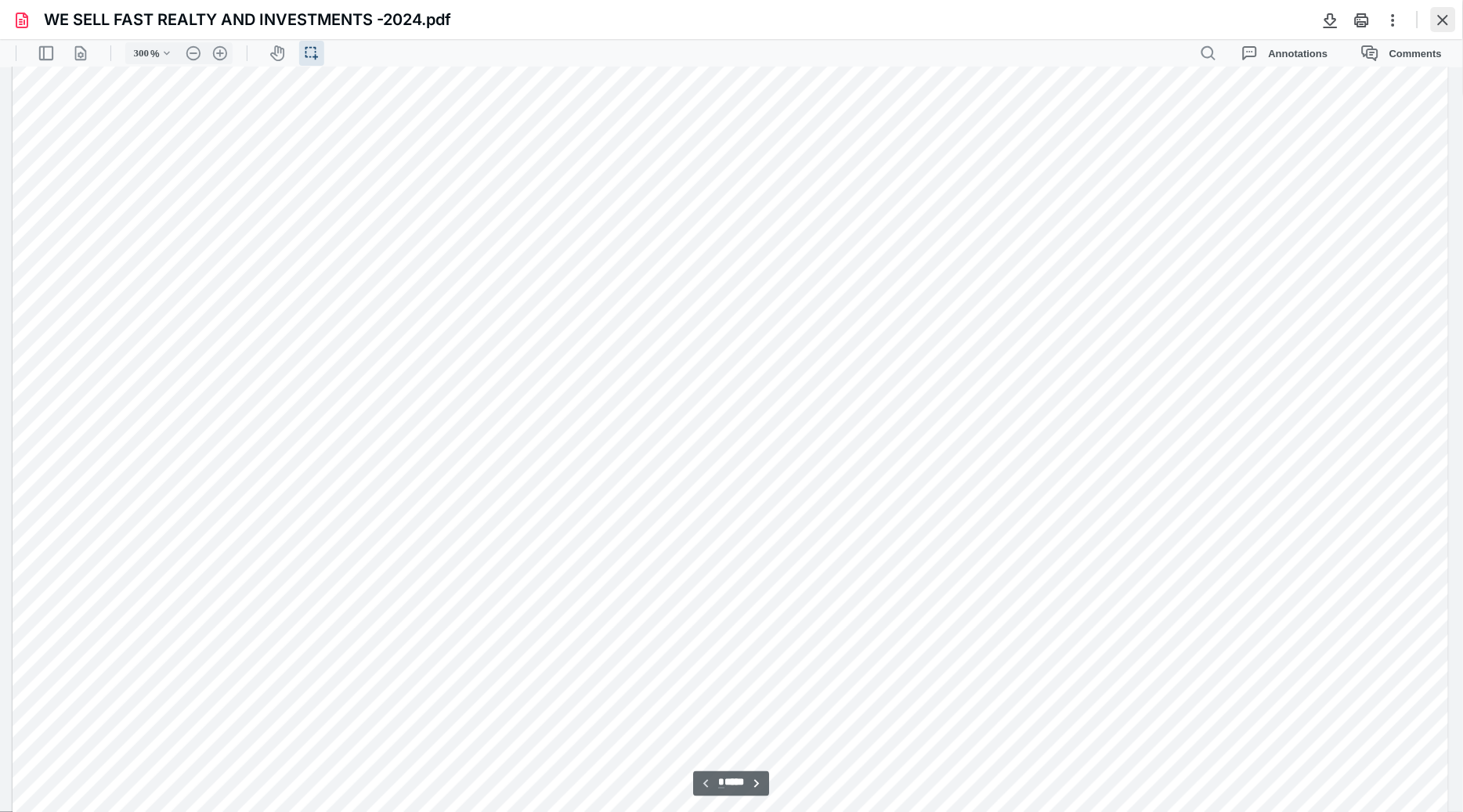 click at bounding box center (1443, 20) 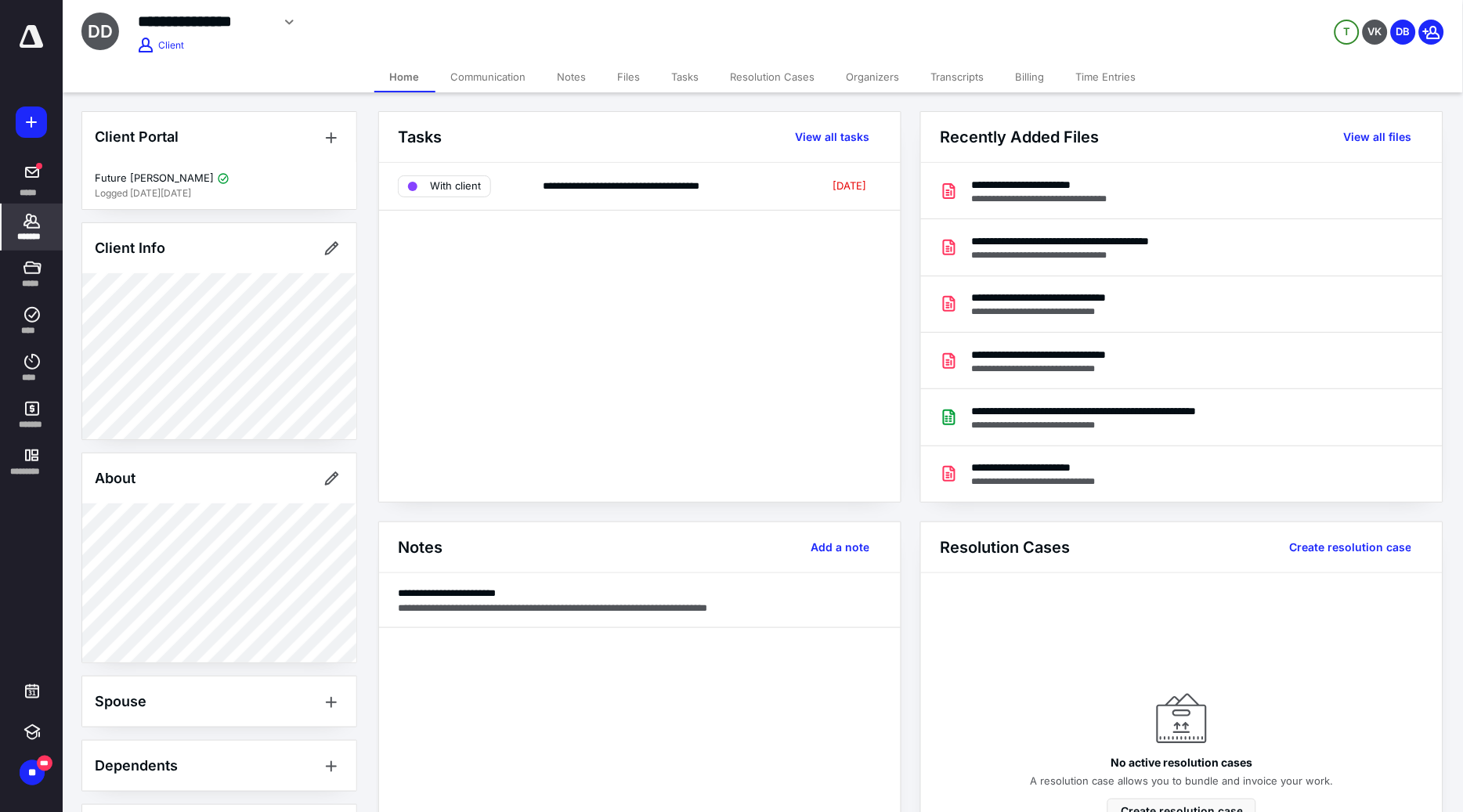 click on "Files" at bounding box center (629, 77) 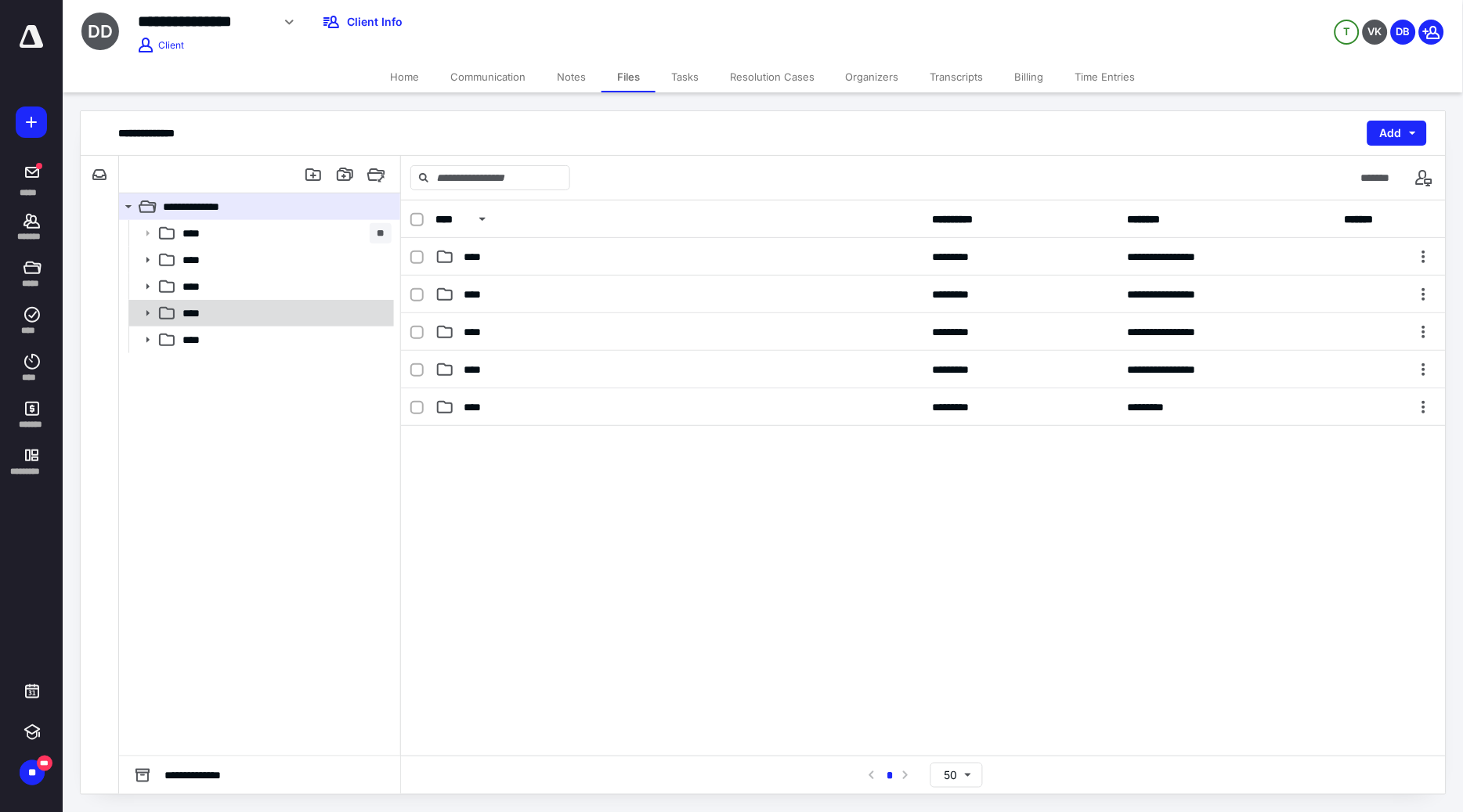 click 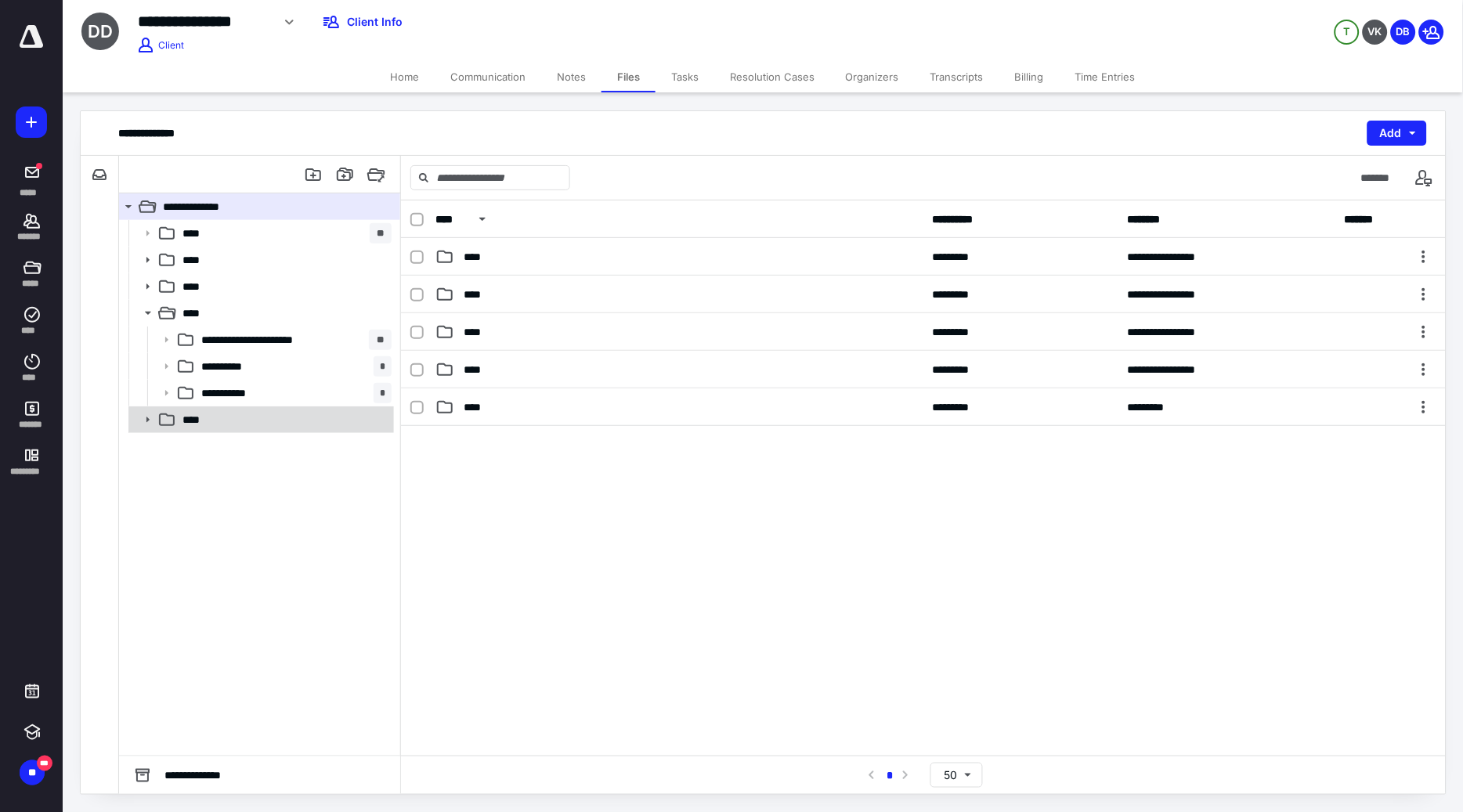click 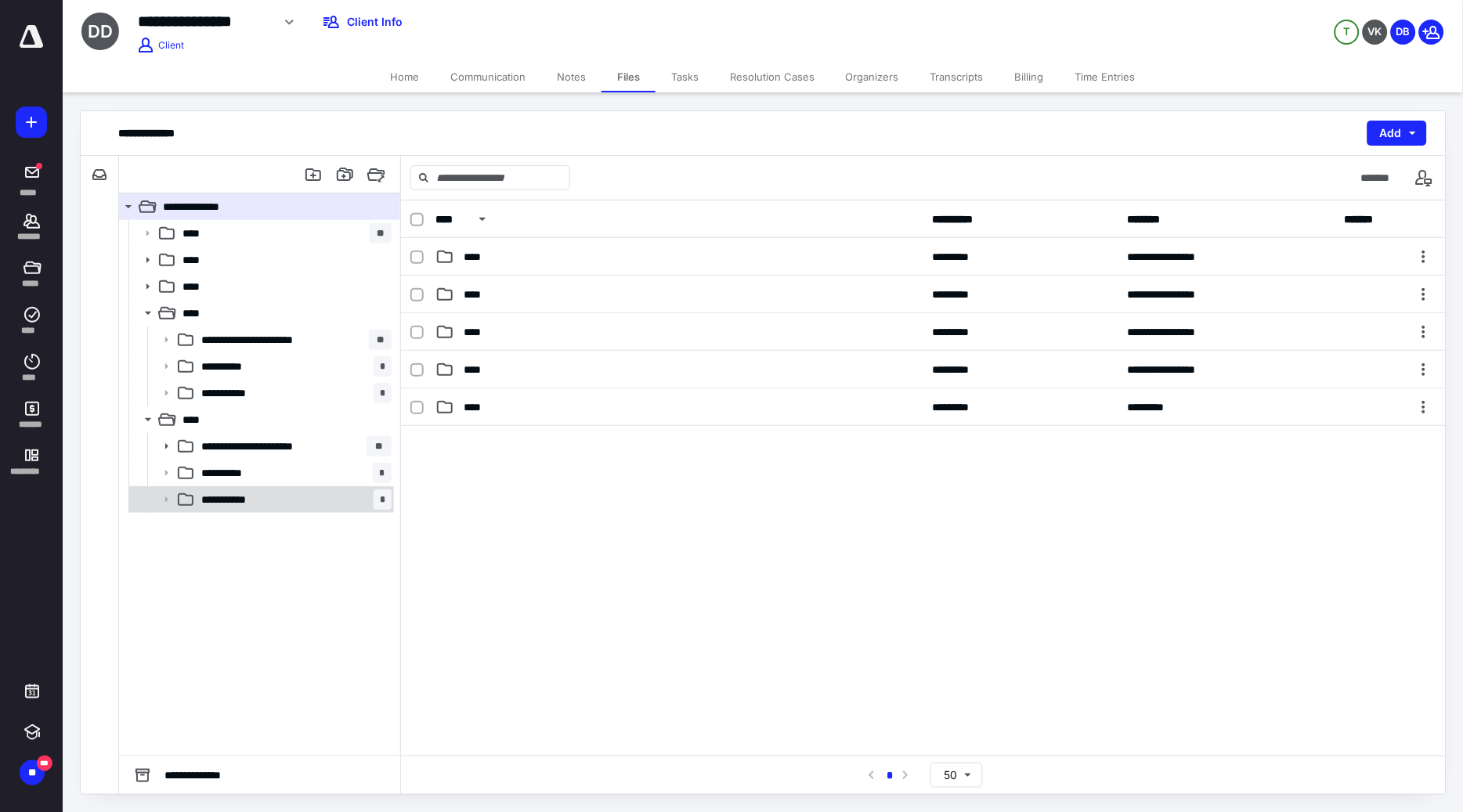 click on "**********" at bounding box center (293, 500) 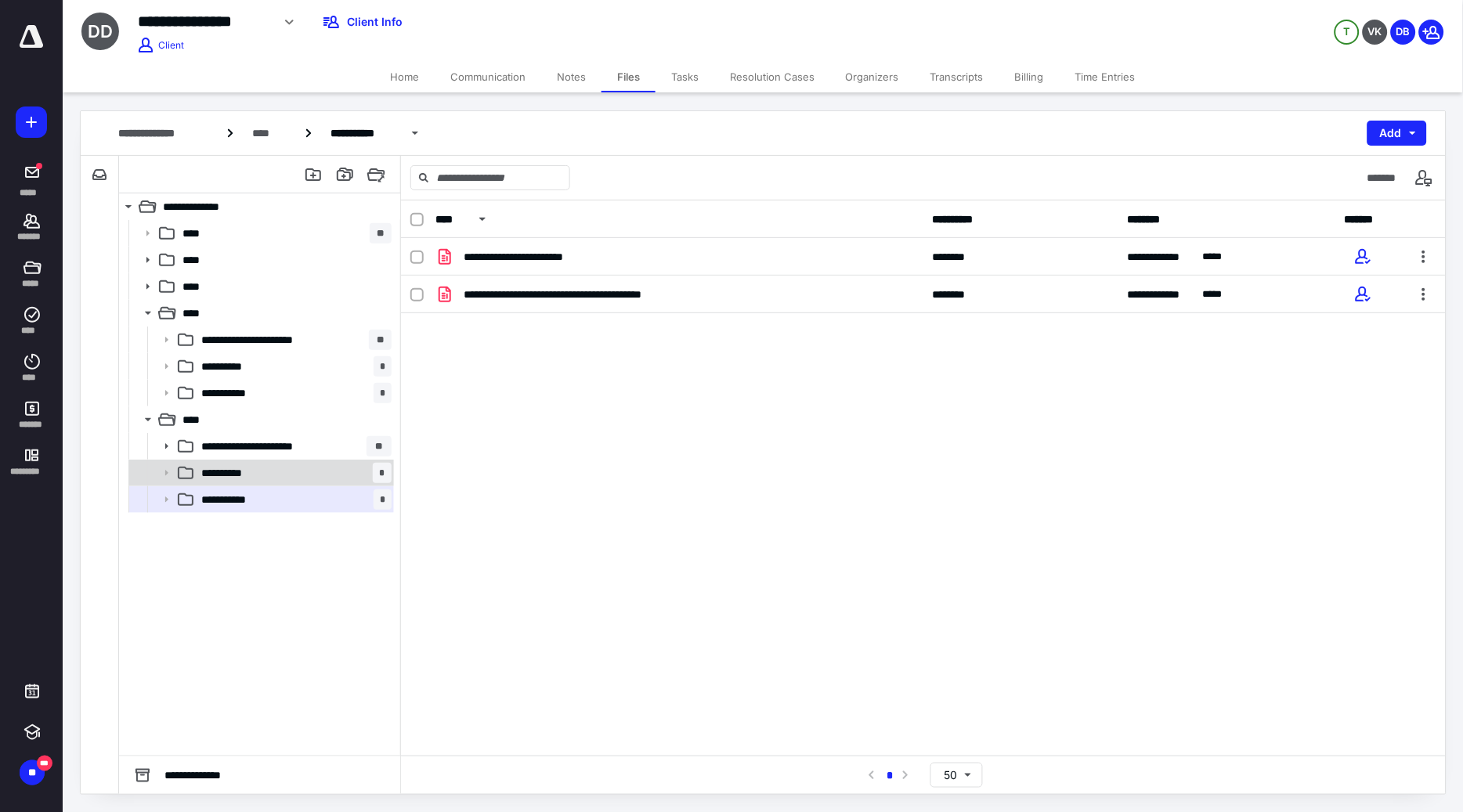 click on "**********" at bounding box center (293, 473) 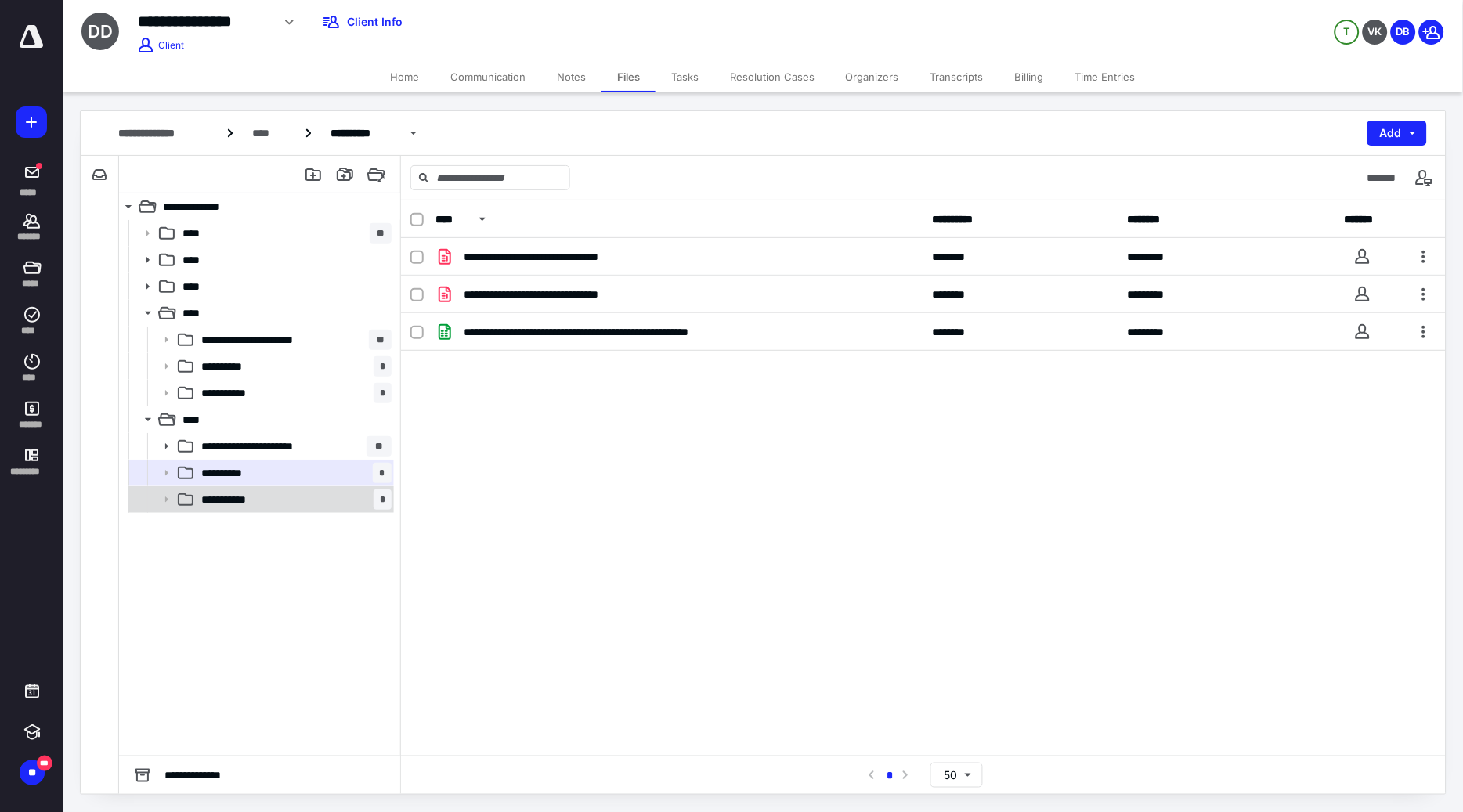 click on "**********" at bounding box center (293, 500) 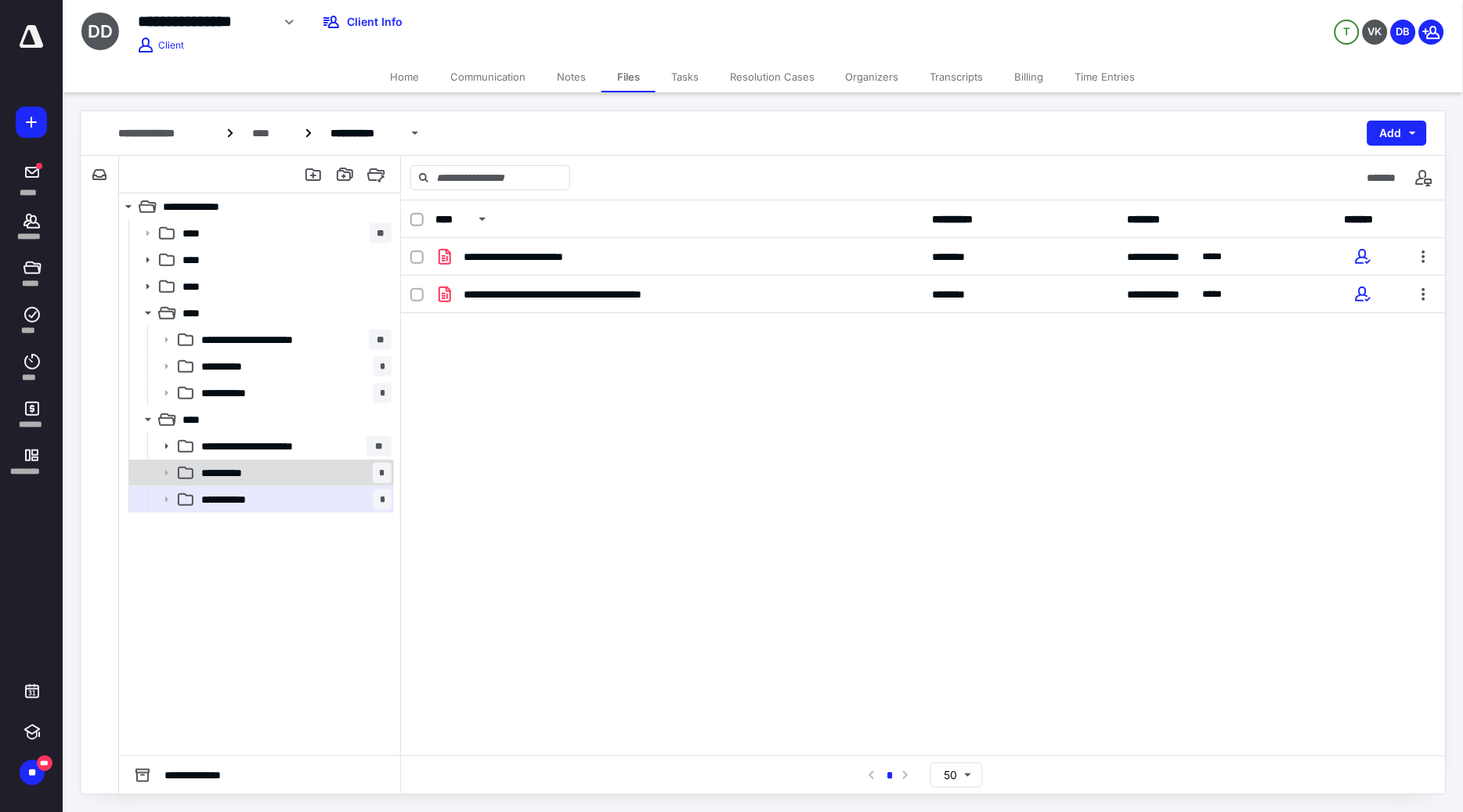 click on "**********" at bounding box center (293, 473) 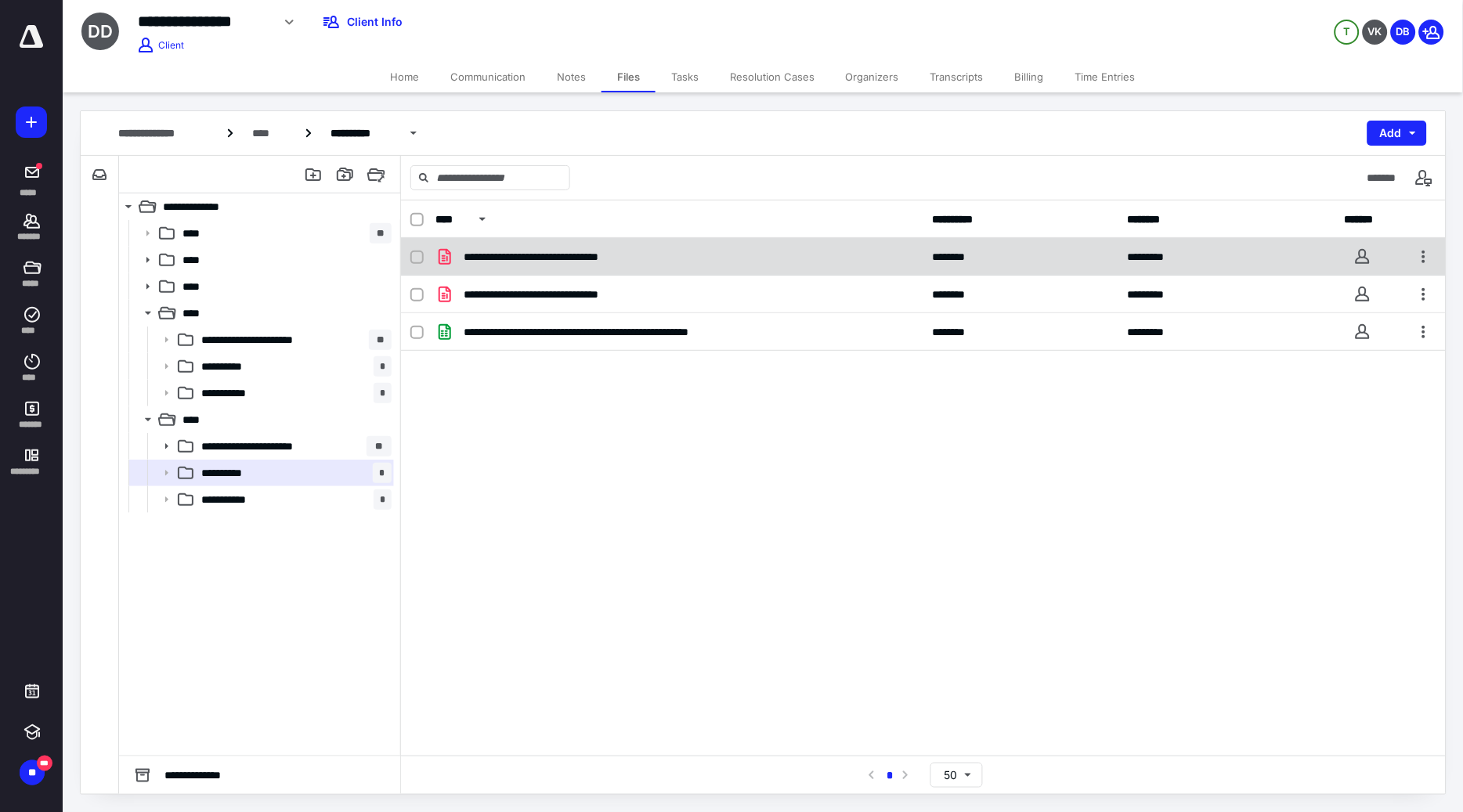 click on "**********" at bounding box center (923, 257) 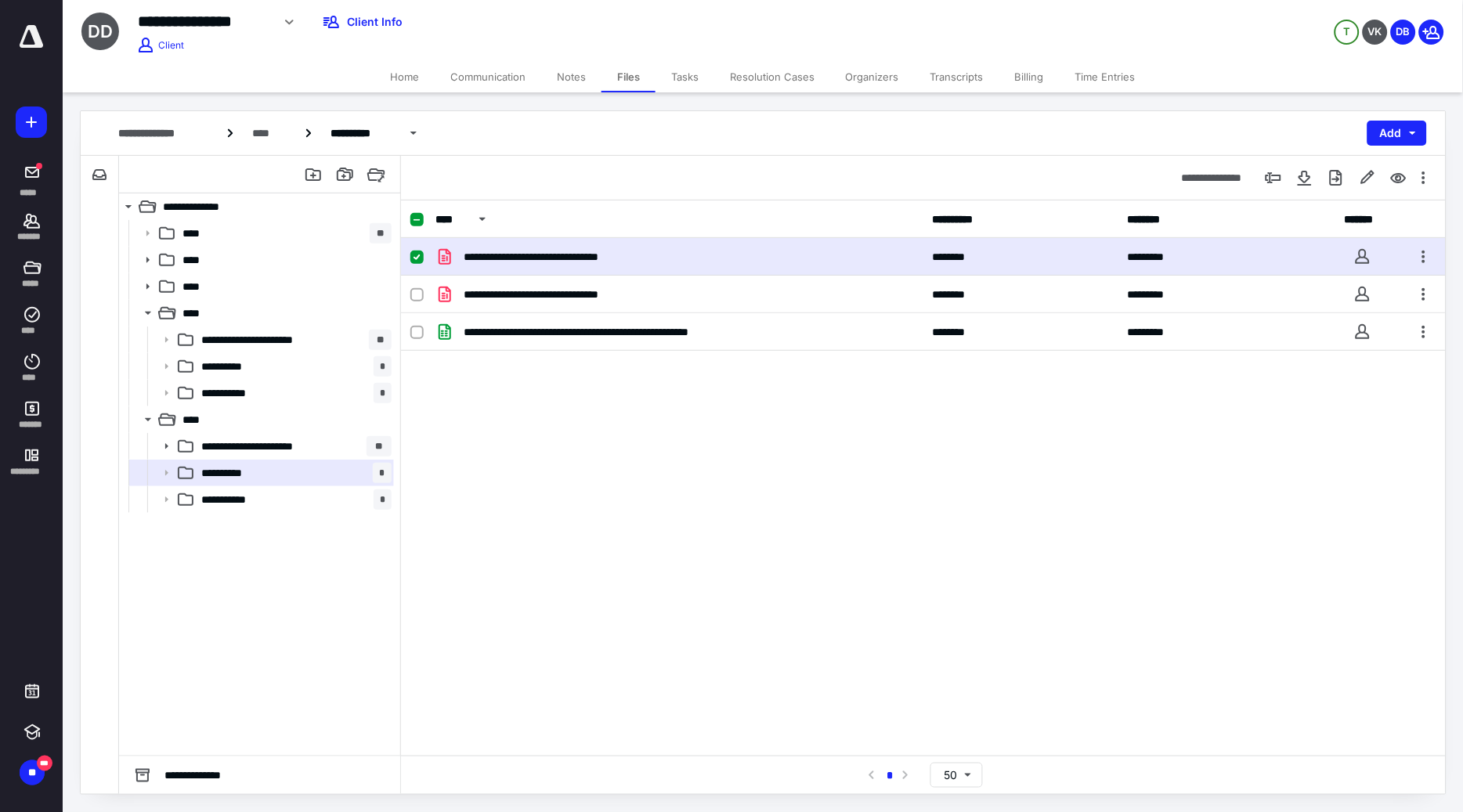 click on "**********" at bounding box center (923, 257) 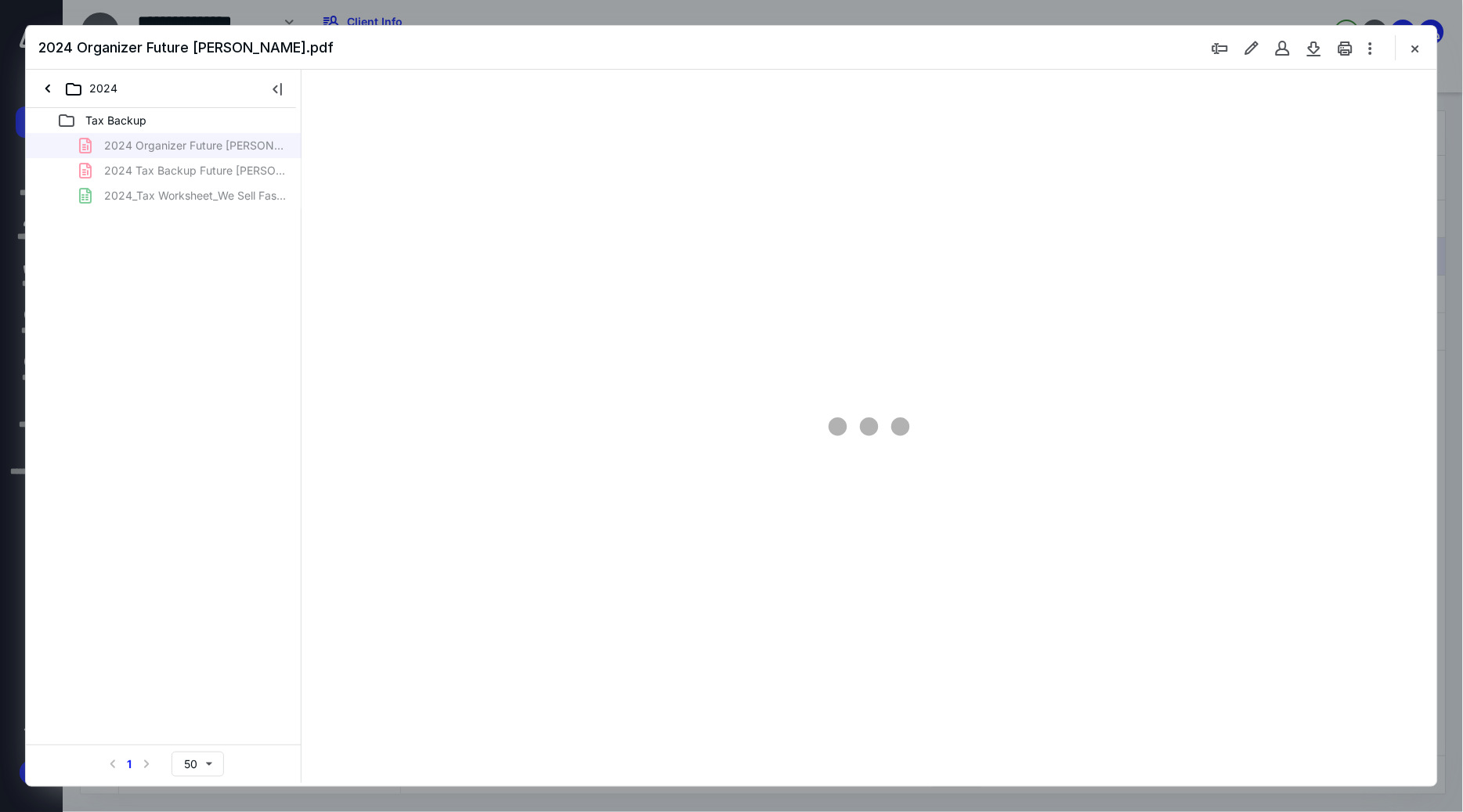 scroll, scrollTop: 0, scrollLeft: 0, axis: both 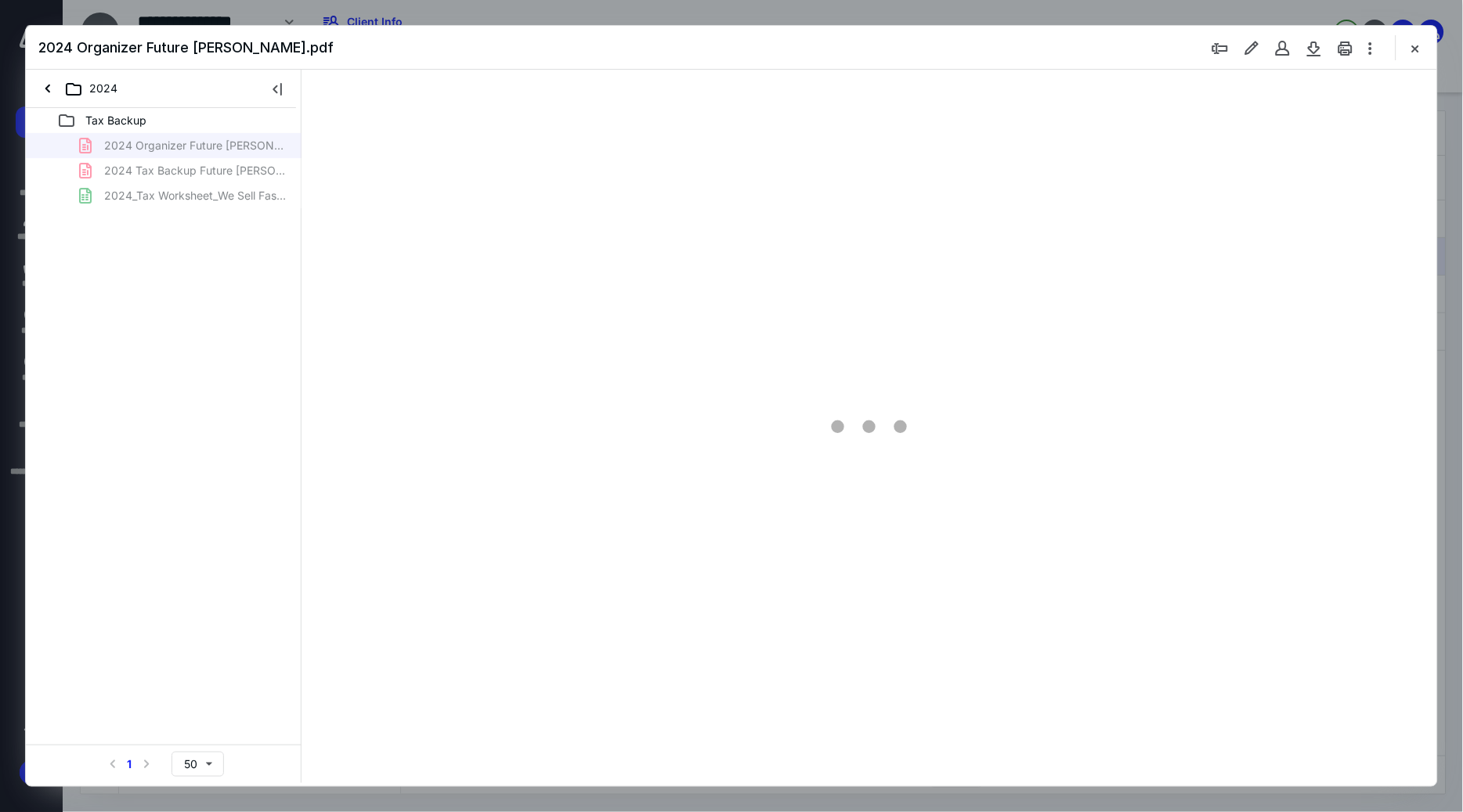 type on "233" 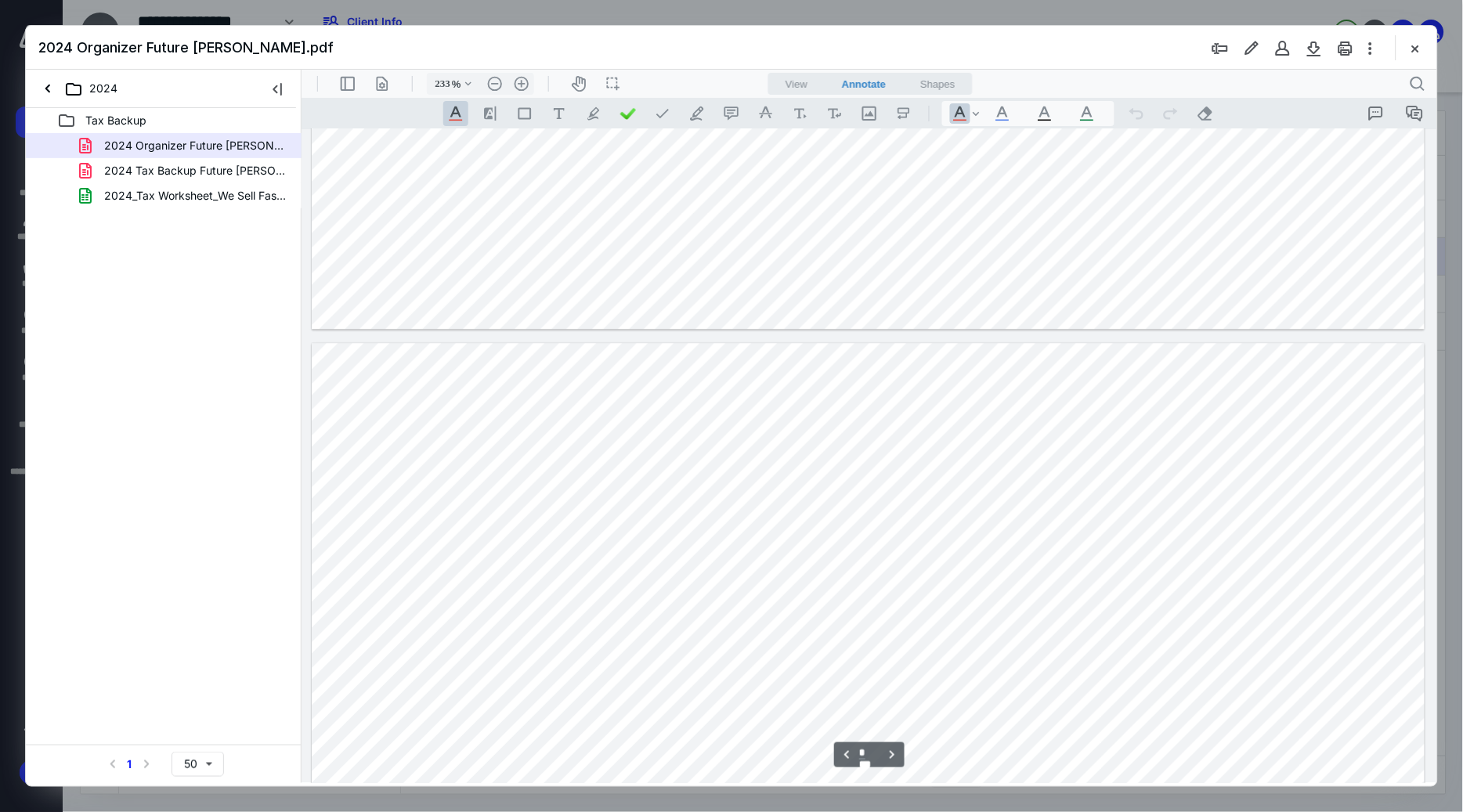 scroll, scrollTop: 2705, scrollLeft: 0, axis: vertical 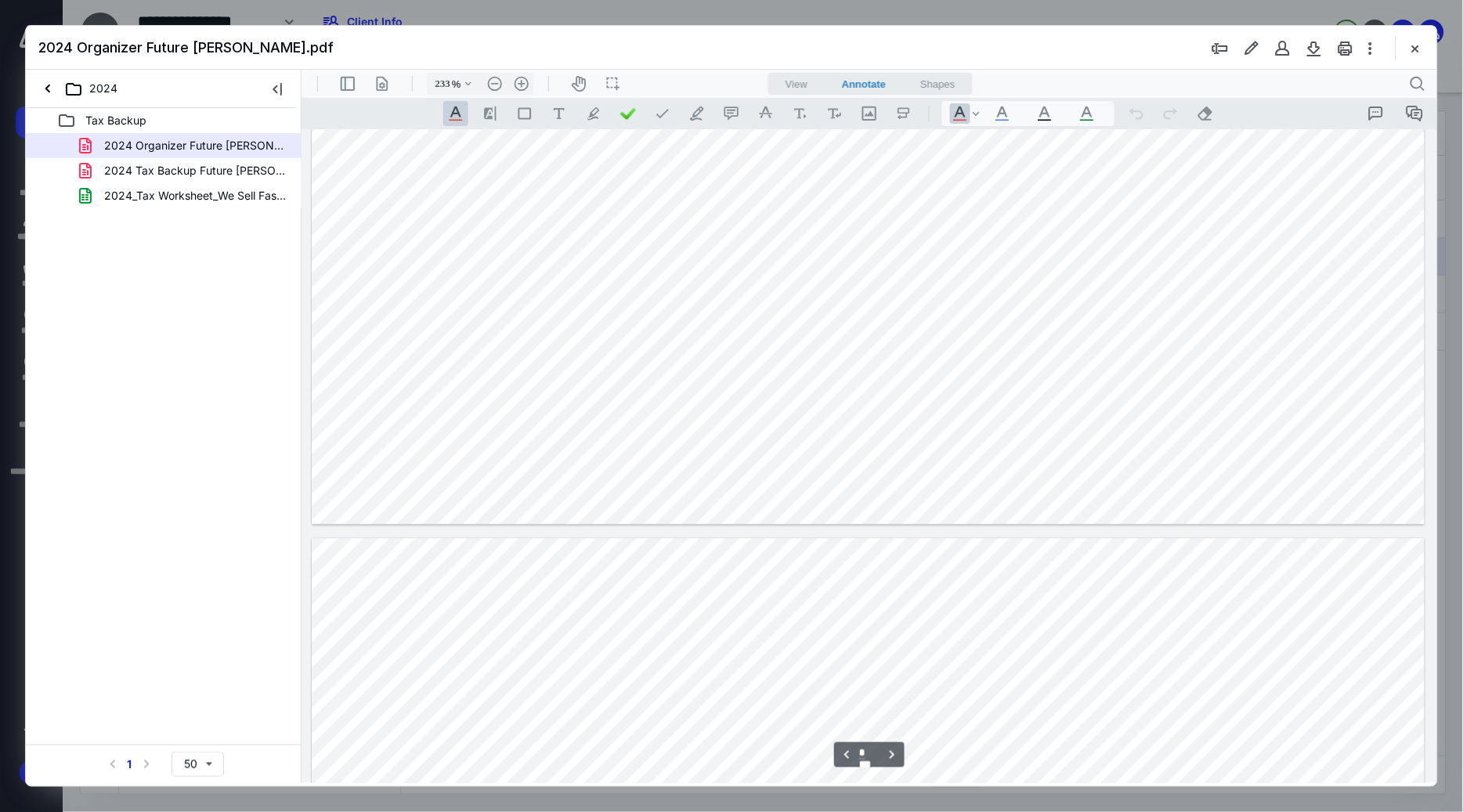 type on "*" 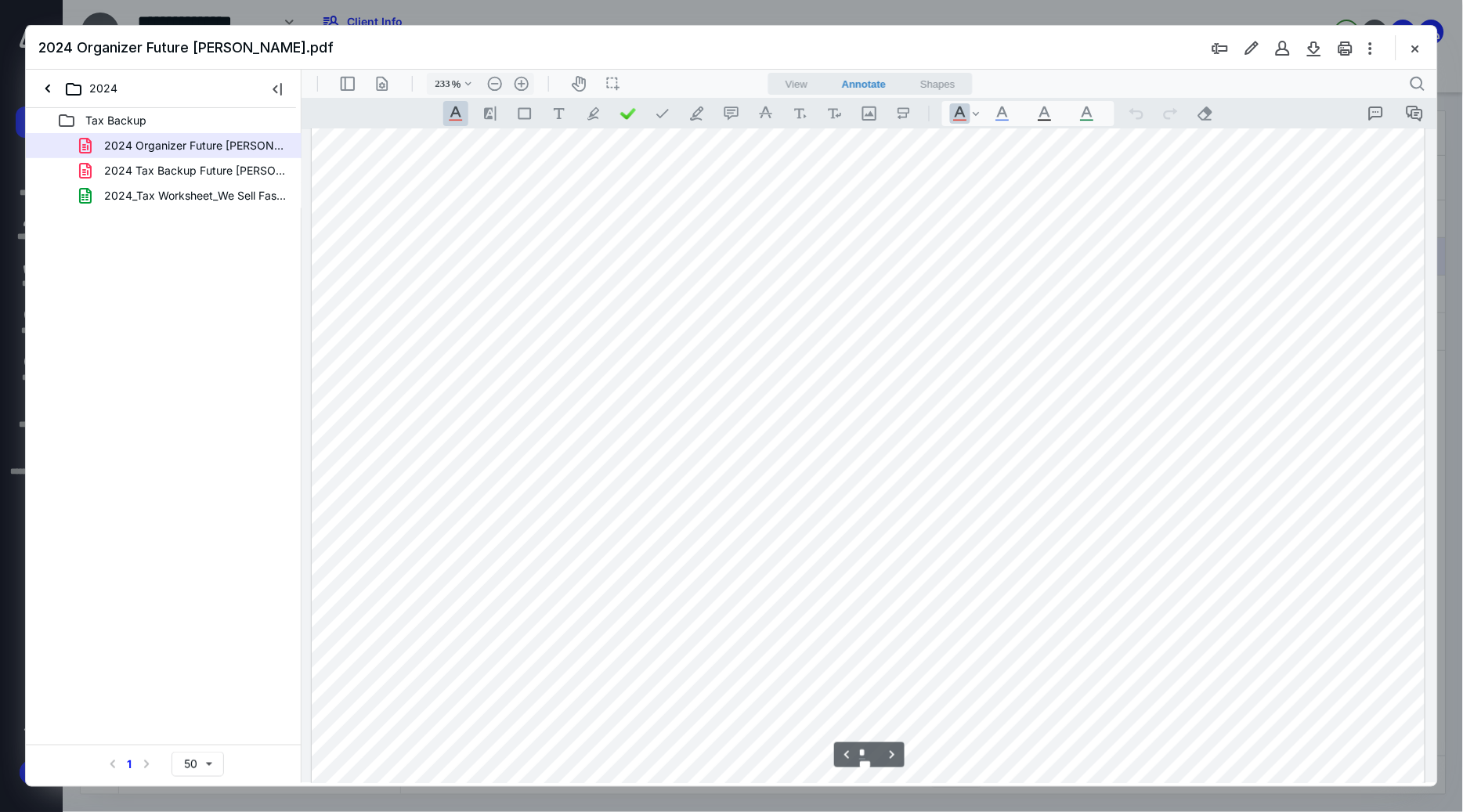 scroll, scrollTop: 4545, scrollLeft: 0, axis: vertical 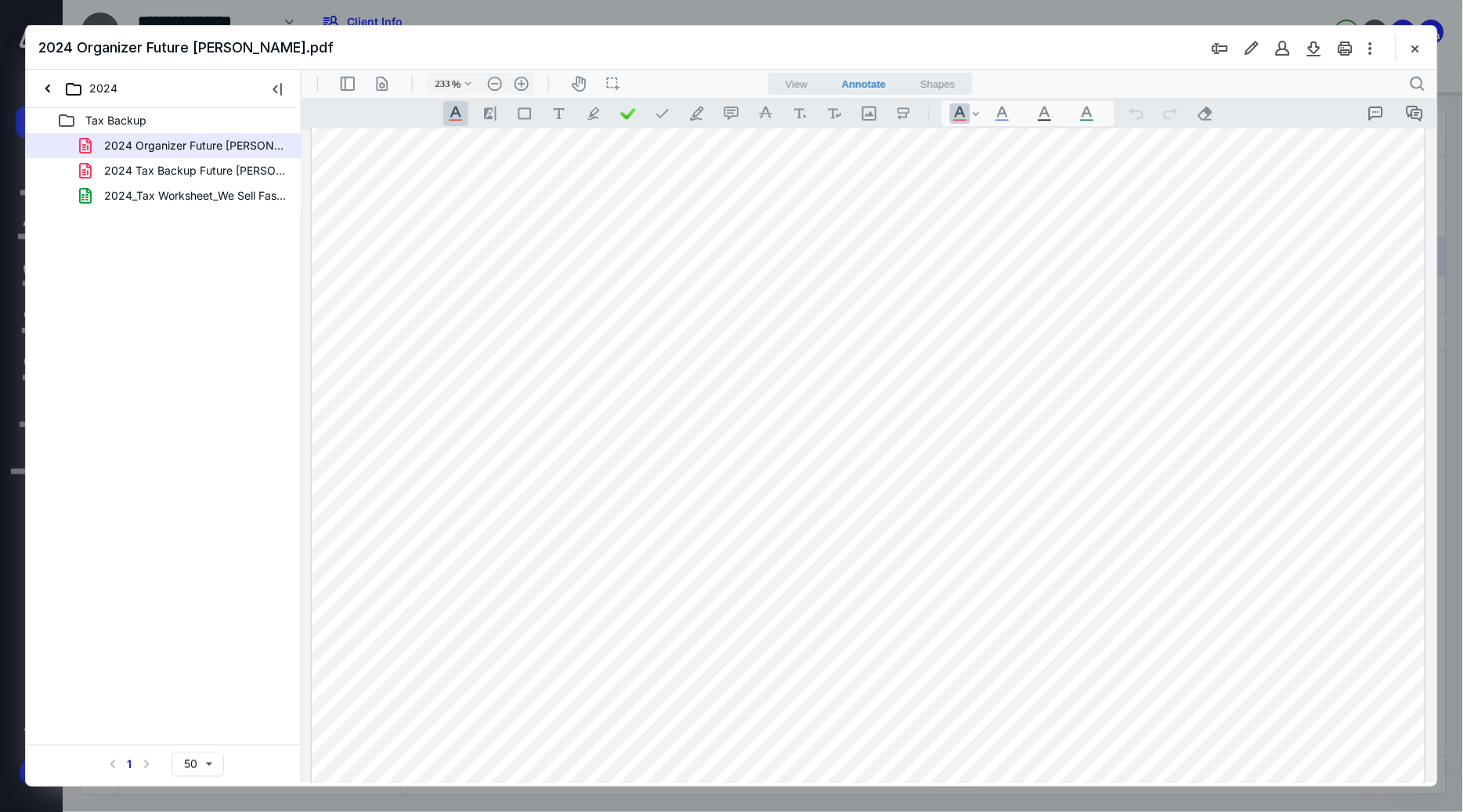 click at bounding box center (867, 673) 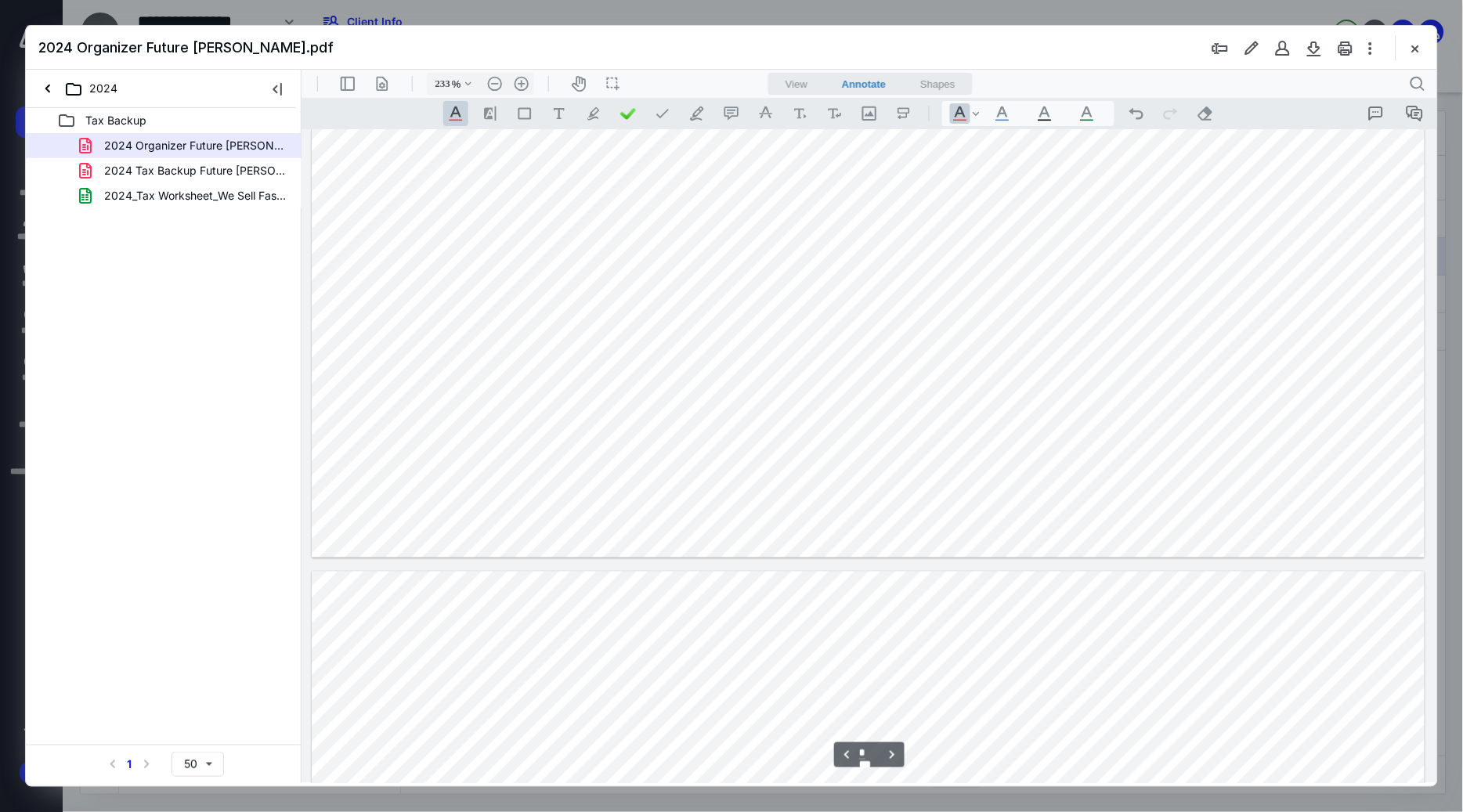 scroll, scrollTop: 5382, scrollLeft: 0, axis: vertical 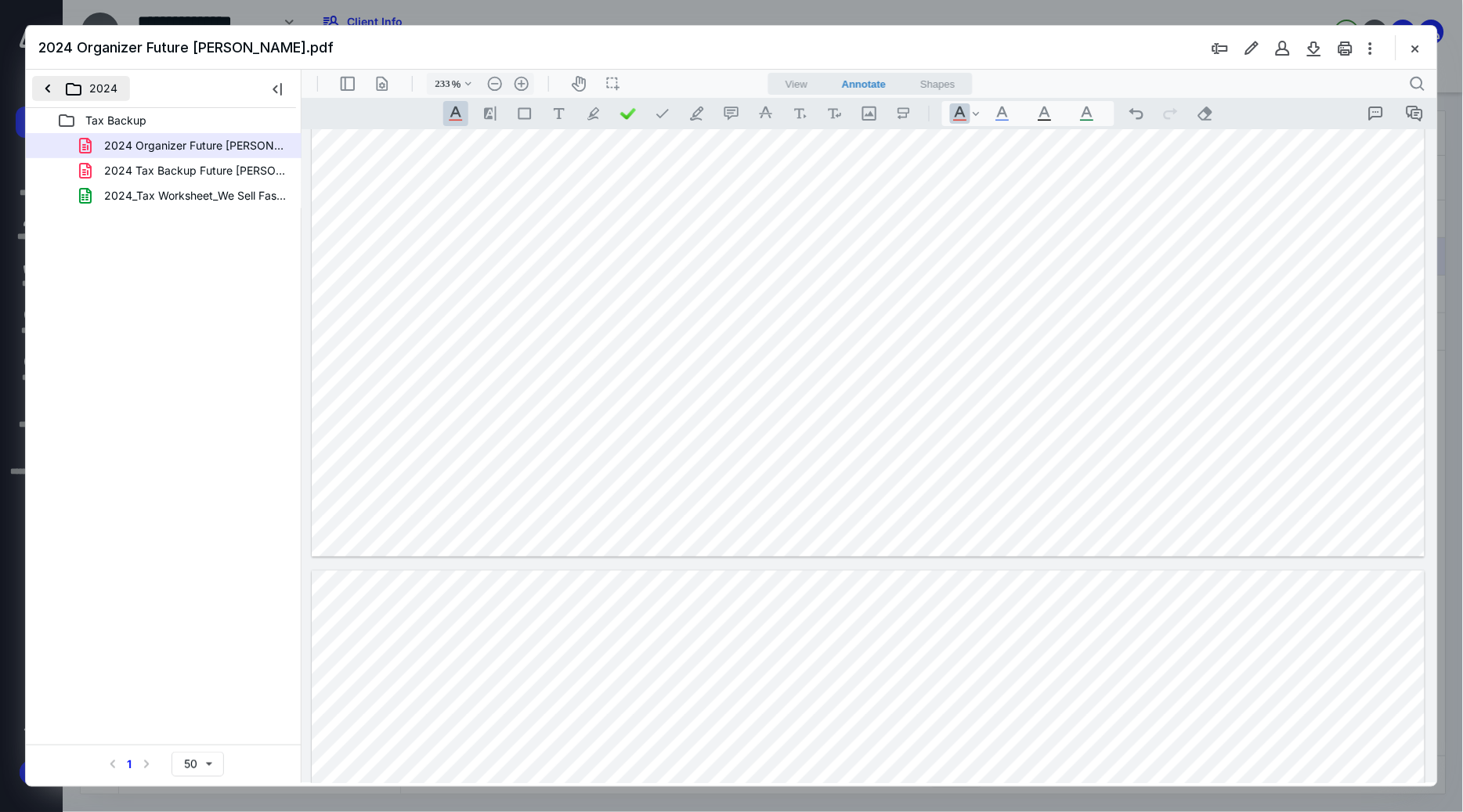 click on "2024" at bounding box center (81, 88) 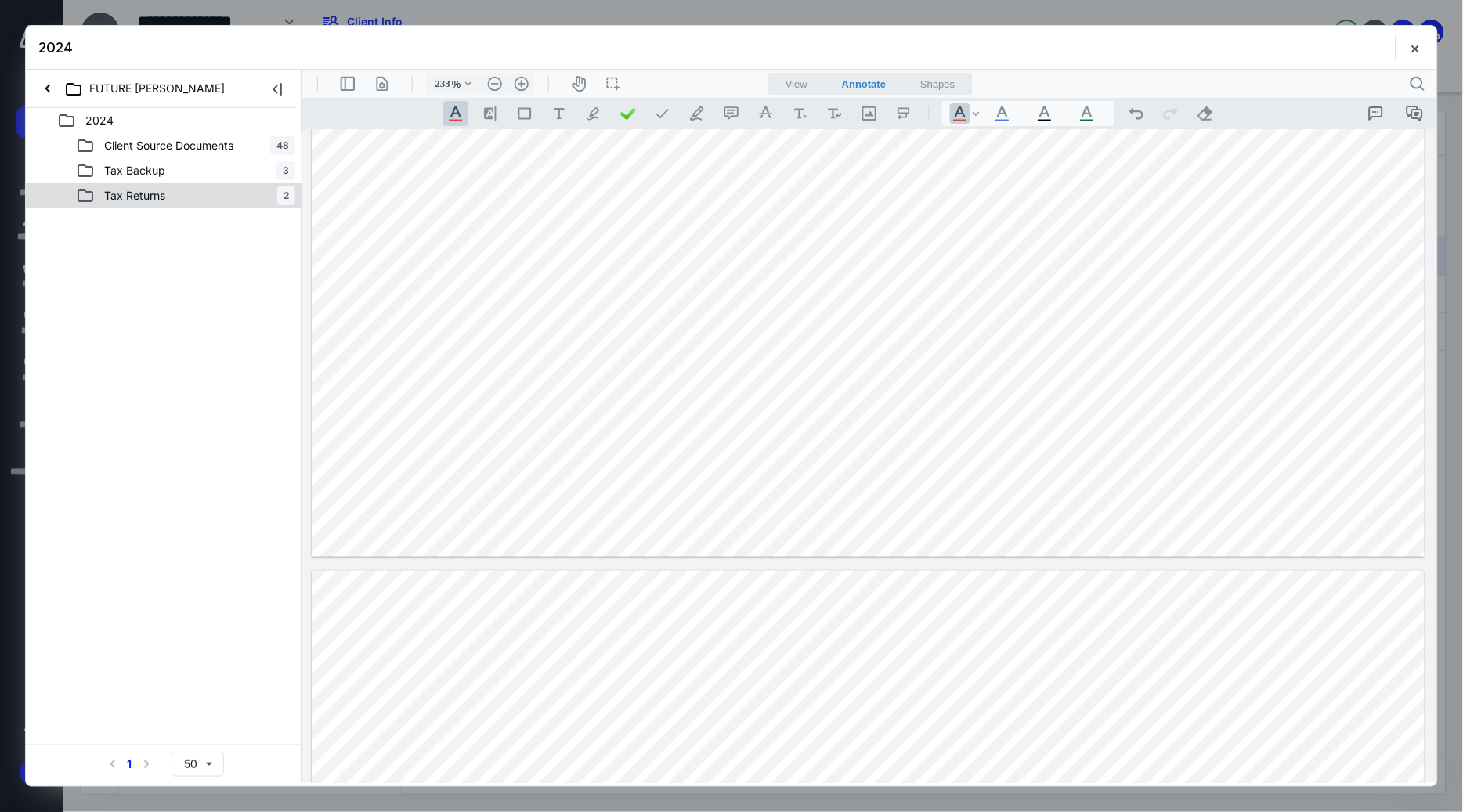 click on "Tax Returns 2" at bounding box center [164, 196] 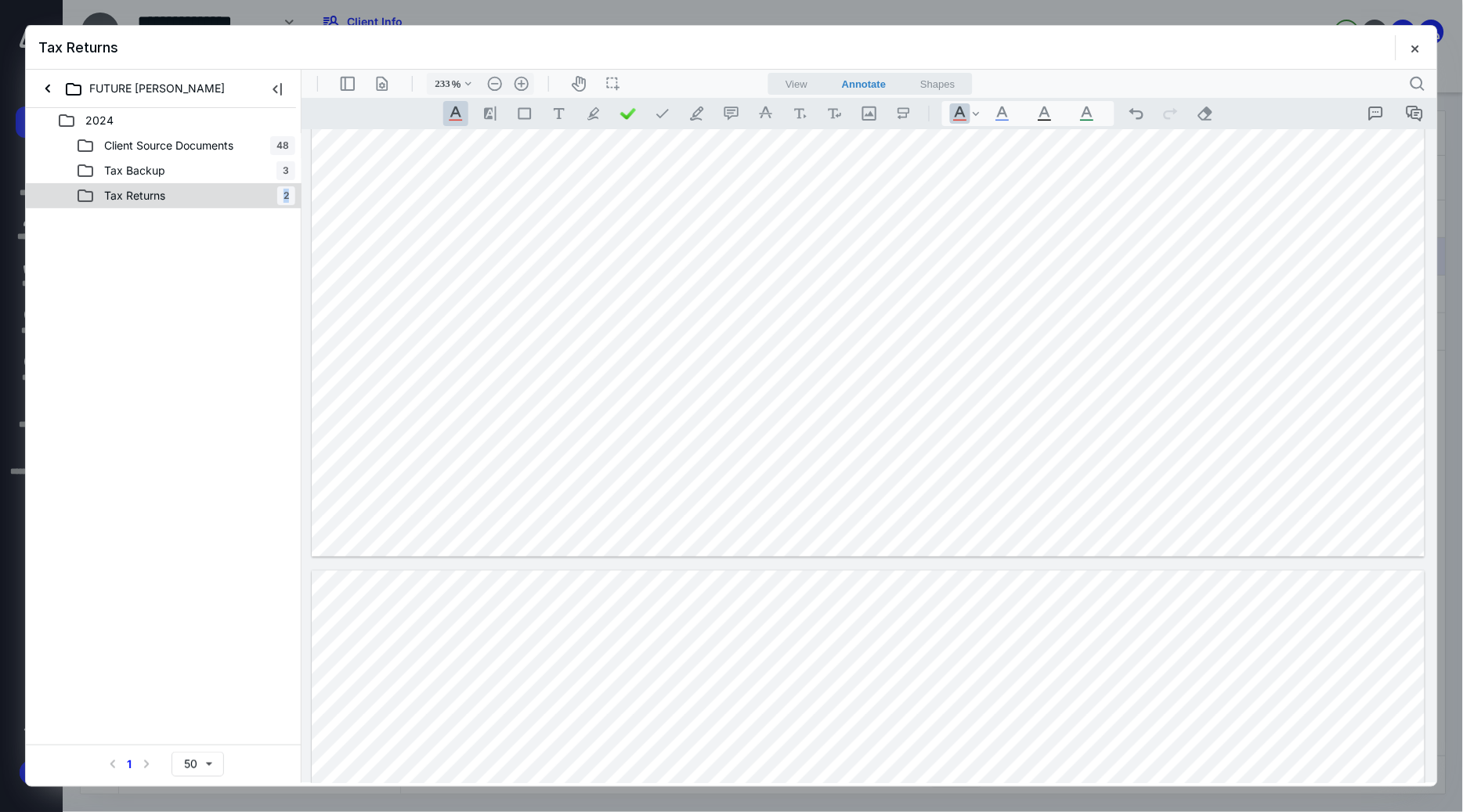 click on "Tax Returns 2" at bounding box center [164, 196] 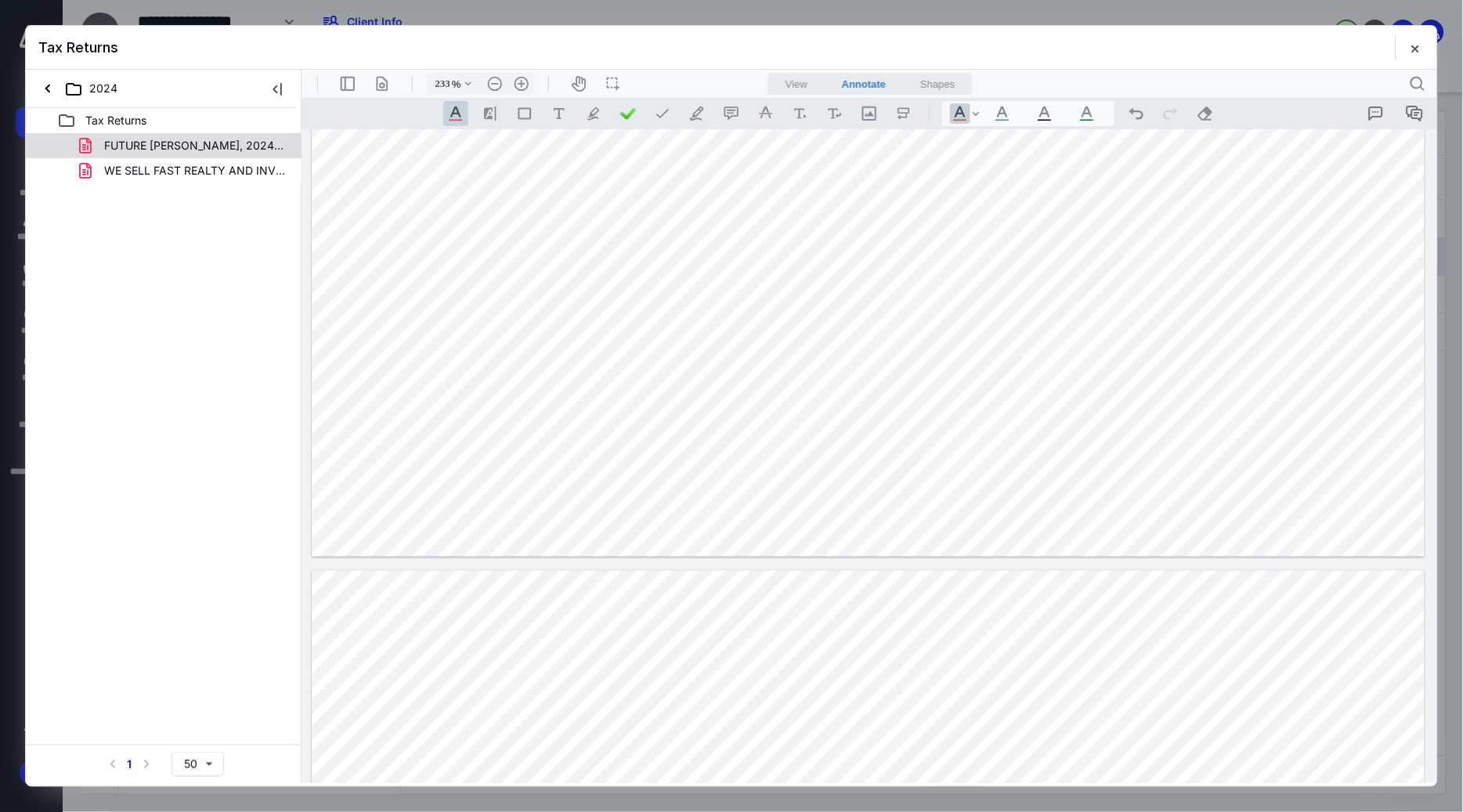 click on "FUTURE D DAVIS,  2024.pdf" at bounding box center [195, 146] 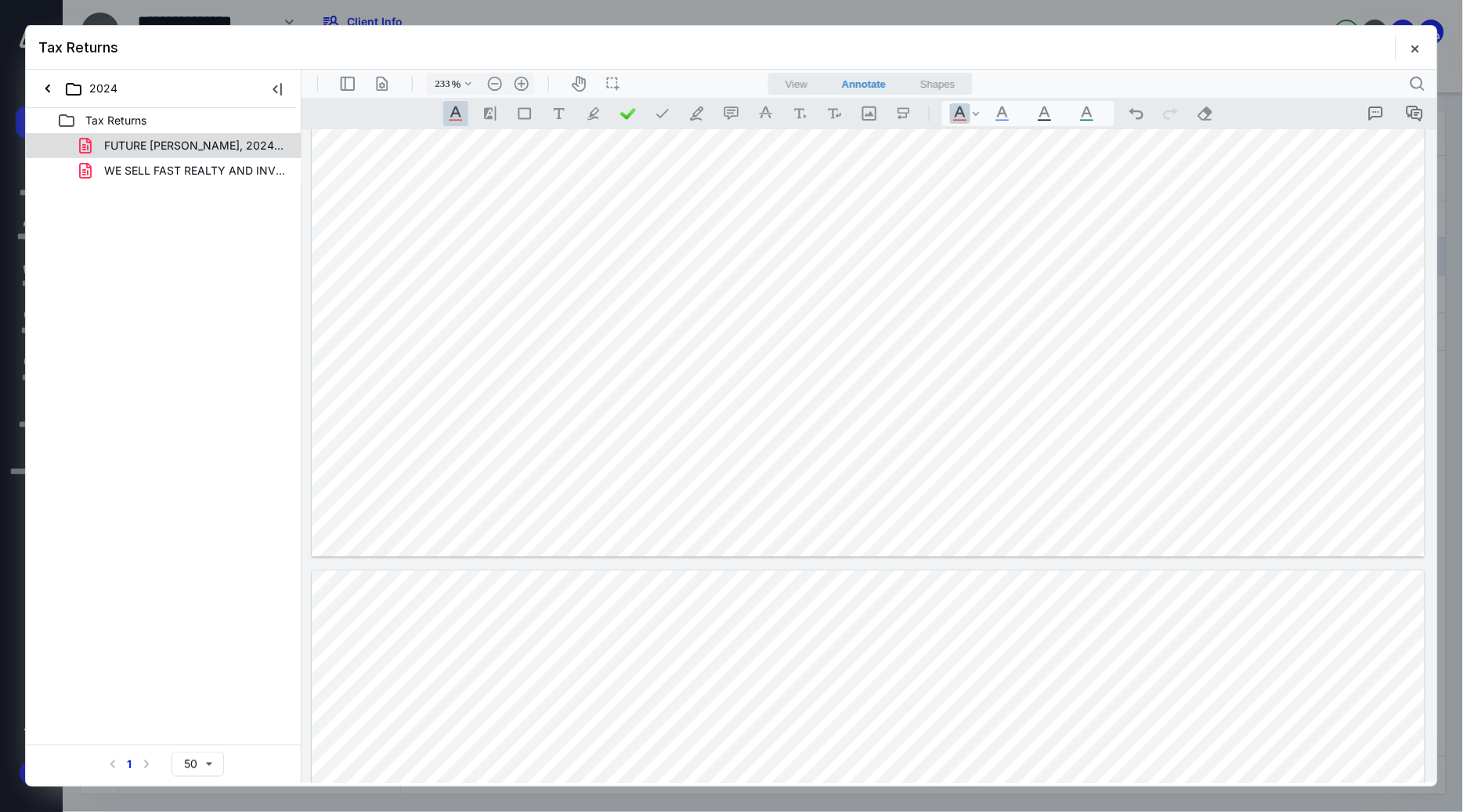 click on "FUTURE D DAVIS,  2024.pdf WE SELL FAST REALTY AND INVESTMENTS -2024.pdf" at bounding box center [164, 158] 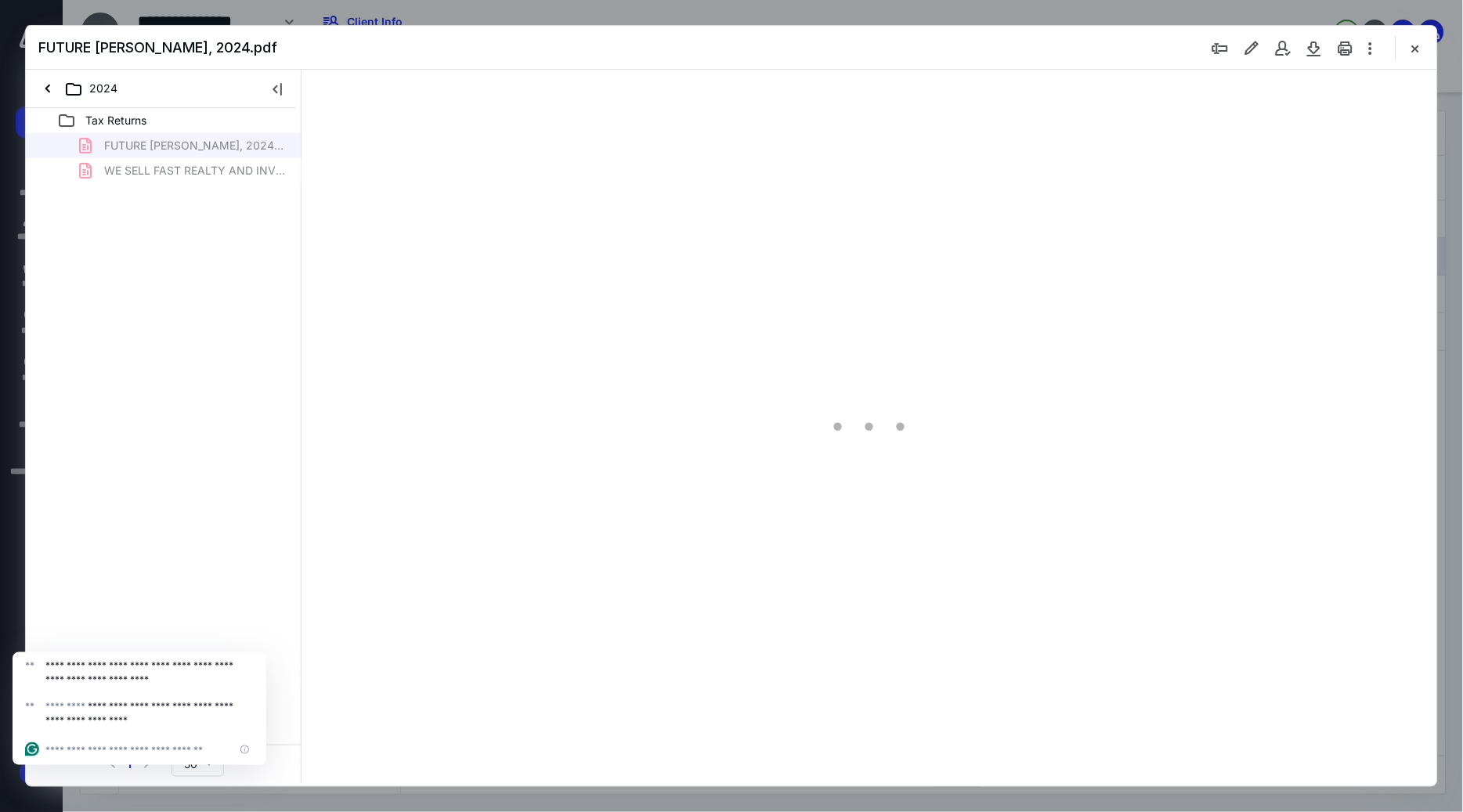type on "233" 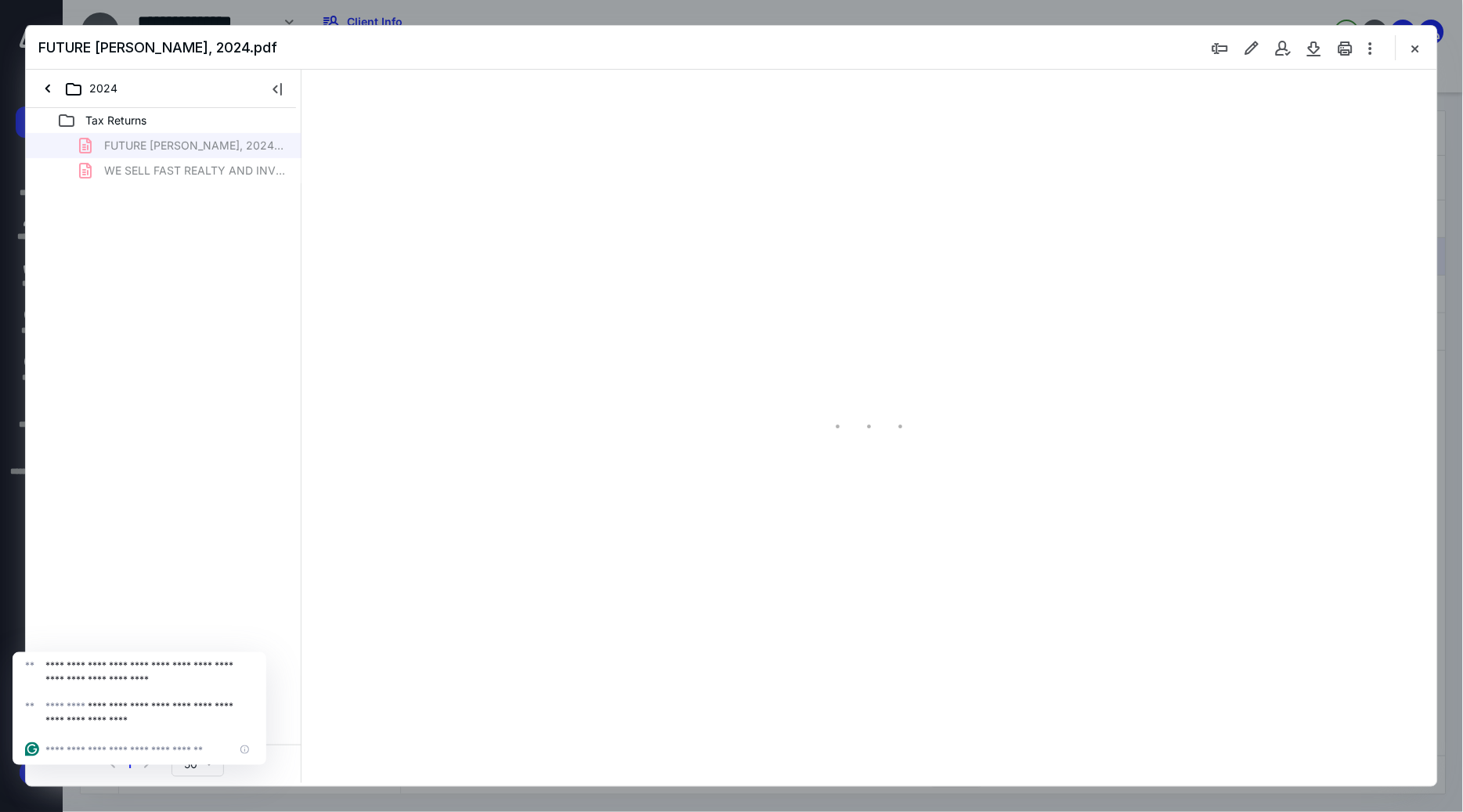 scroll, scrollTop: 67, scrollLeft: 0, axis: vertical 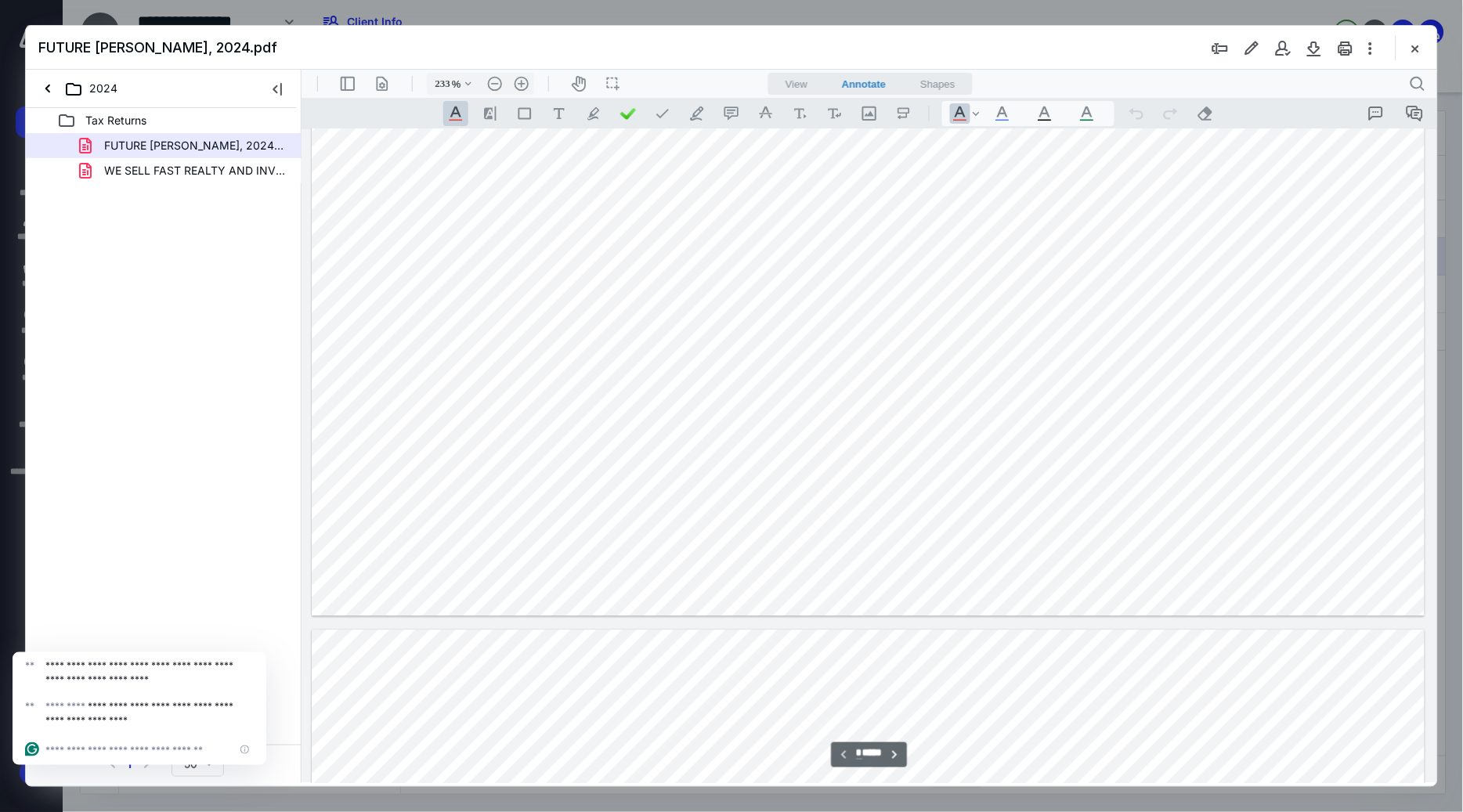 type on "*" 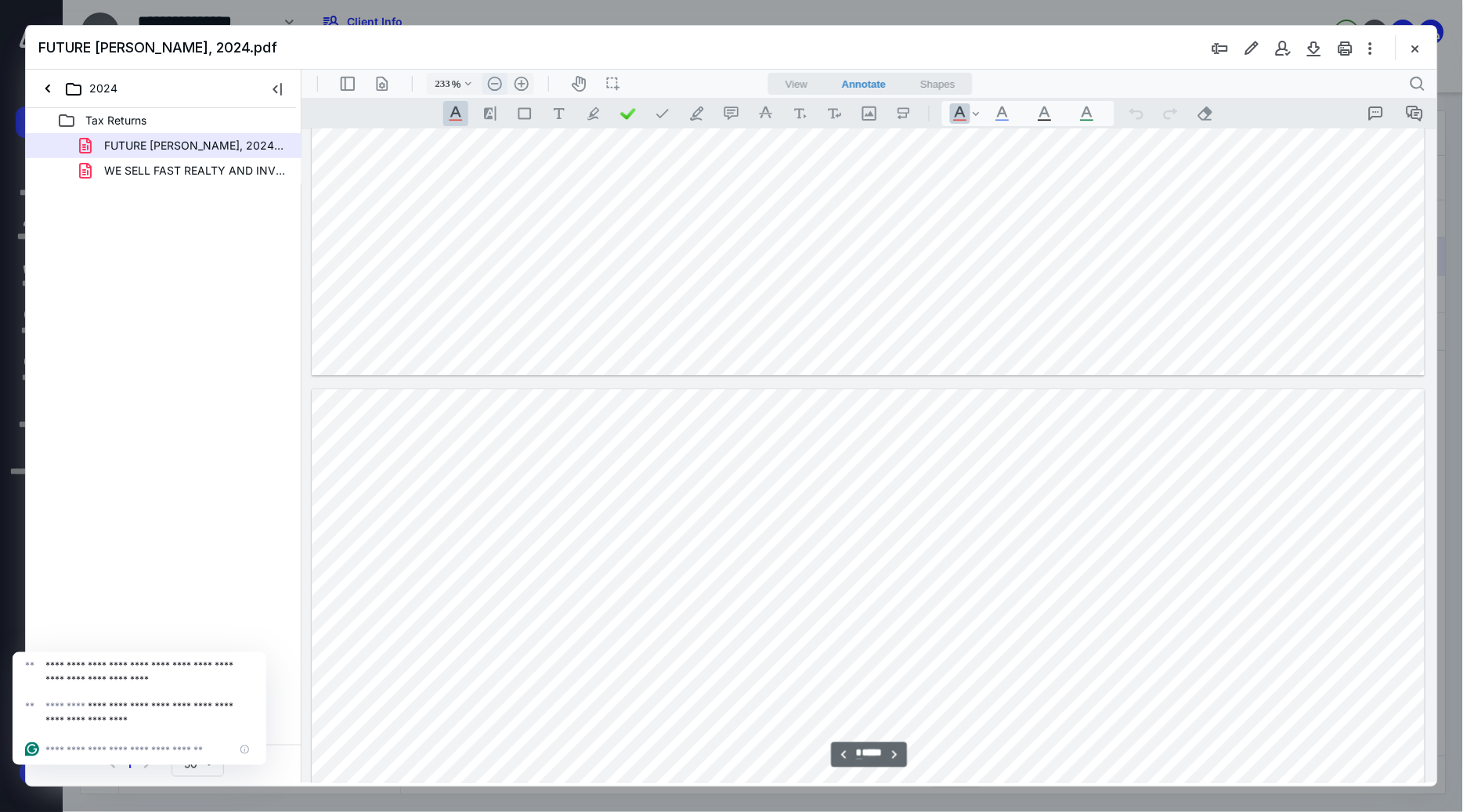 click on ".cls-1{fill:#abb0c4;} icon - header - zoom - out - line" at bounding box center (494, 83) 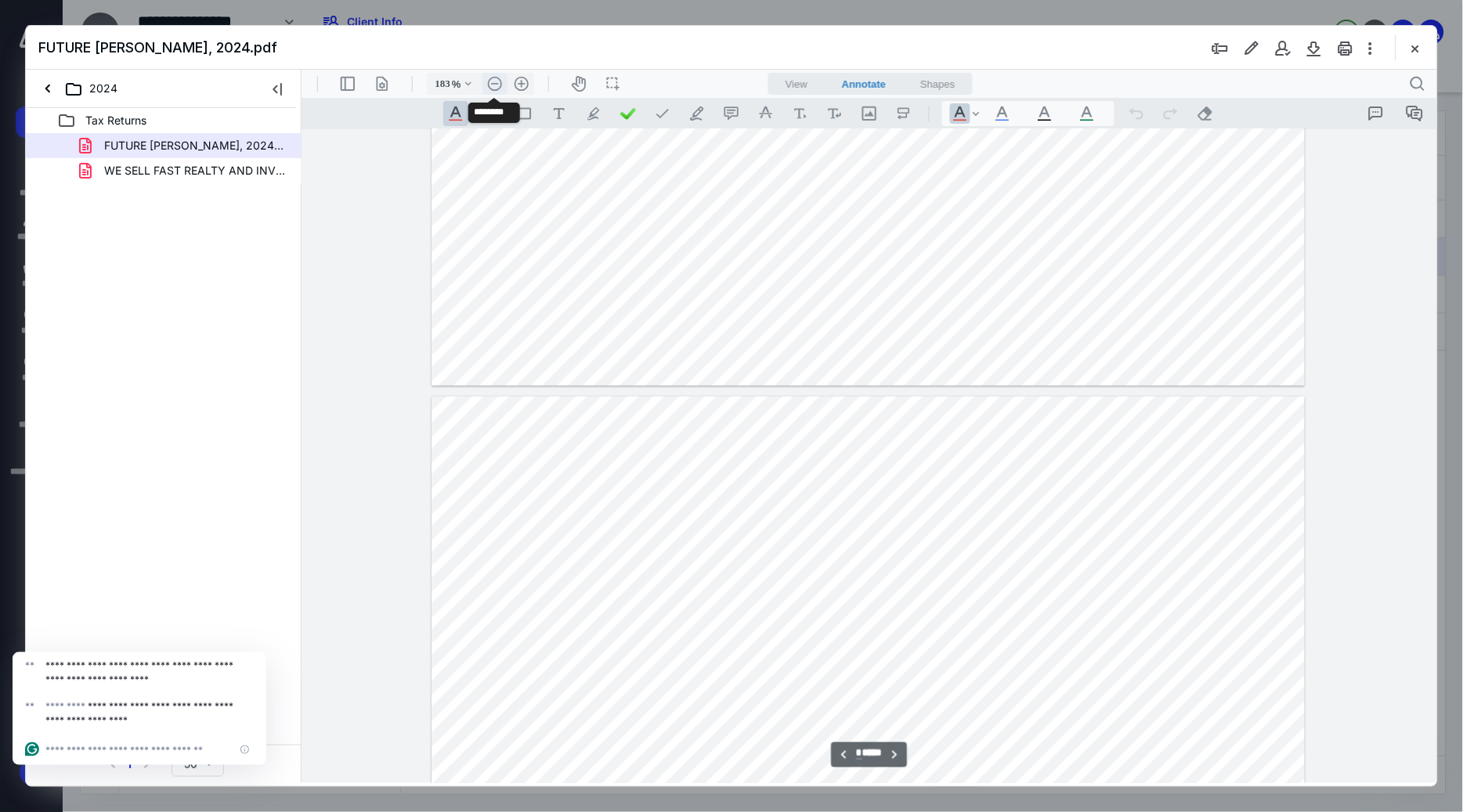 click on ".cls-1{fill:#abb0c4;} icon - header - zoom - out - line" at bounding box center [494, 83] 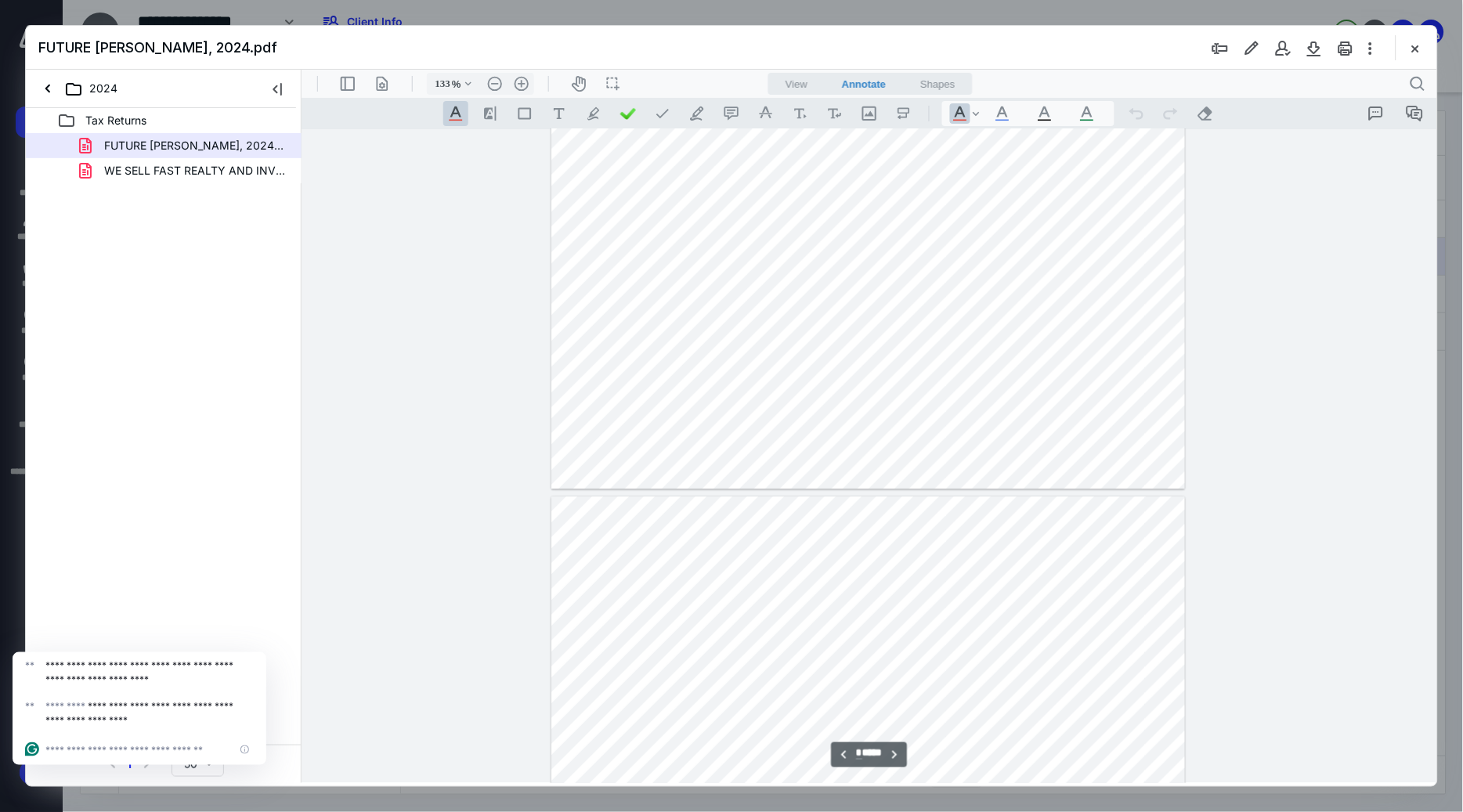 type on "*" 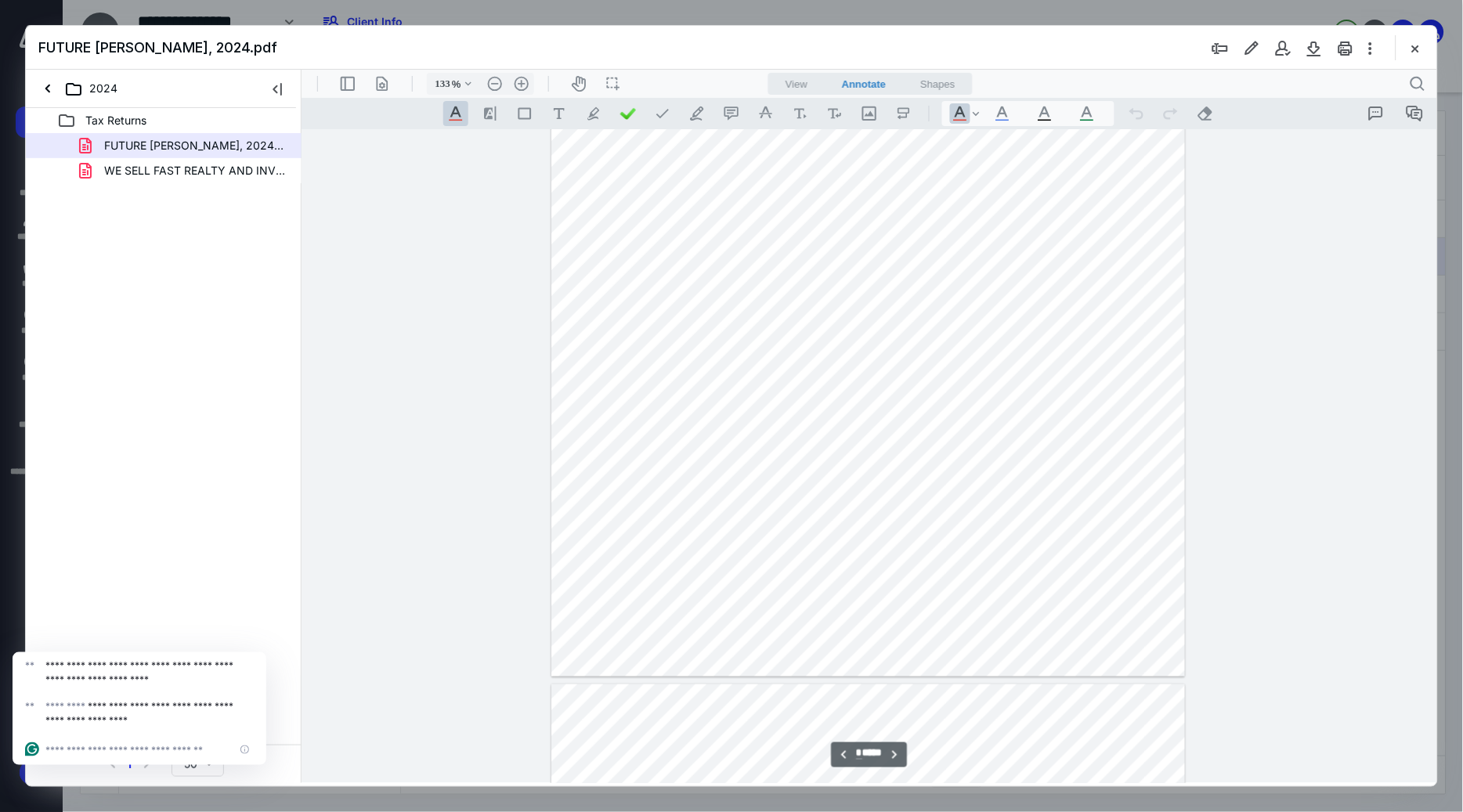 scroll, scrollTop: 3576, scrollLeft: 0, axis: vertical 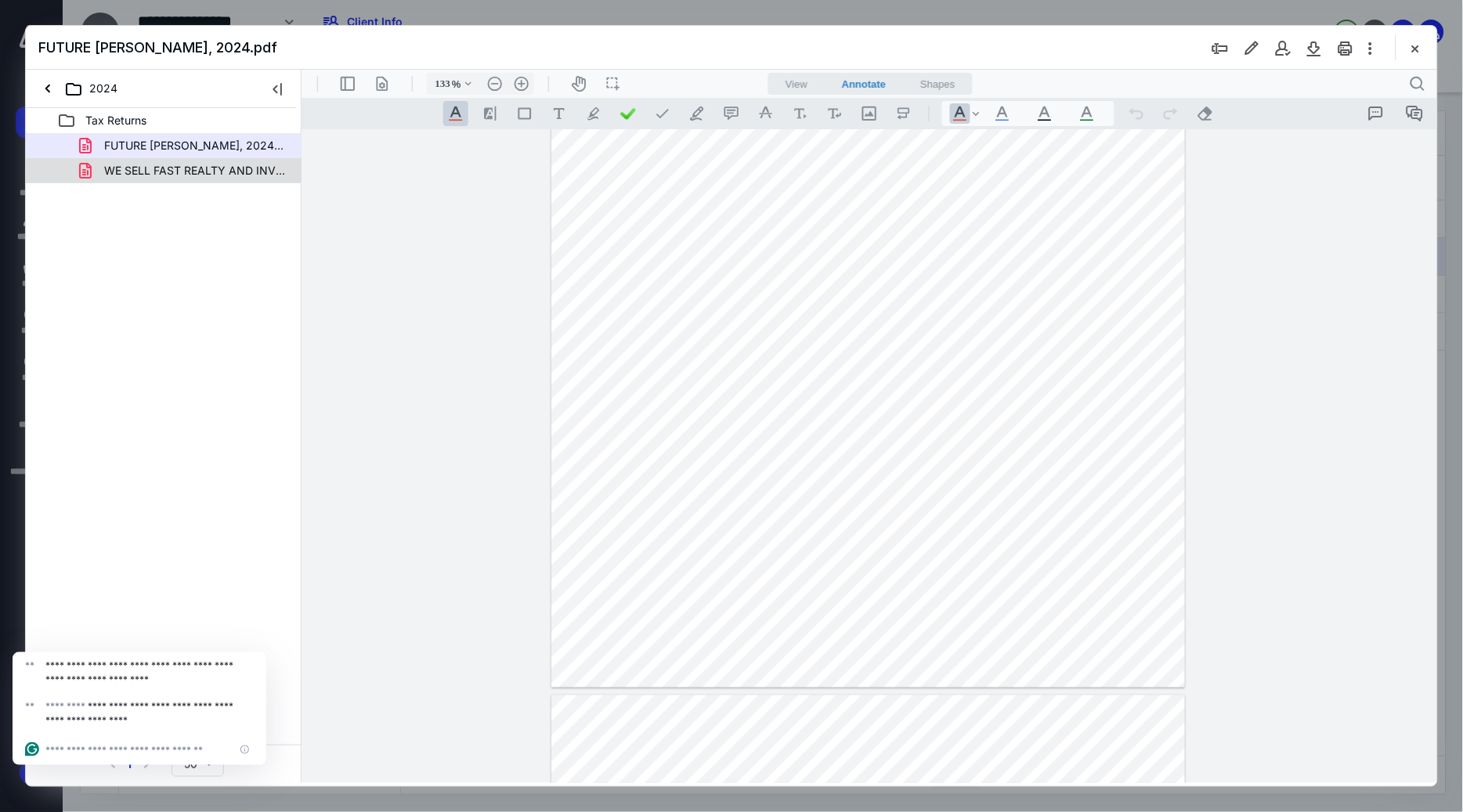 click on "WE SELL FAST REALTY AND INVESTMENTS -2024.pdf" at bounding box center [186, 171] 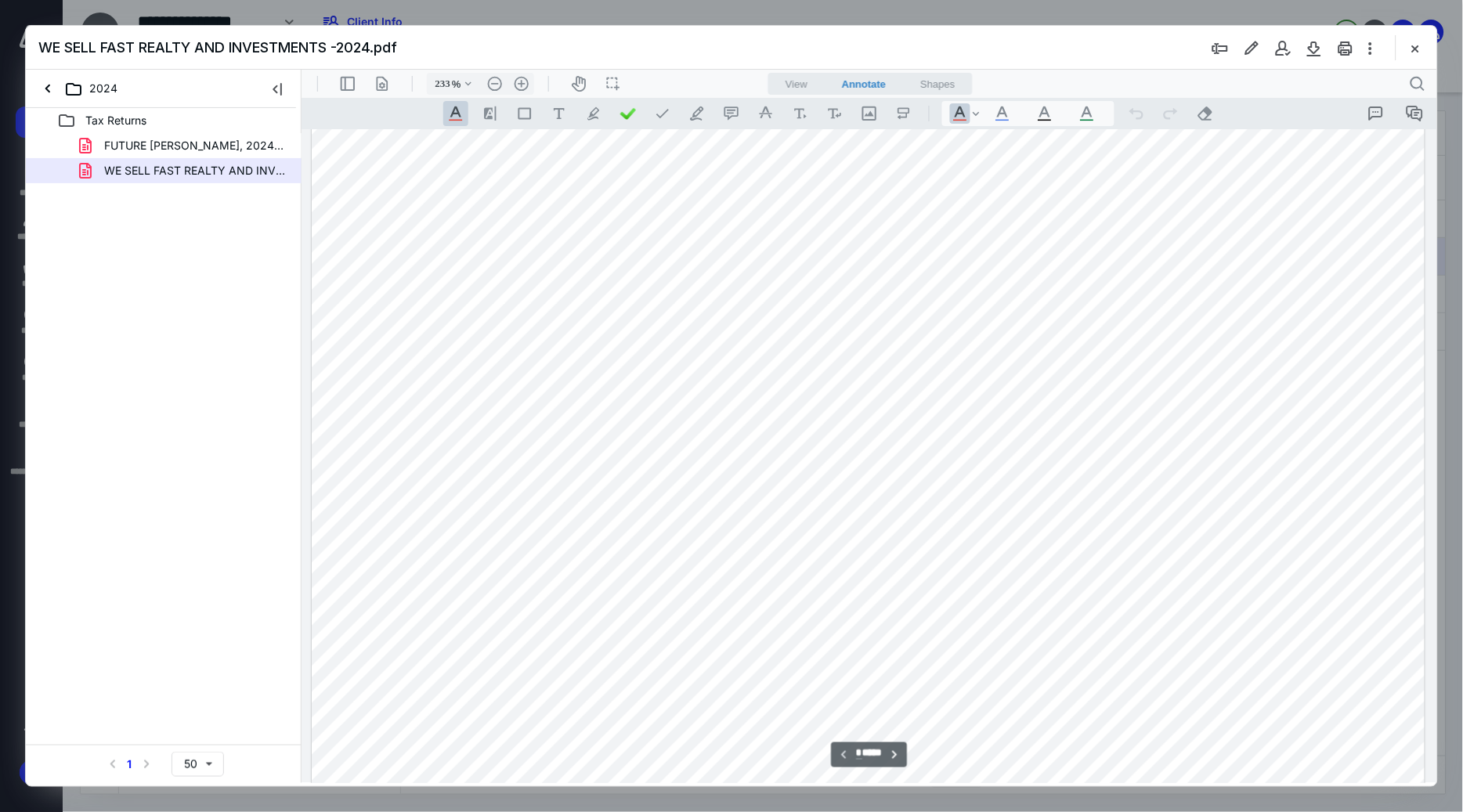 scroll, scrollTop: 937, scrollLeft: 0, axis: vertical 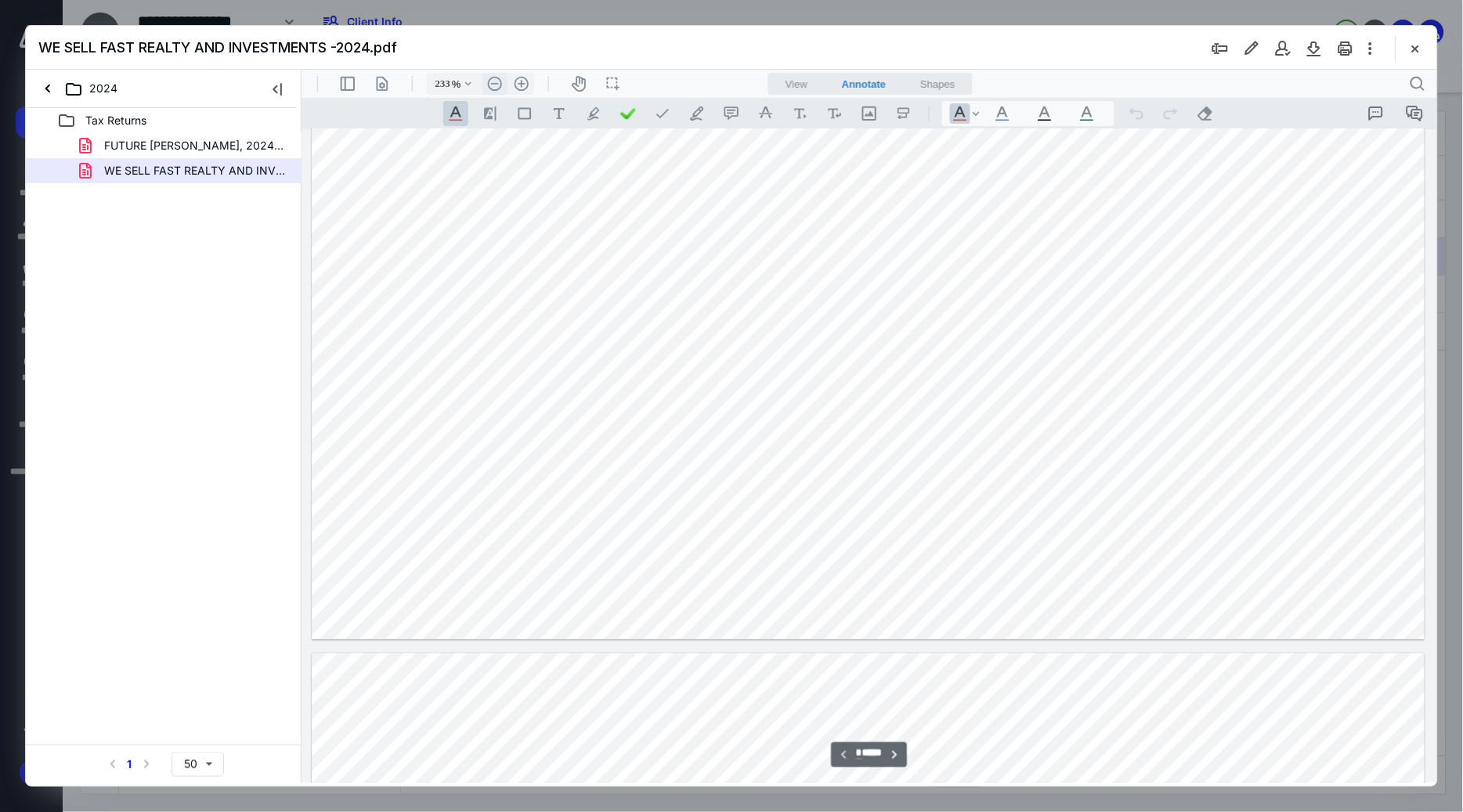 click on ".cls-1{fill:#abb0c4;} icon - header - zoom - out - line" at bounding box center [494, 83] 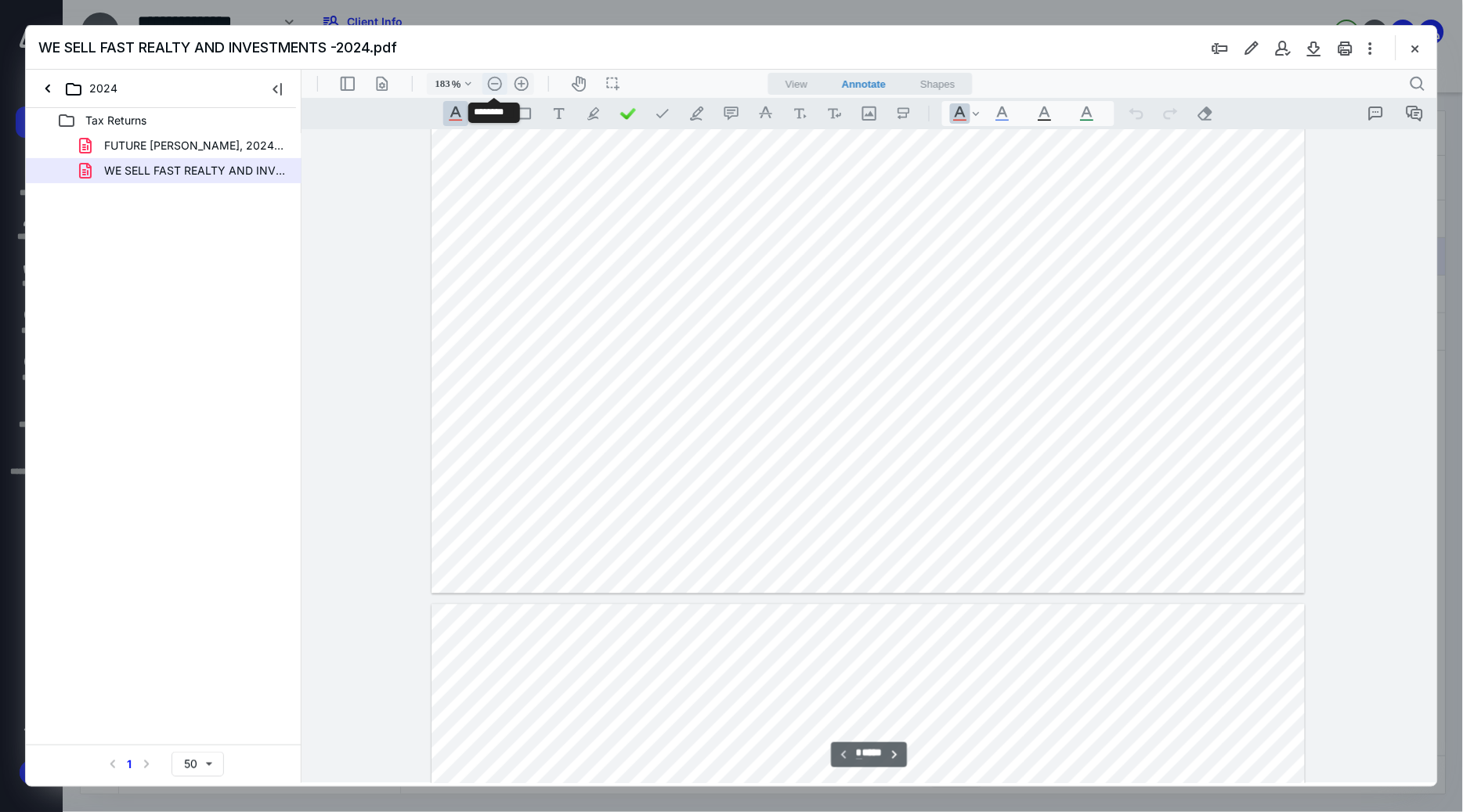 click on ".cls-1{fill:#abb0c4;} icon - header - zoom - out - line" at bounding box center (494, 83) 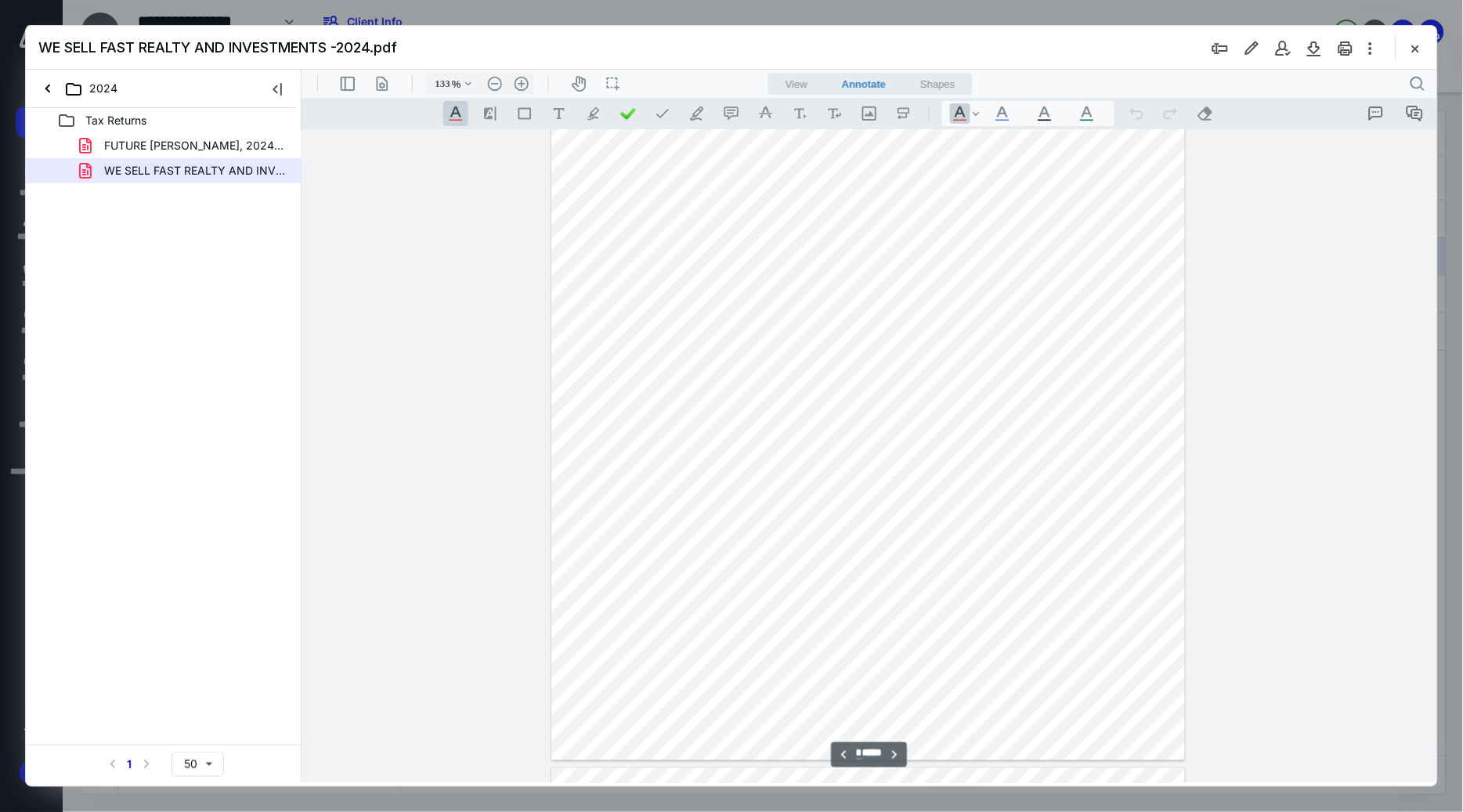 type on "*" 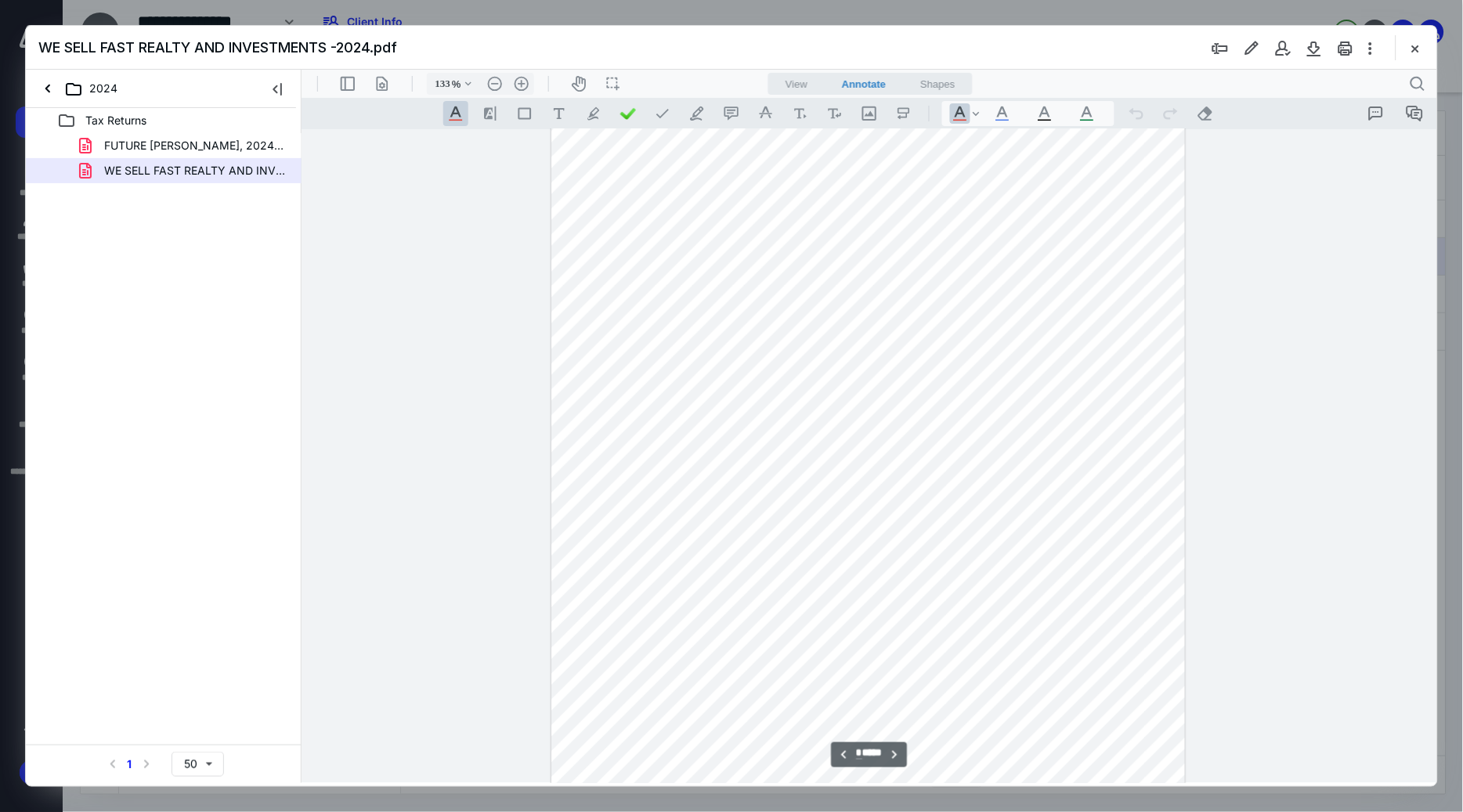 scroll, scrollTop: 2688, scrollLeft: 0, axis: vertical 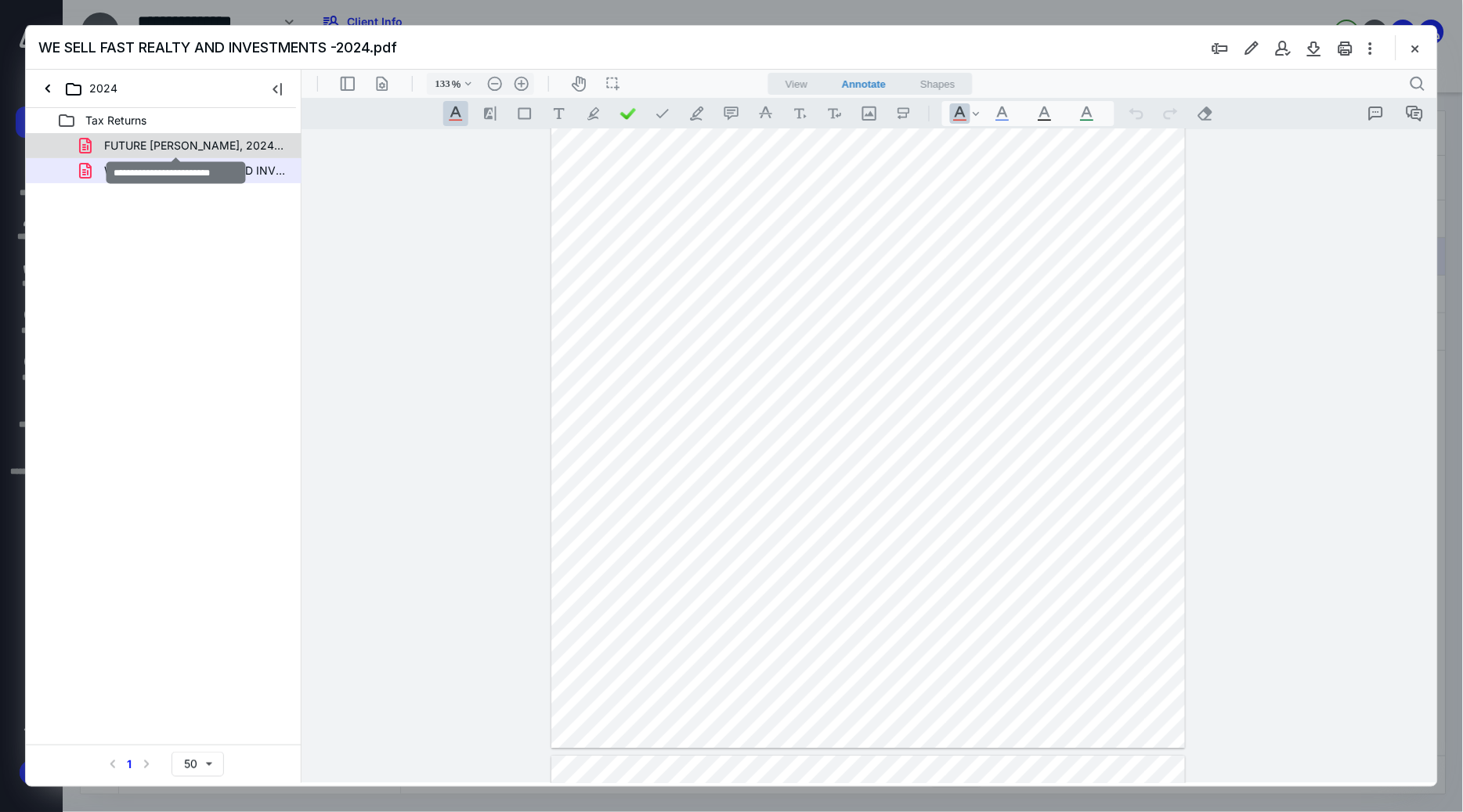 click on "FUTURE D DAVIS,  2024.pdf" at bounding box center (195, 146) 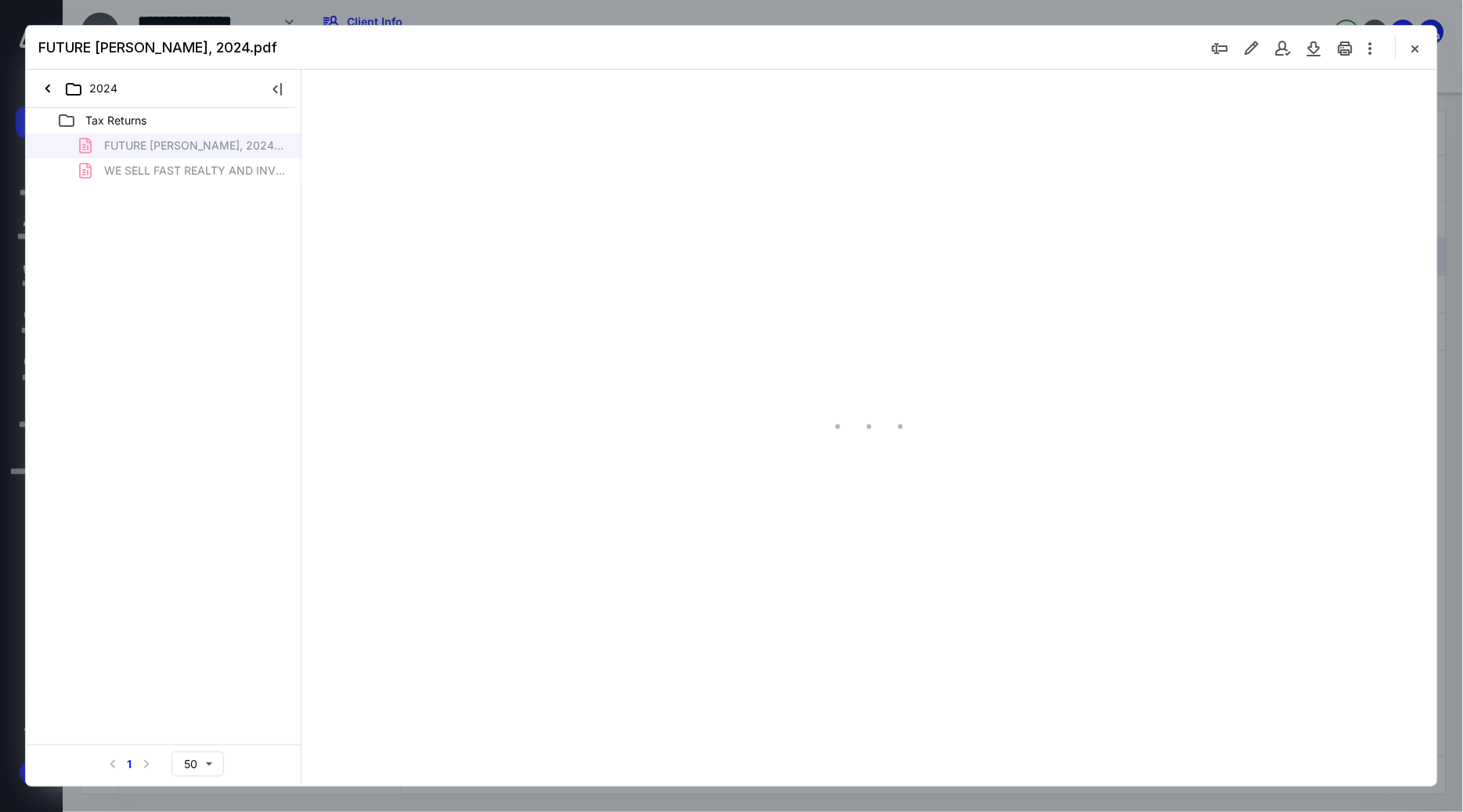 type on "233" 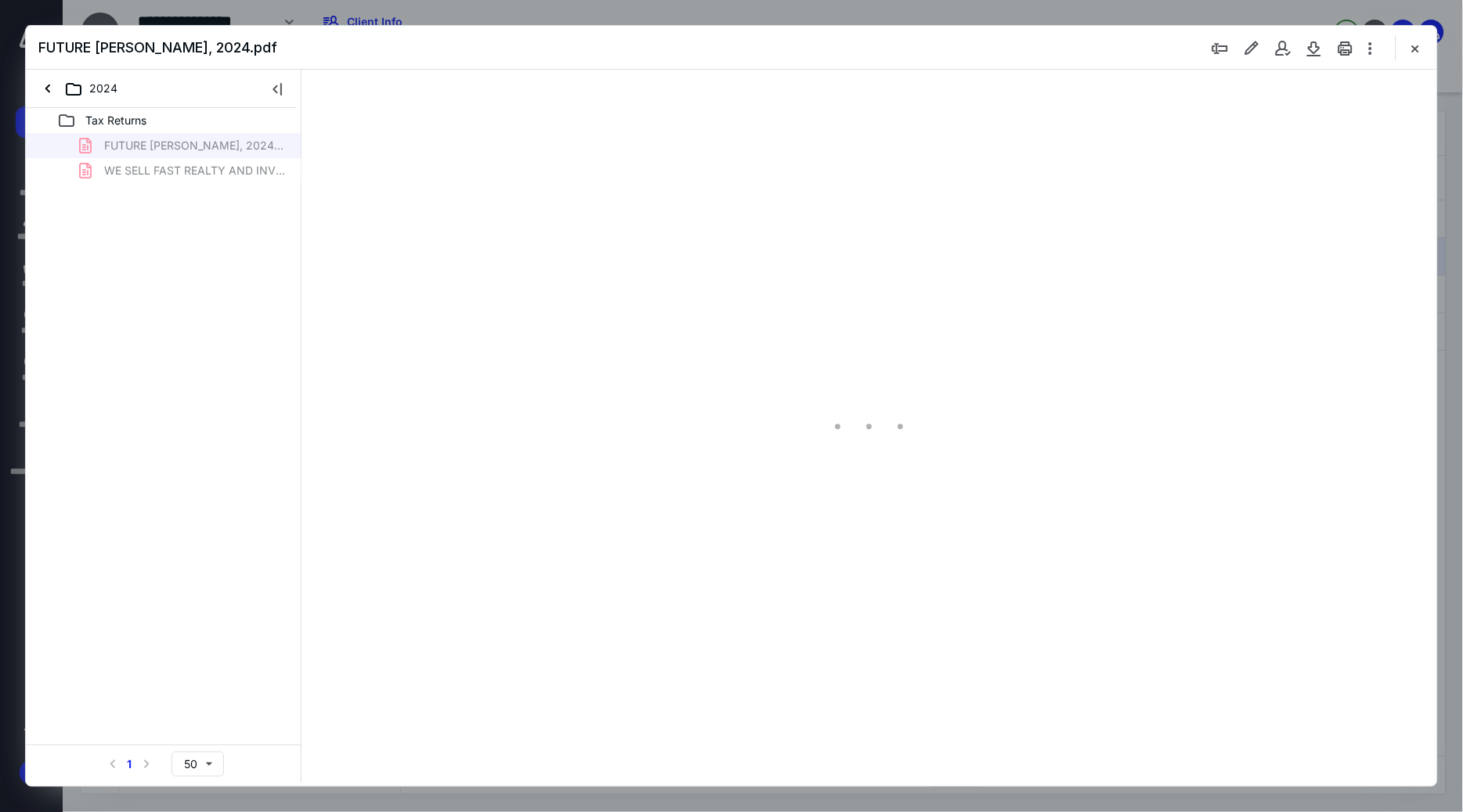 scroll, scrollTop: 67, scrollLeft: 0, axis: vertical 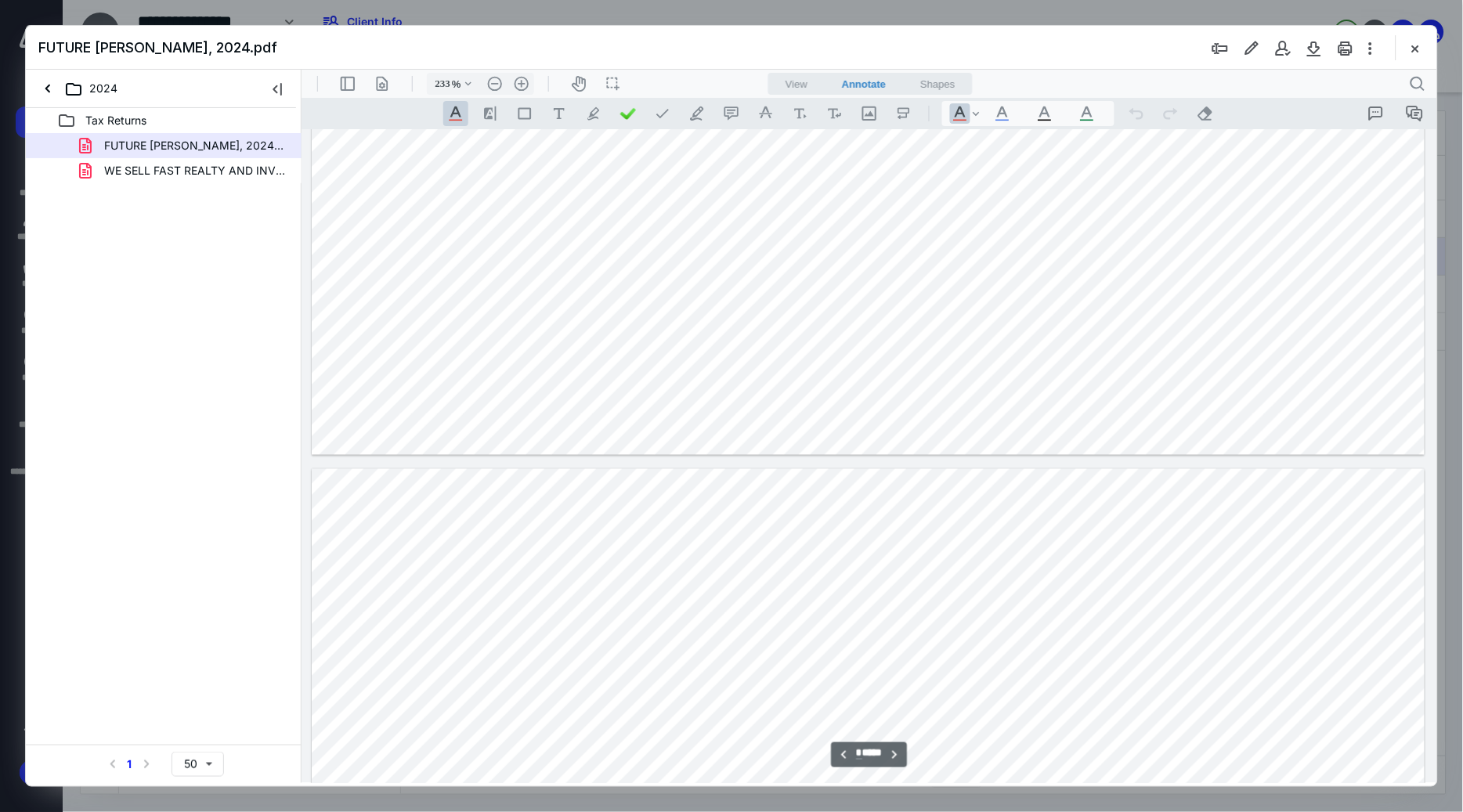 type on "*" 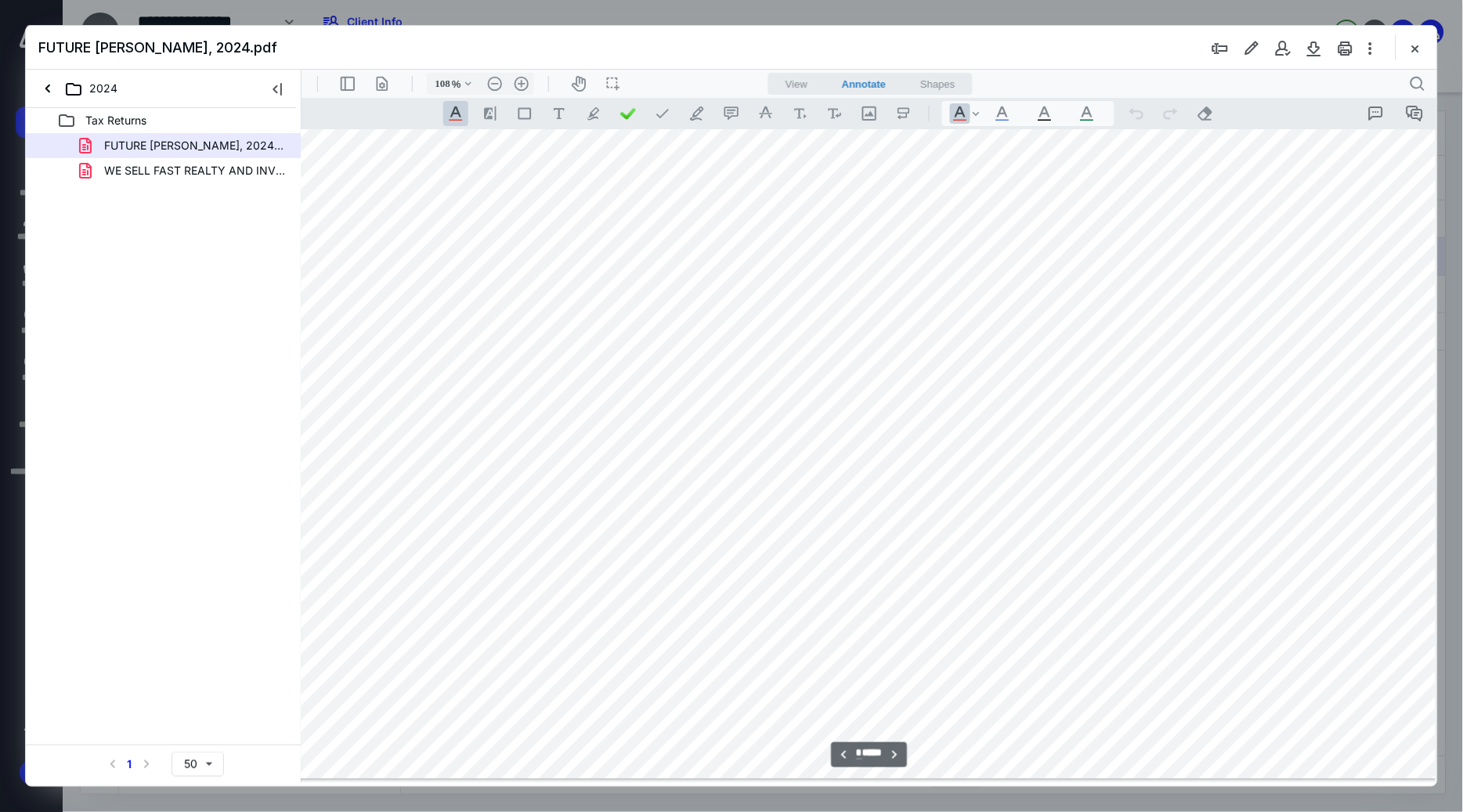 scroll, scrollTop: 2909, scrollLeft: 0, axis: vertical 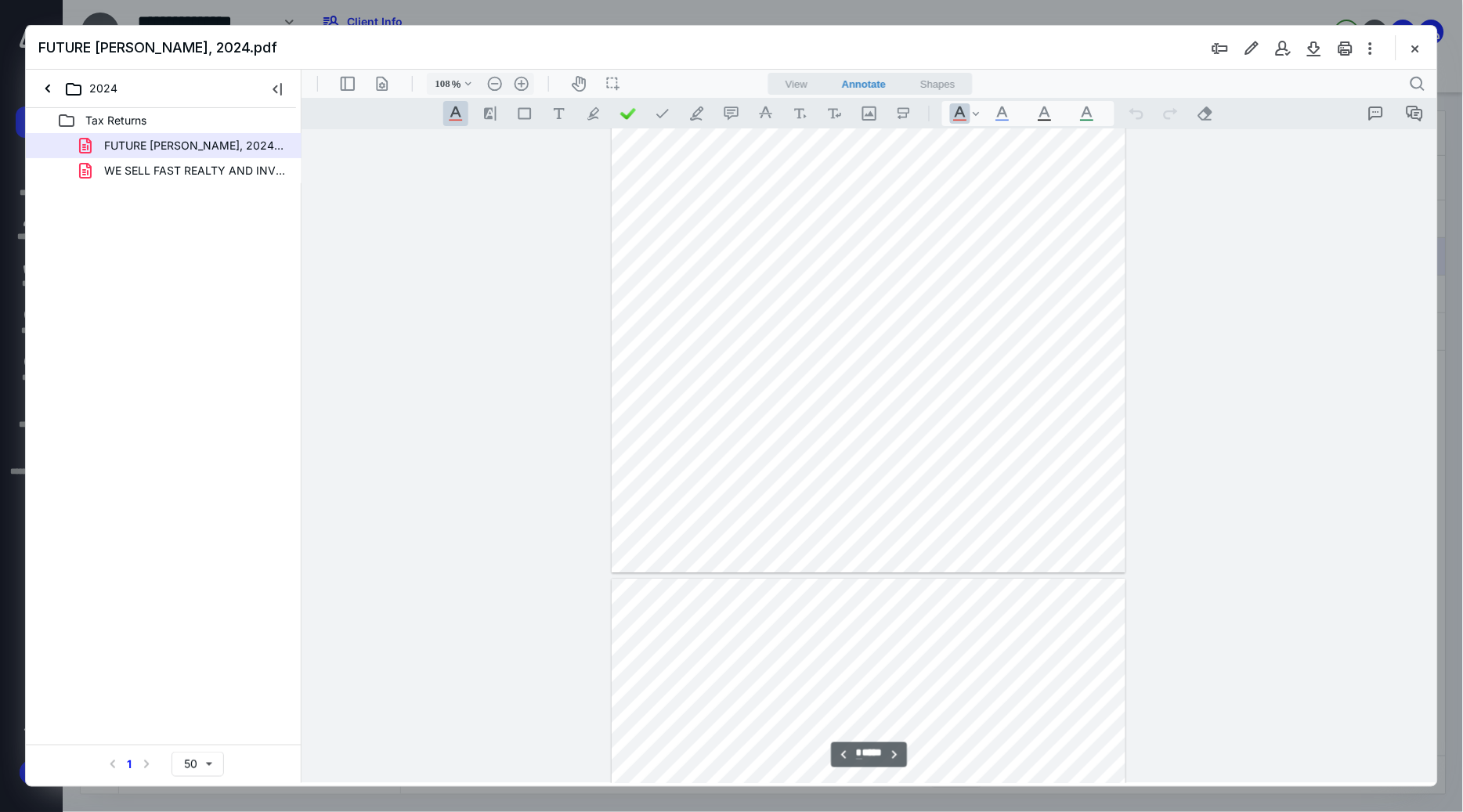type on "208" 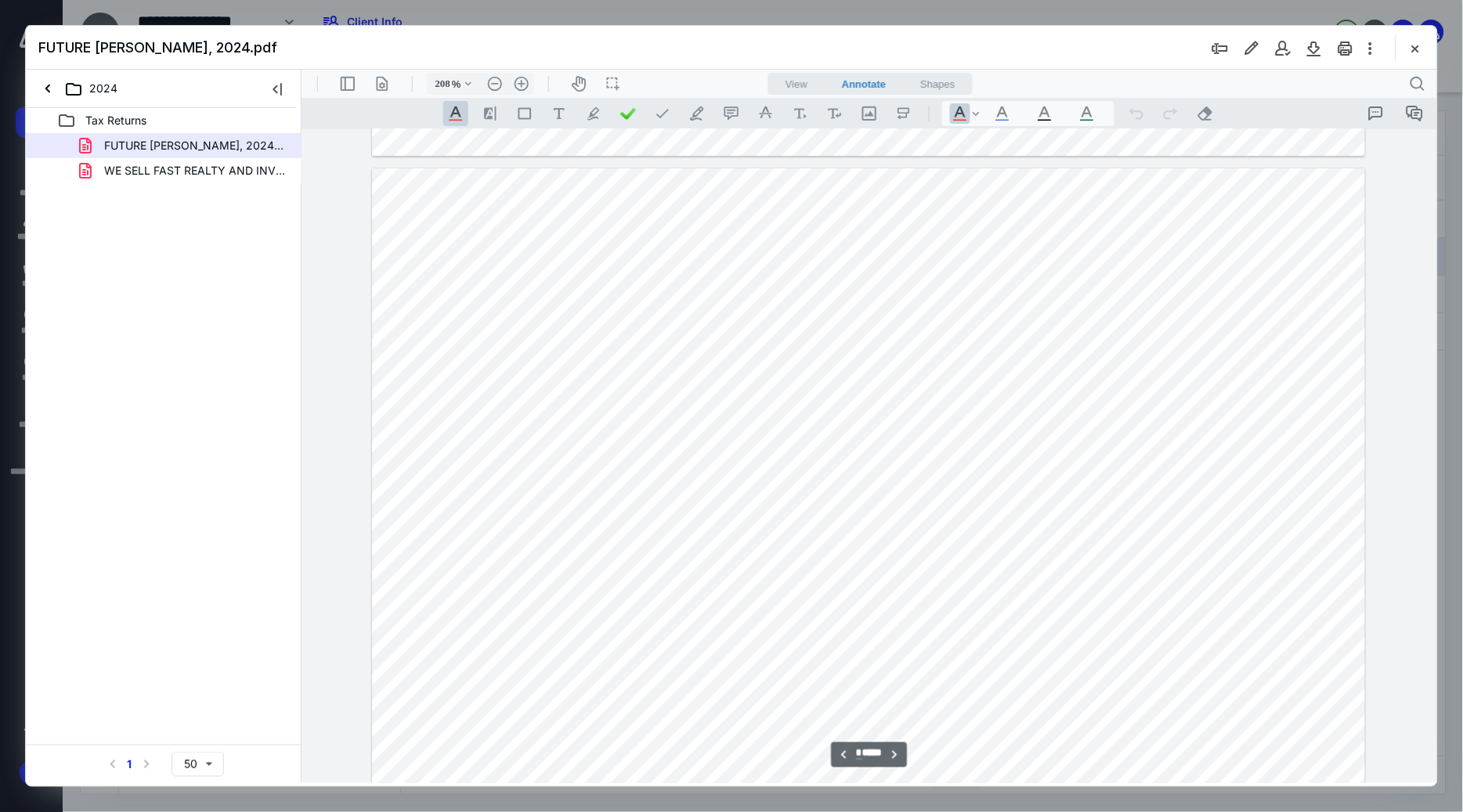 scroll, scrollTop: 6452, scrollLeft: 0, axis: vertical 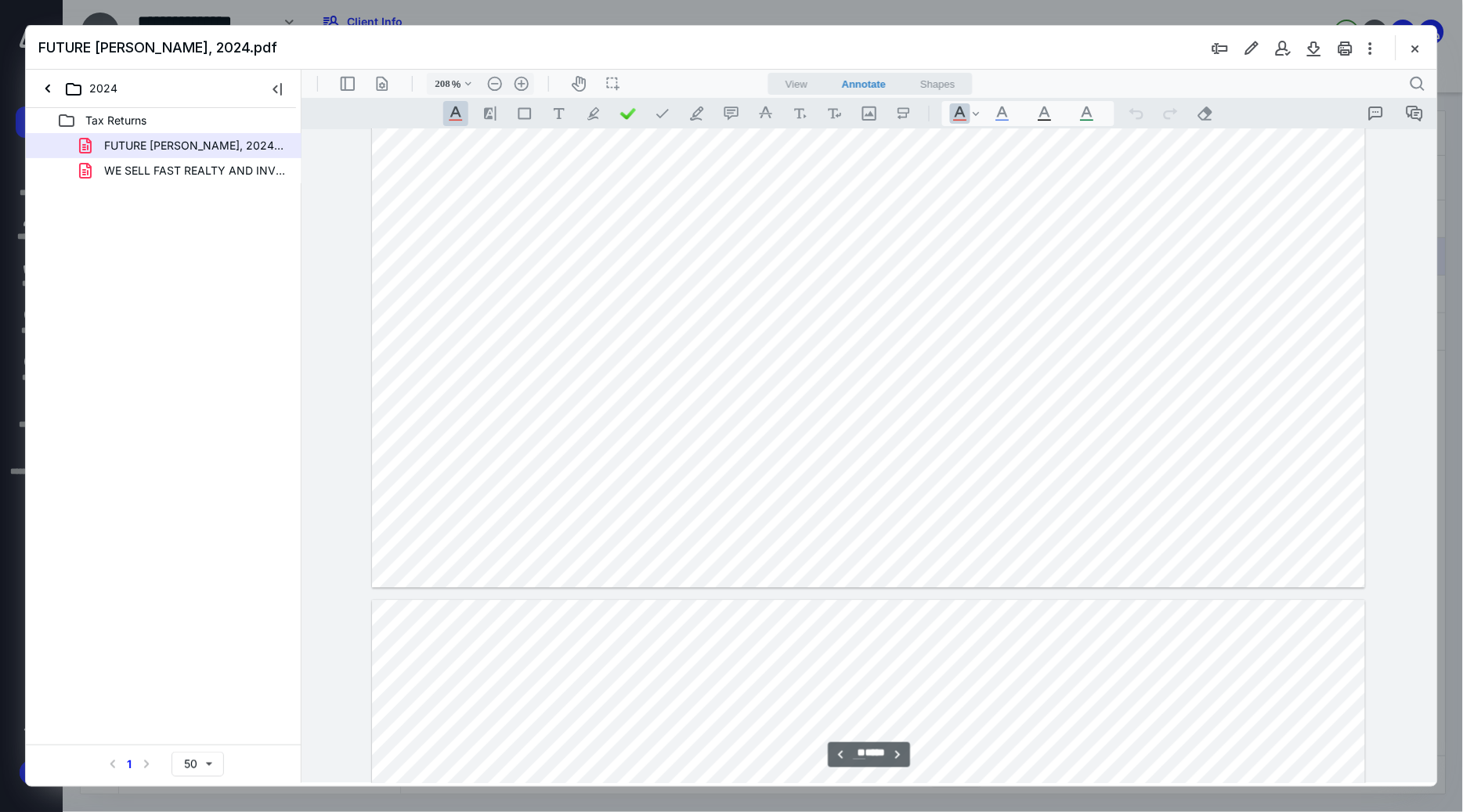 type on "**" 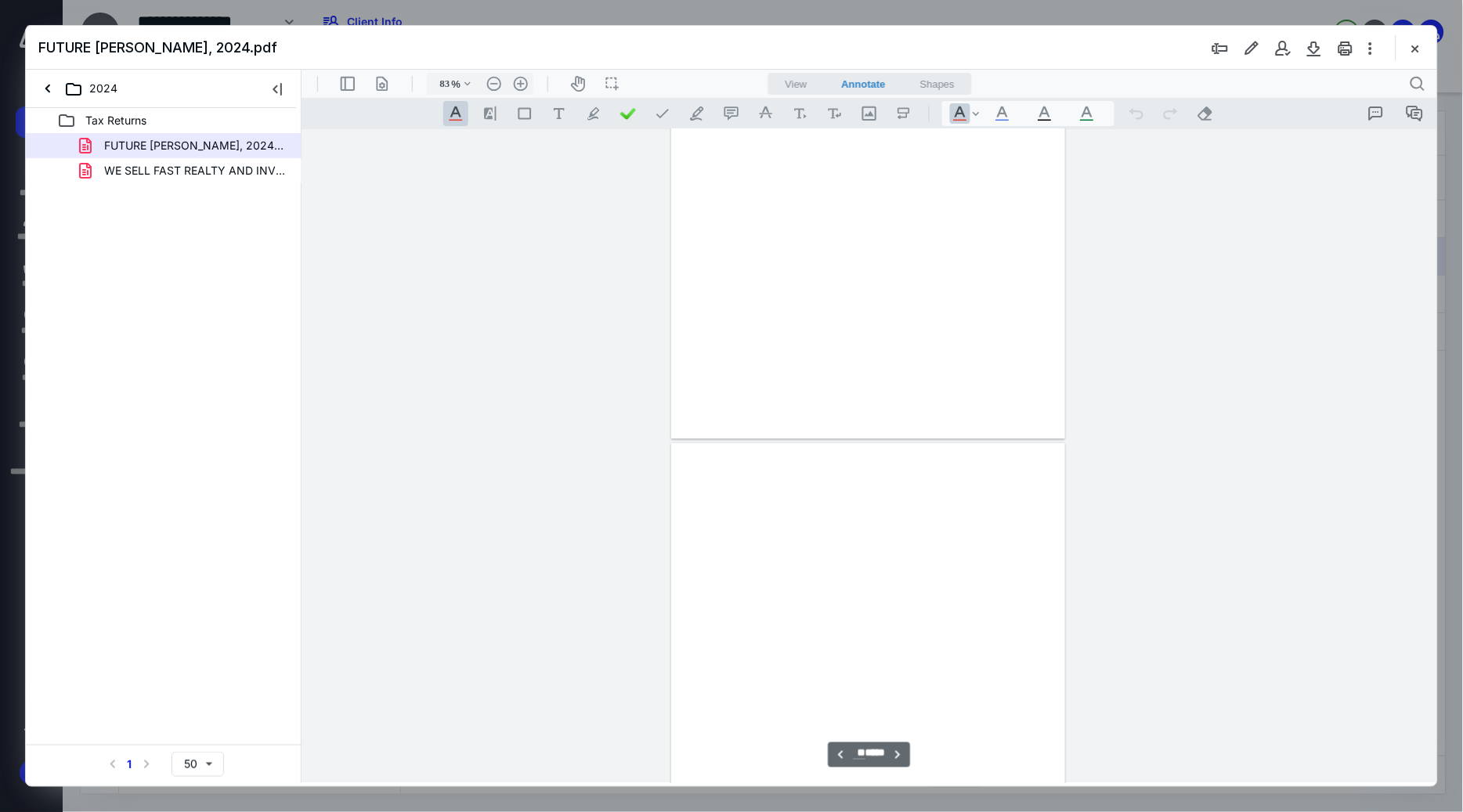 scroll, scrollTop: 4913, scrollLeft: 0, axis: vertical 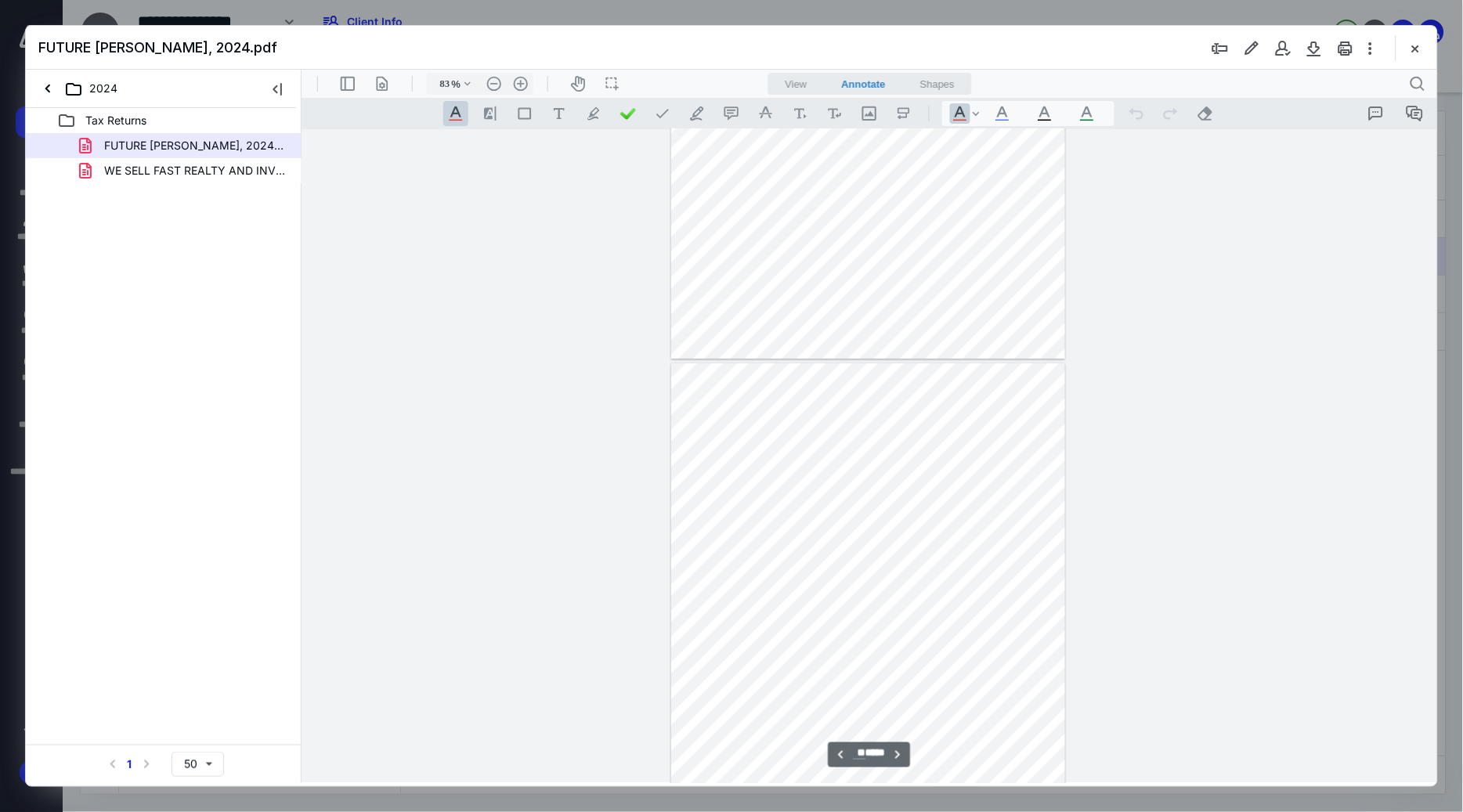 type on "208" 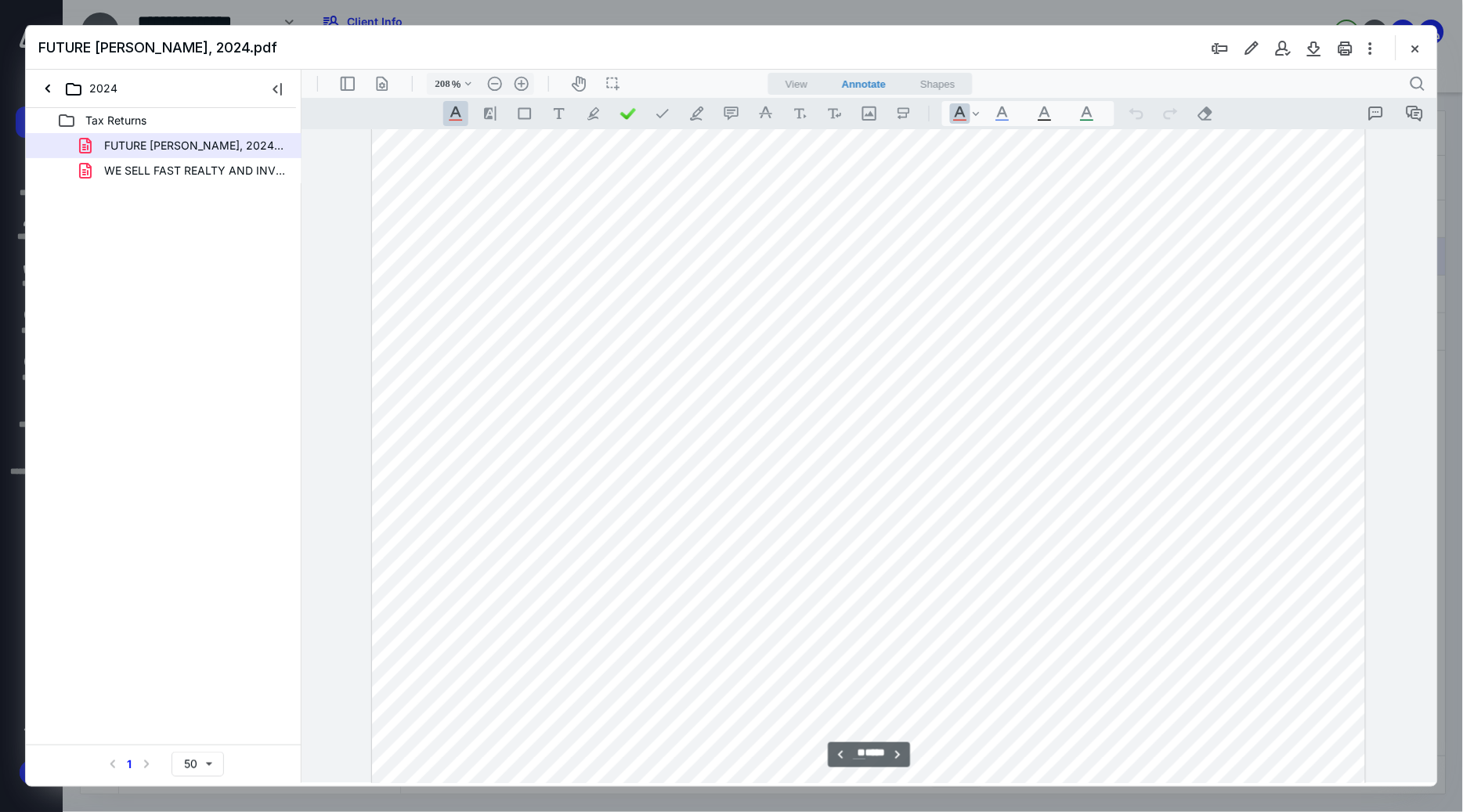 scroll, scrollTop: 23442, scrollLeft: 0, axis: vertical 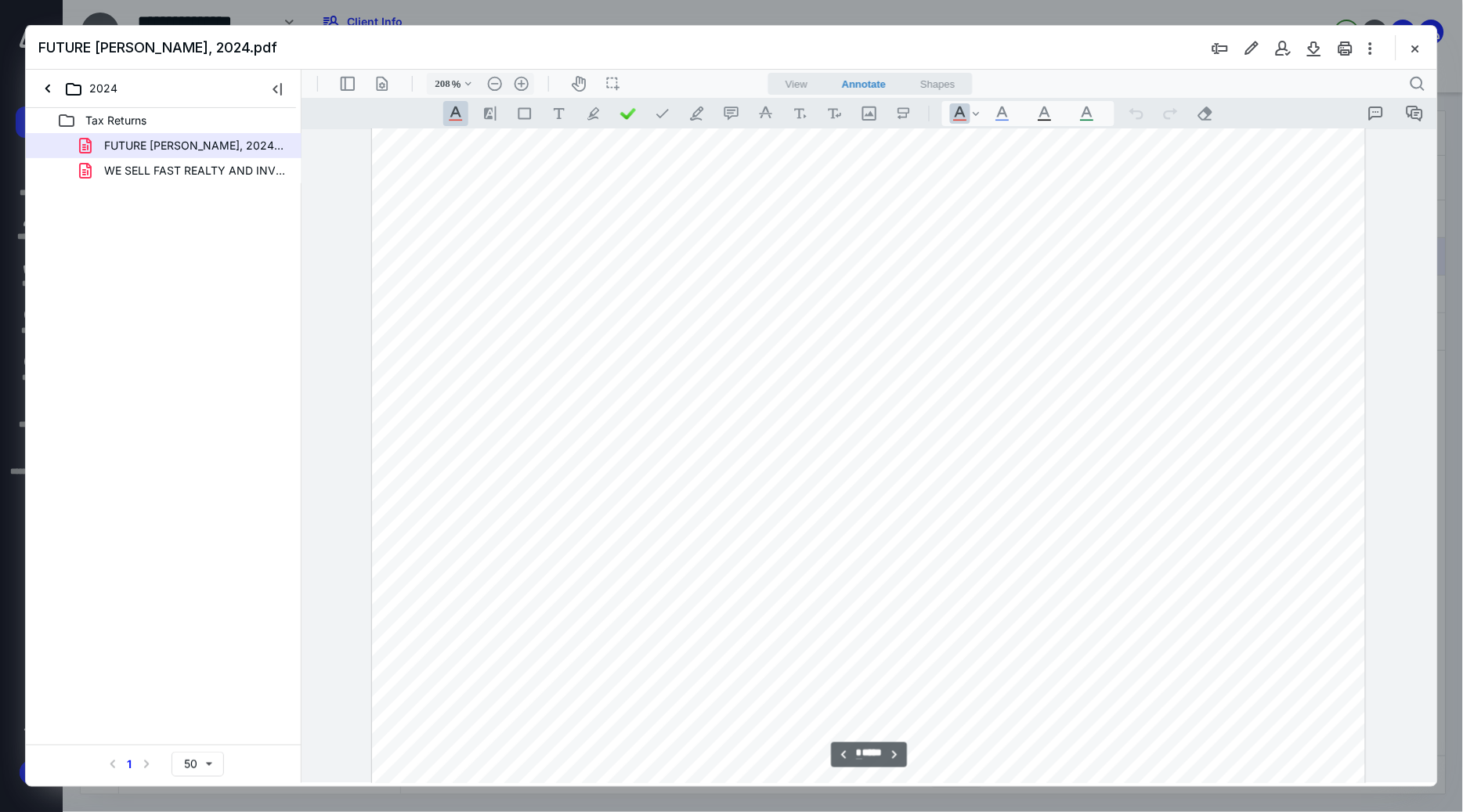 type on "*" 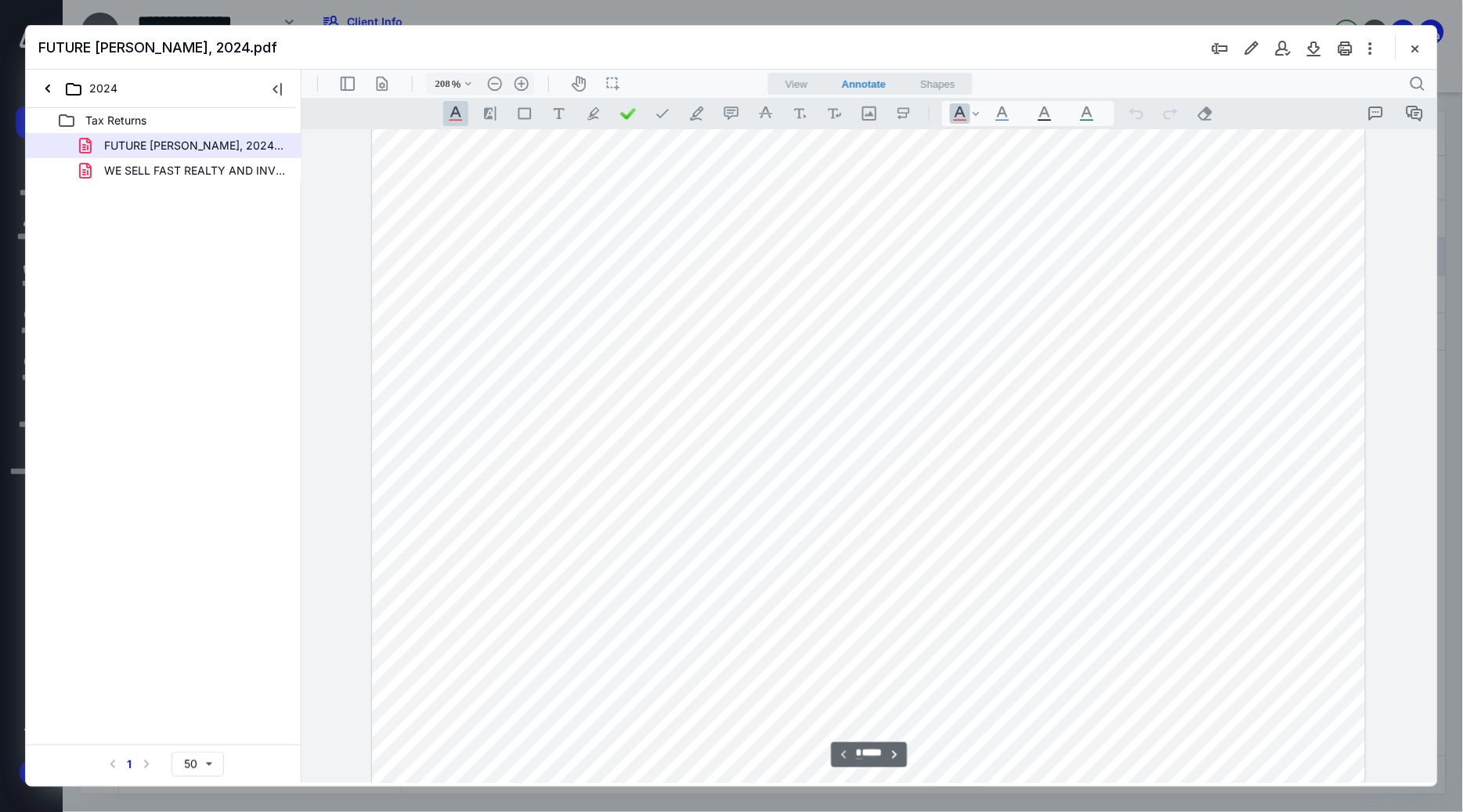 scroll, scrollTop: 279, scrollLeft: 0, axis: vertical 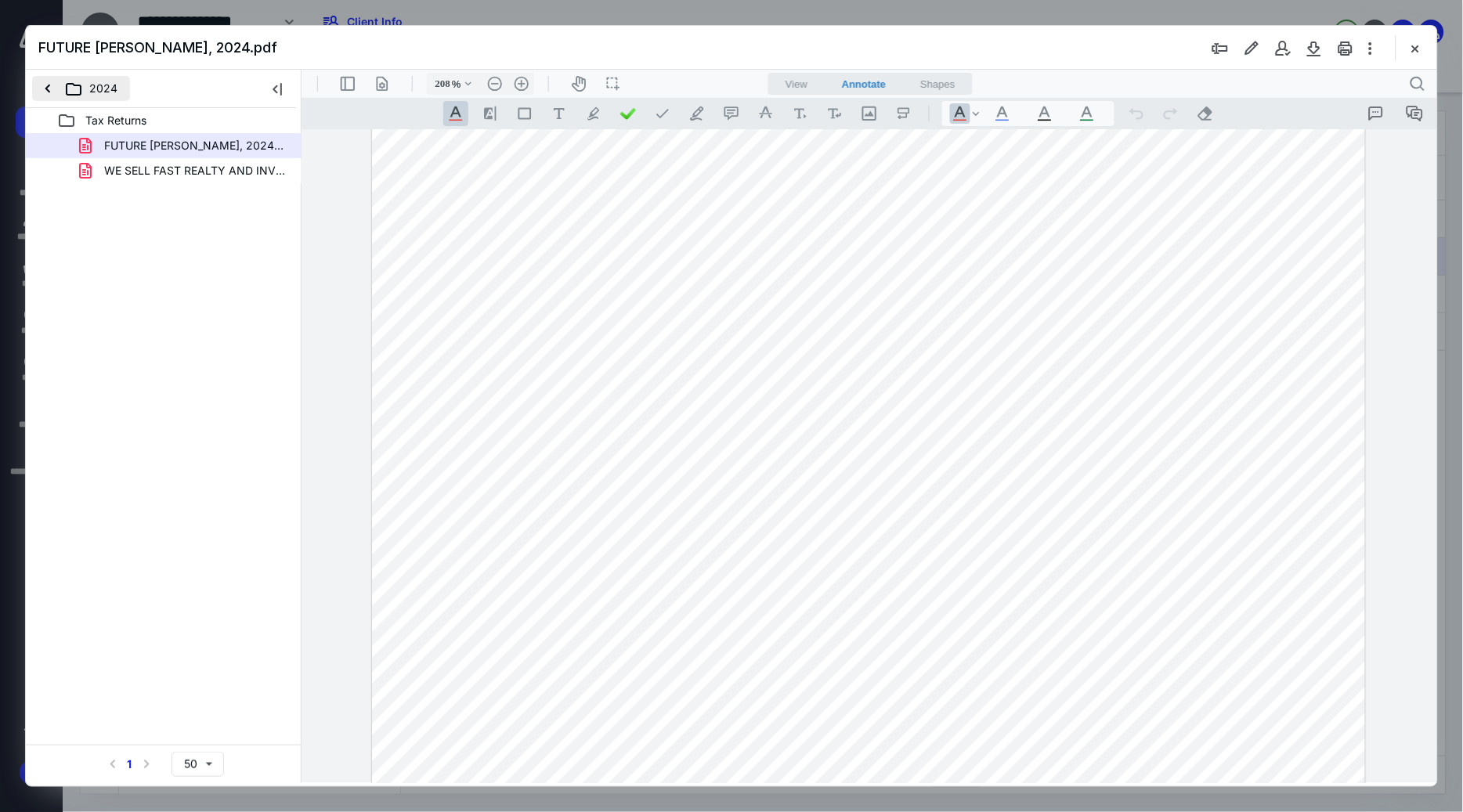 click on "2024" at bounding box center (81, 88) 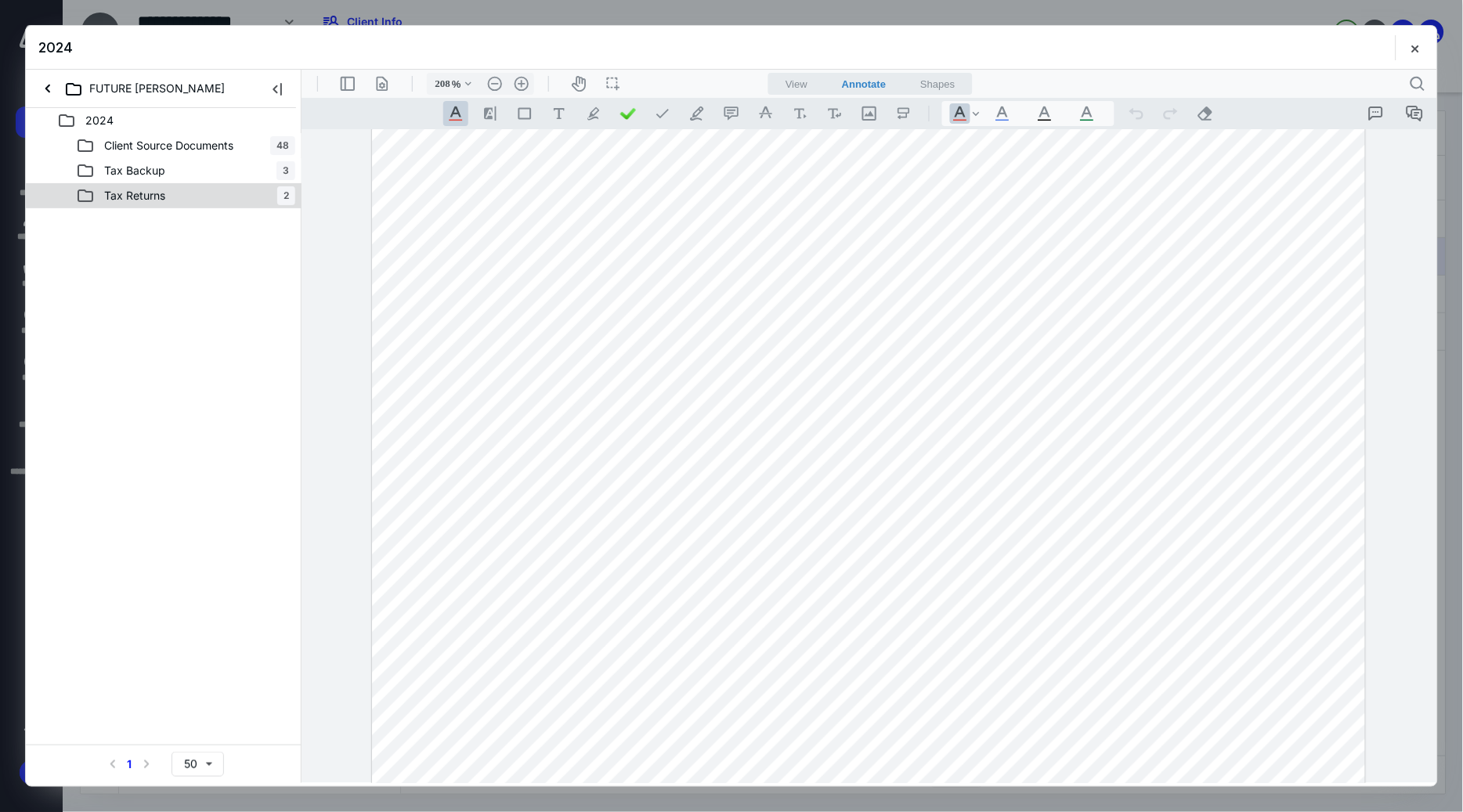 click on "Tax Returns 2" at bounding box center (186, 196) 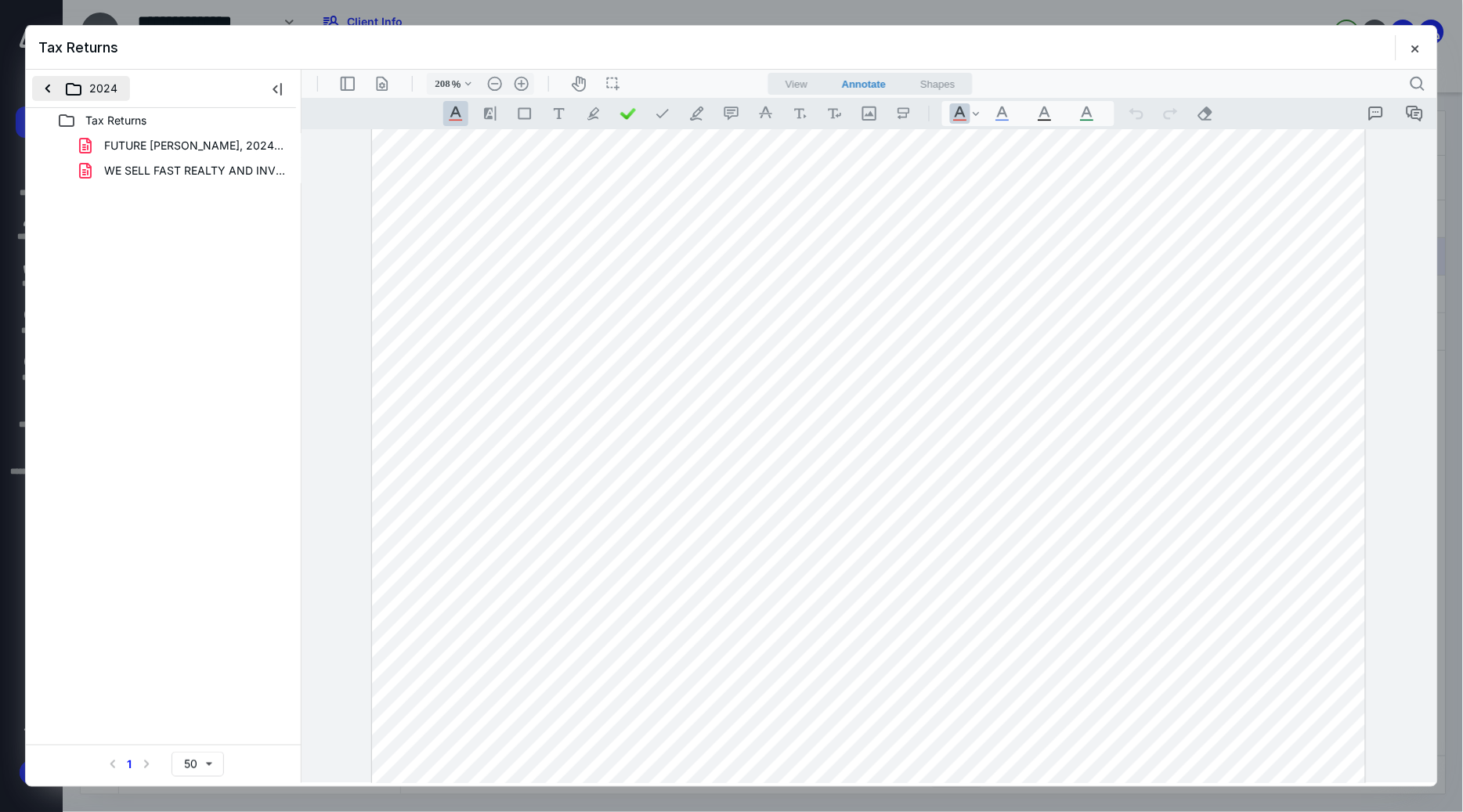 click on "2024" at bounding box center (81, 88) 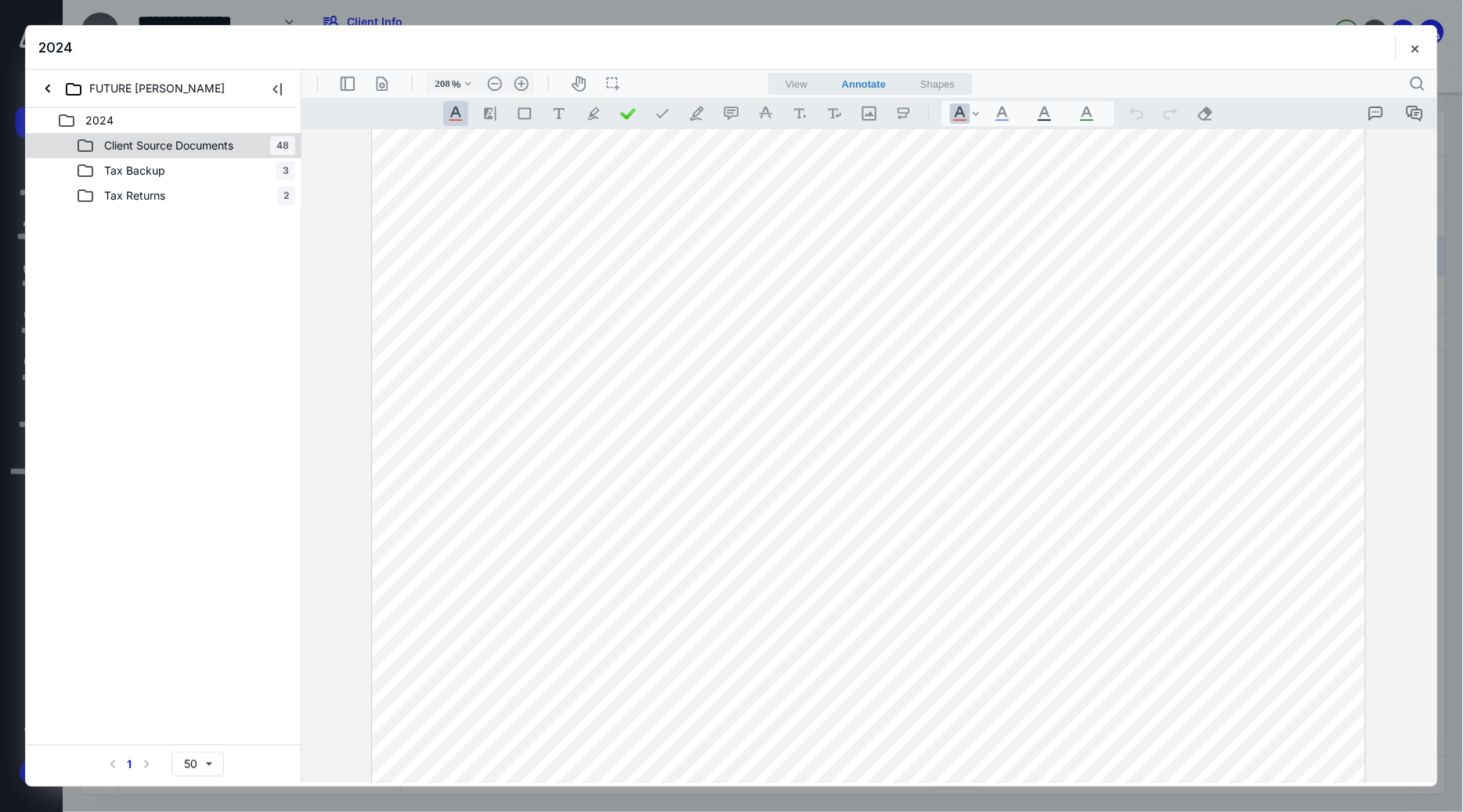 click on "Client Source Documents" at bounding box center (159, 146) 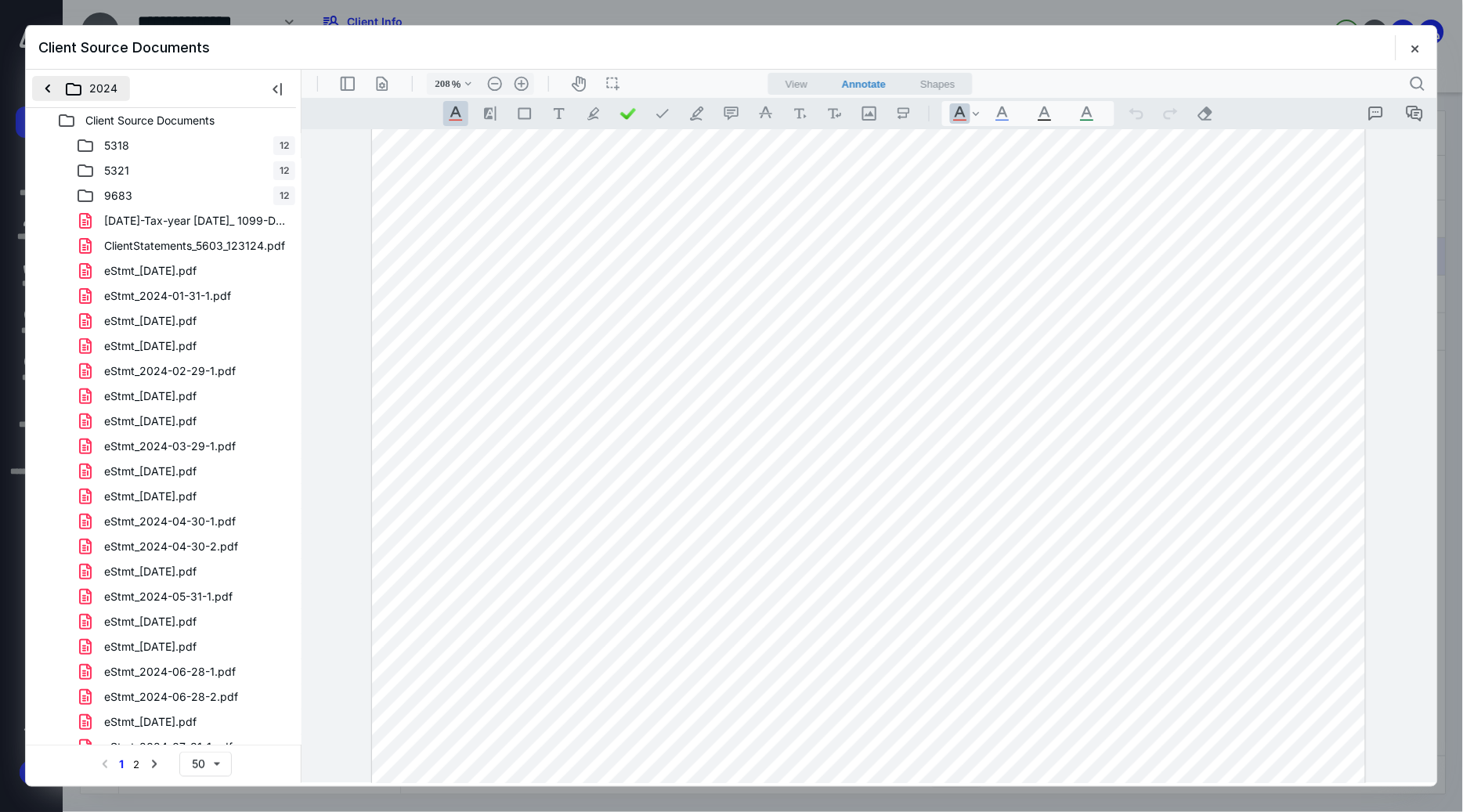 click on "2024" at bounding box center (81, 88) 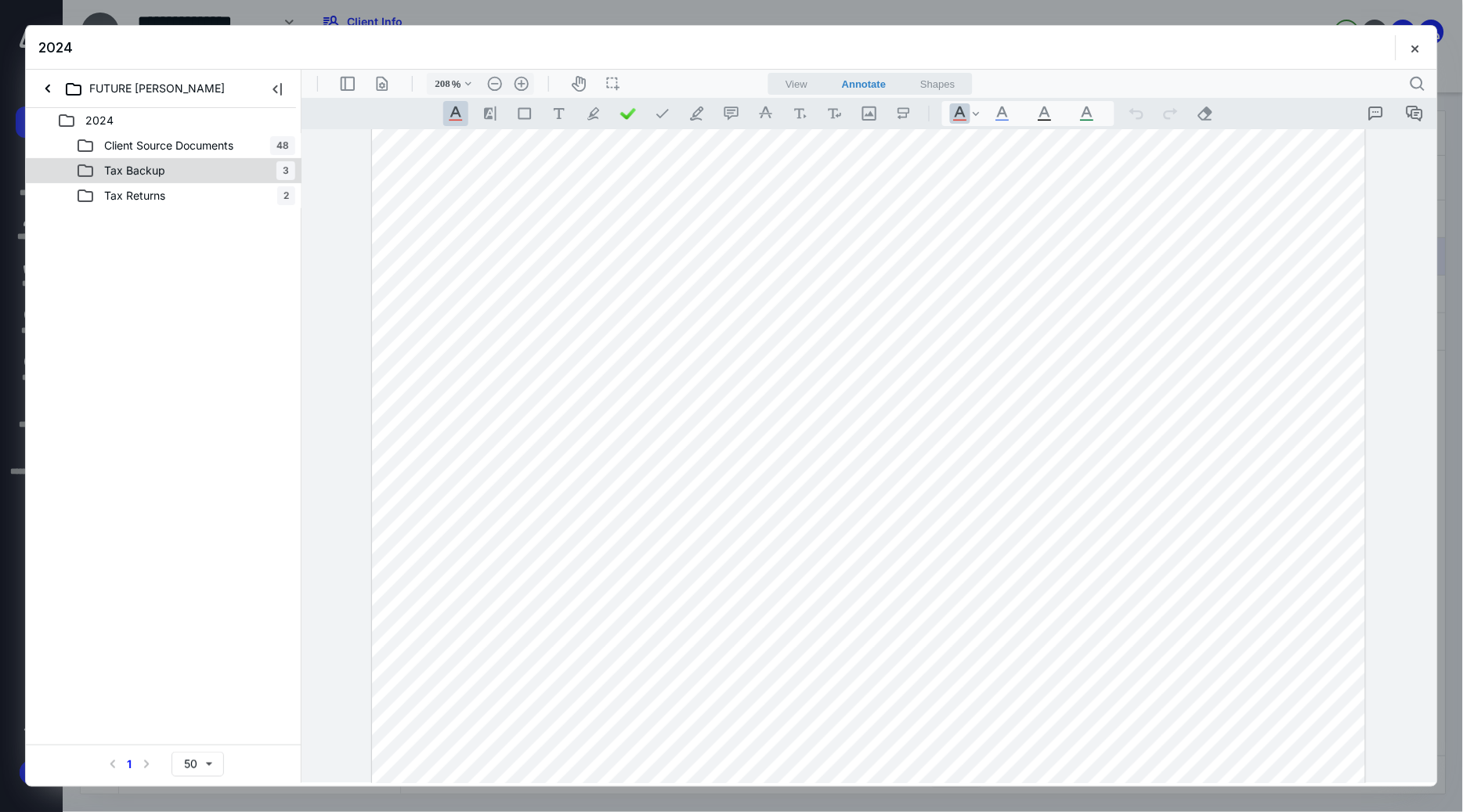 click on "Tax Backup" at bounding box center [135, 171] 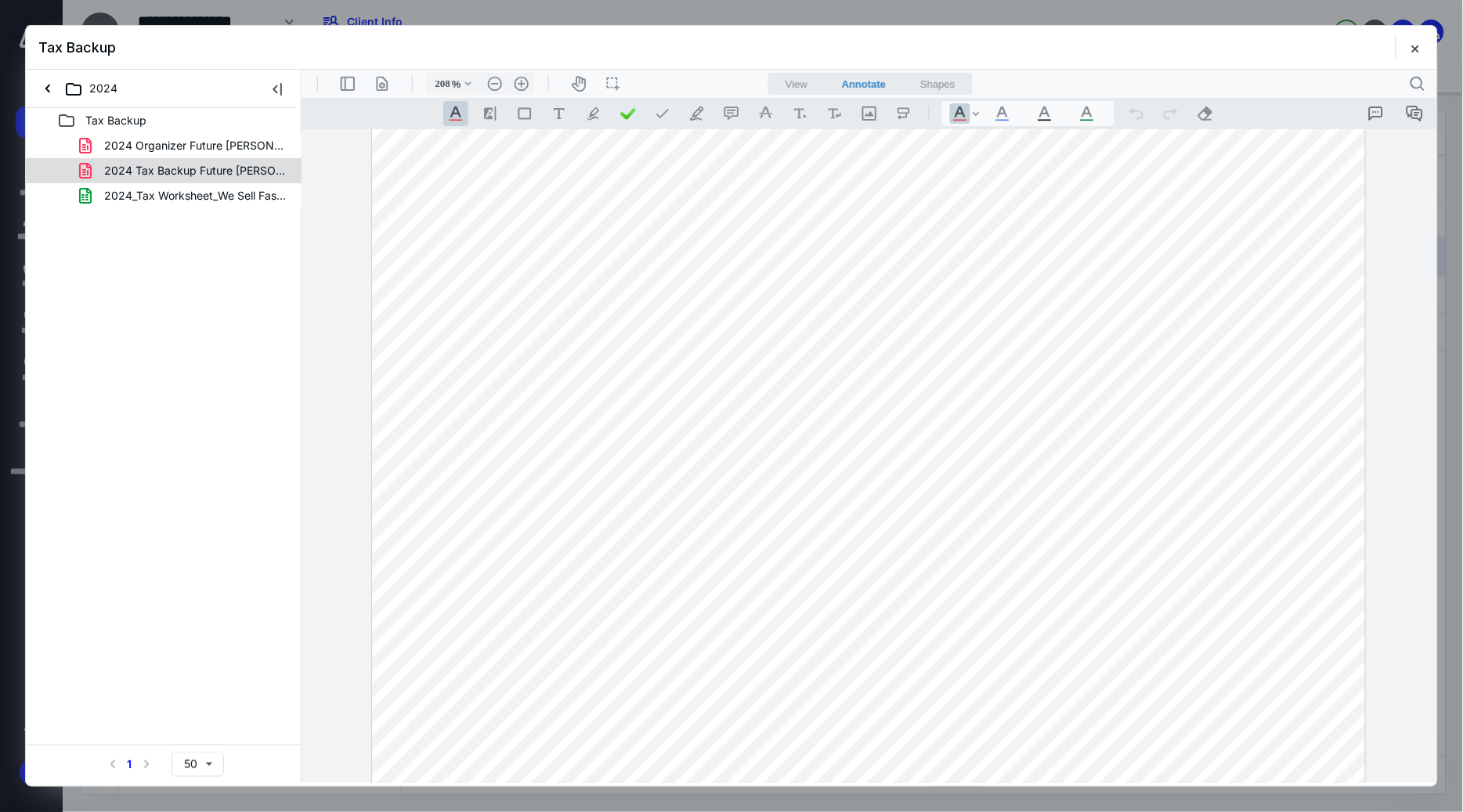 click on "2024 Tax Backup Future D Davis.pdf" at bounding box center [164, 171] 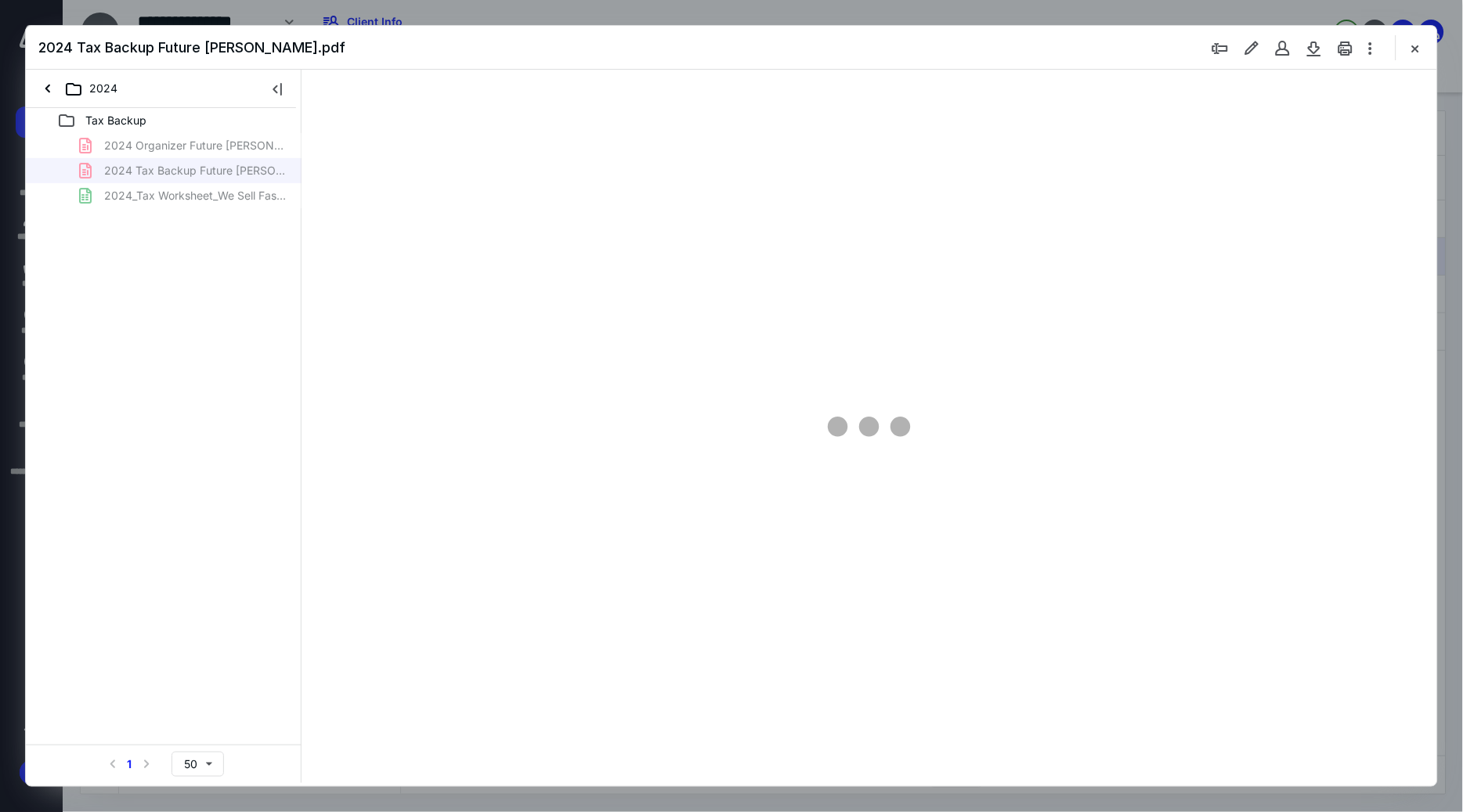 type on "233" 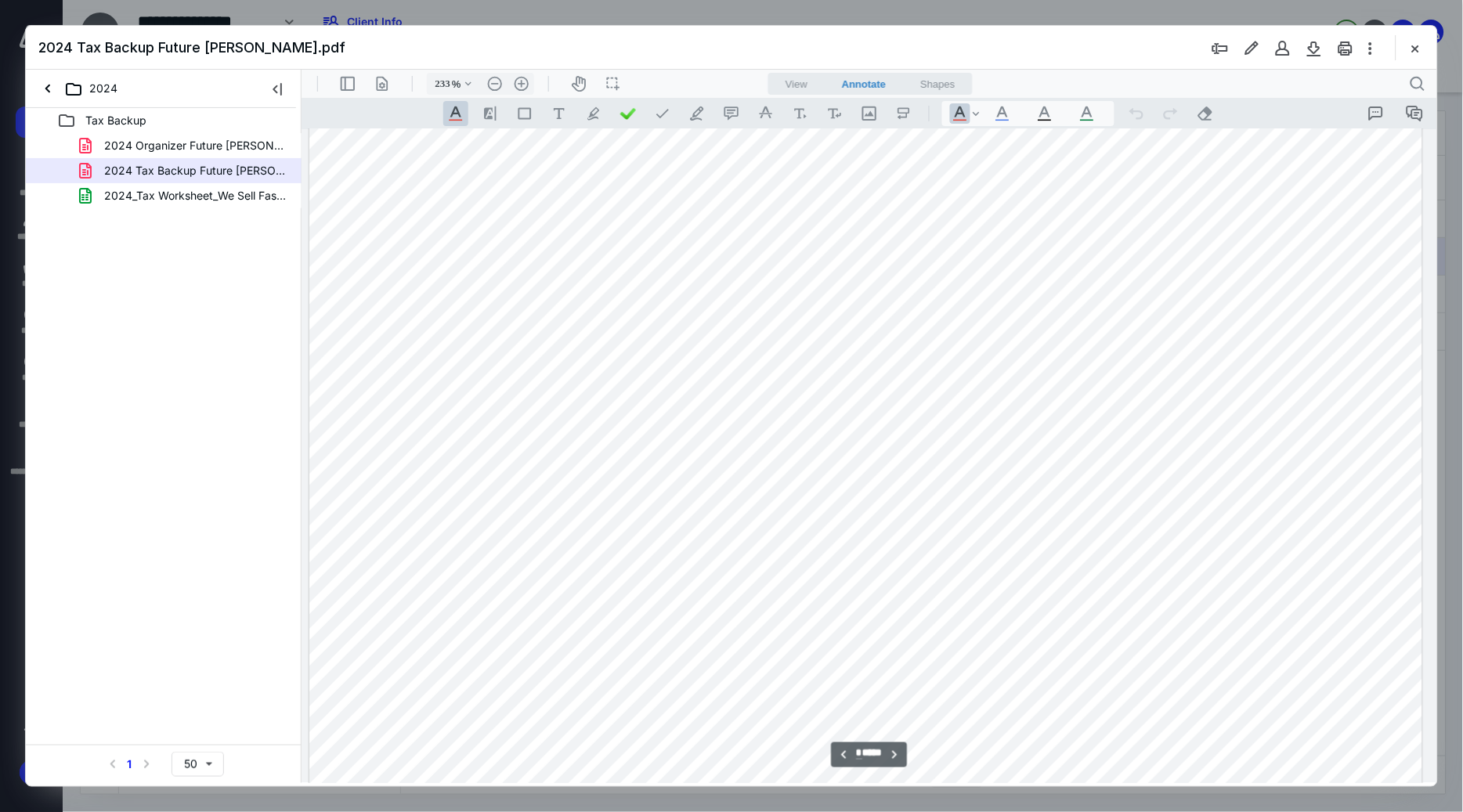 scroll, scrollTop: 6155, scrollLeft: 163, axis: both 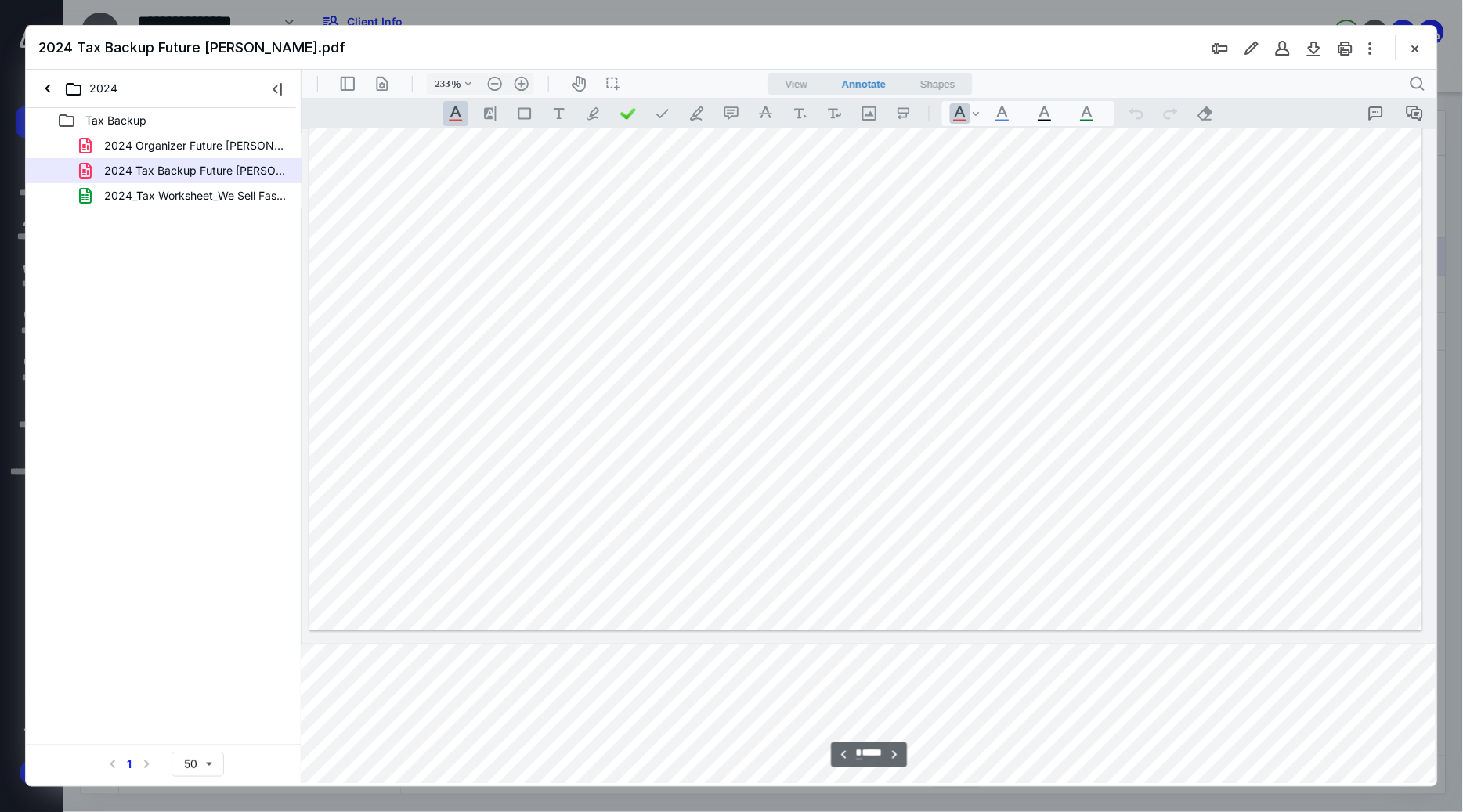 type on "*" 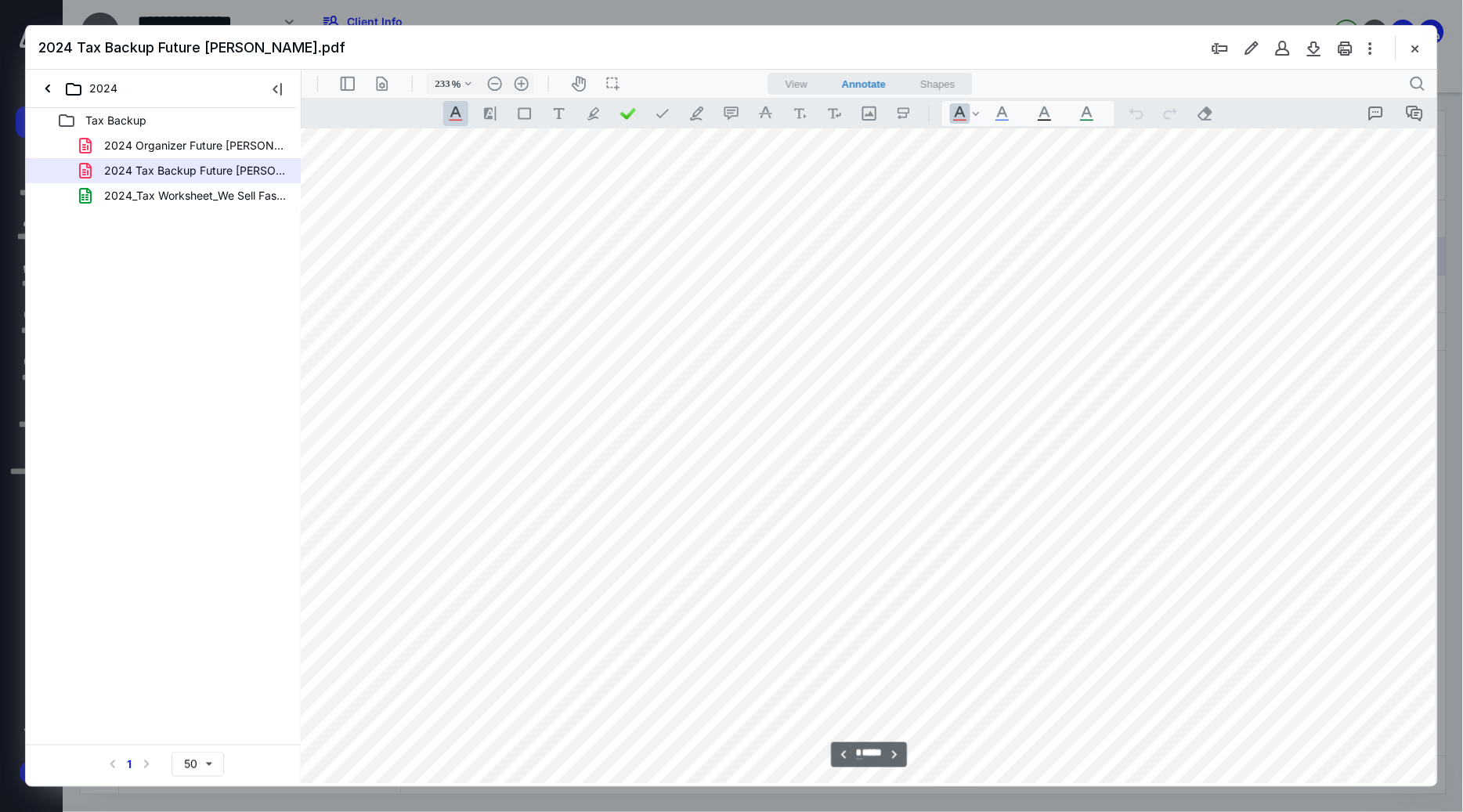 scroll, scrollTop: 9064, scrollLeft: 163, axis: both 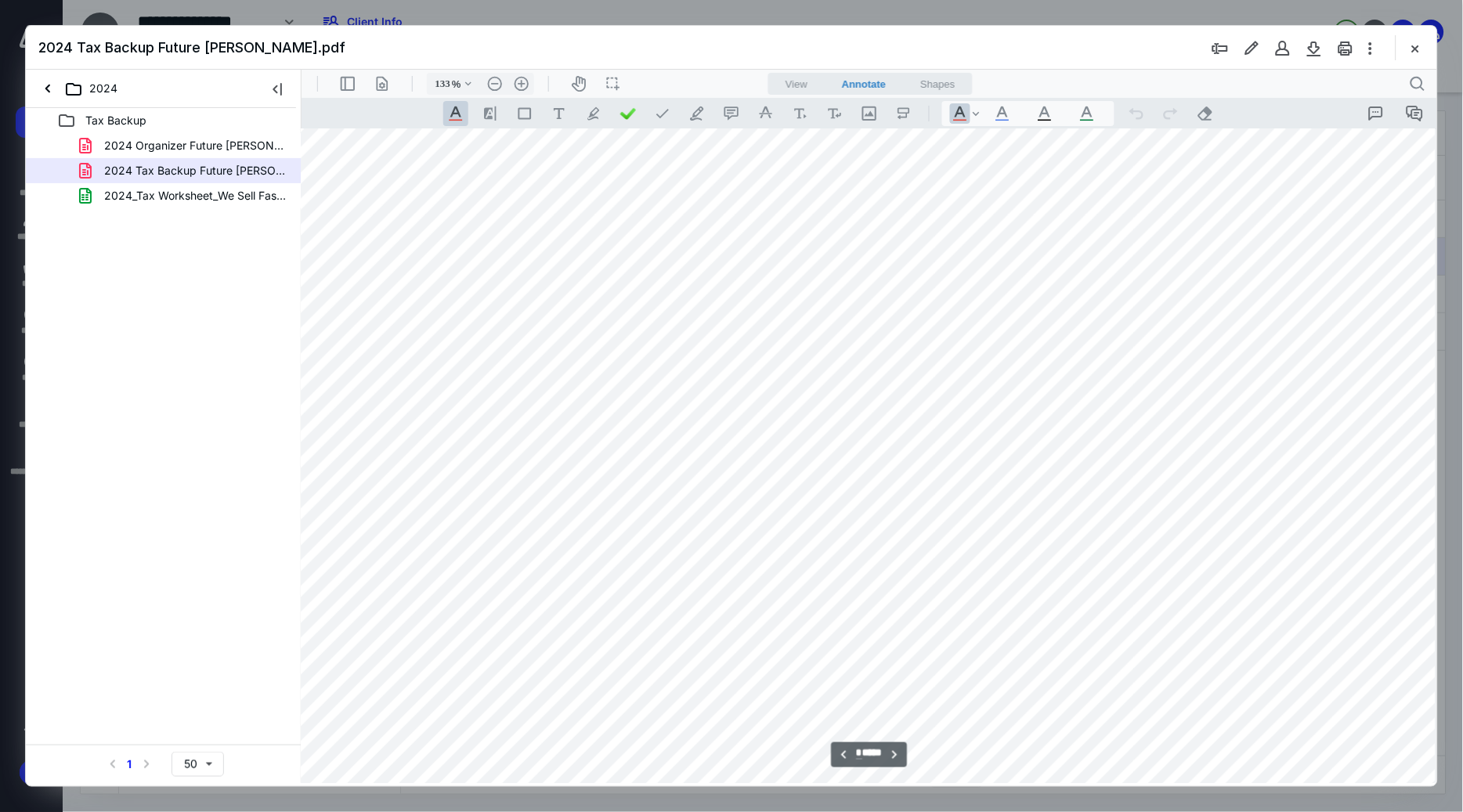 type on "108" 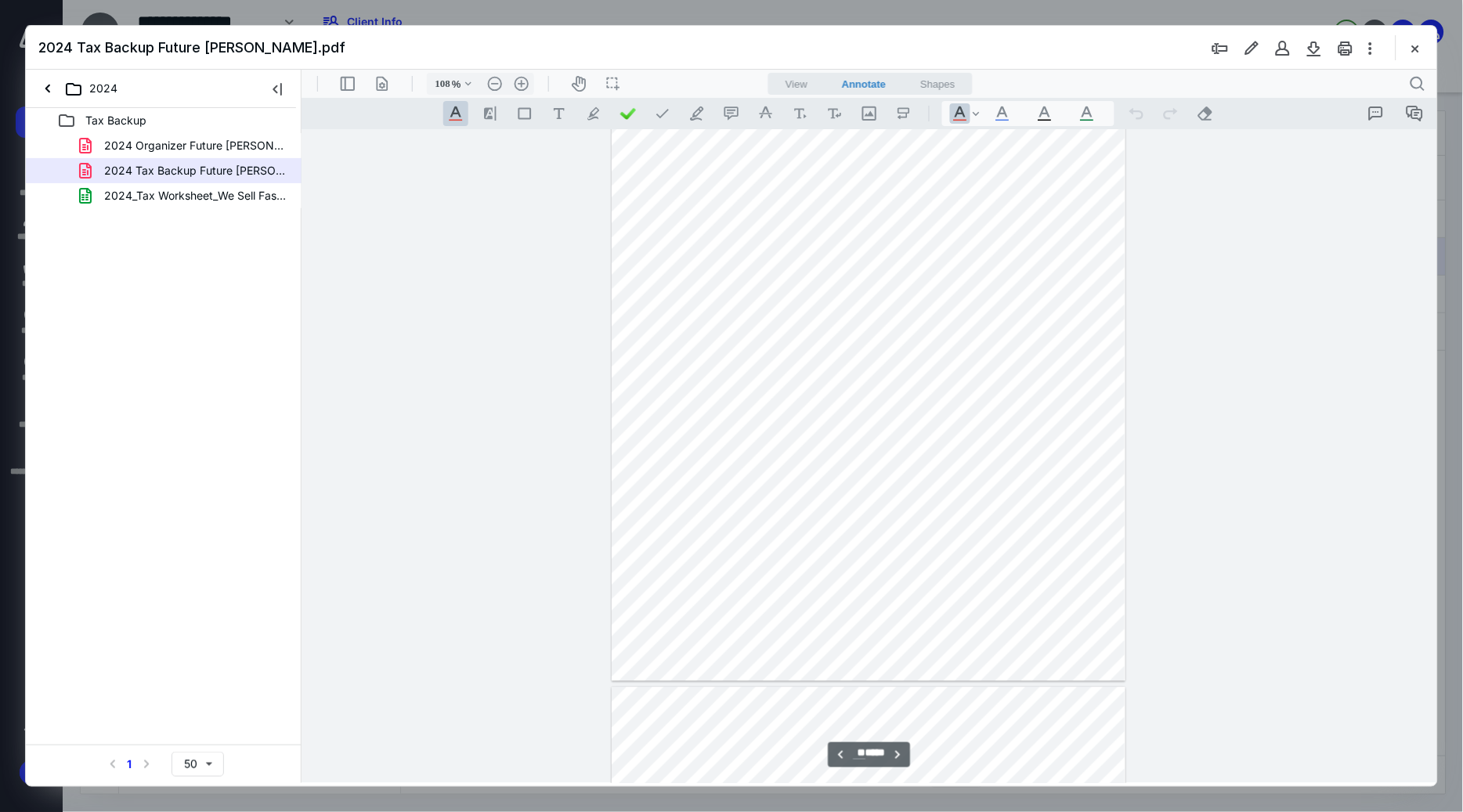 type on "**" 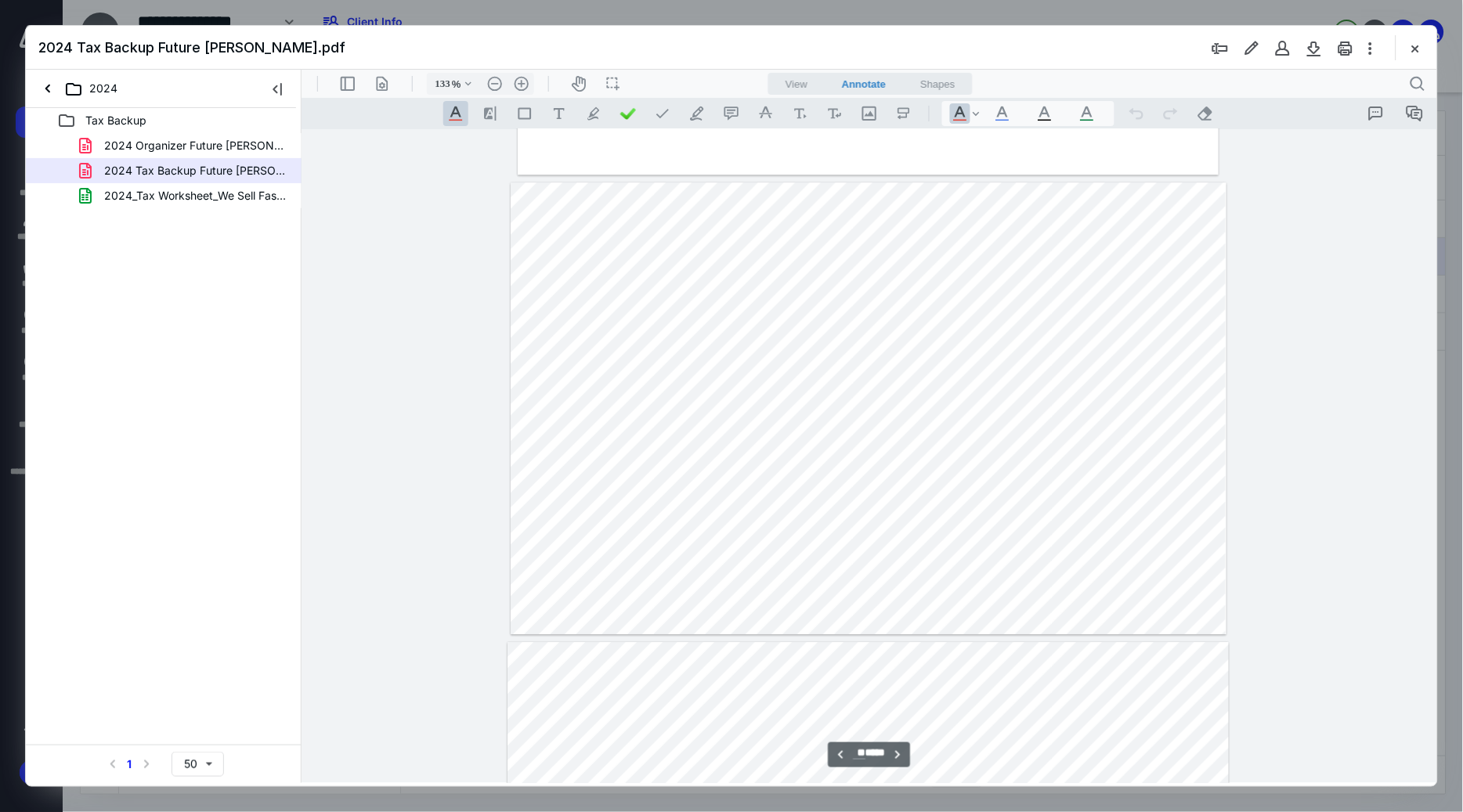 scroll, scrollTop: 13905, scrollLeft: 0, axis: vertical 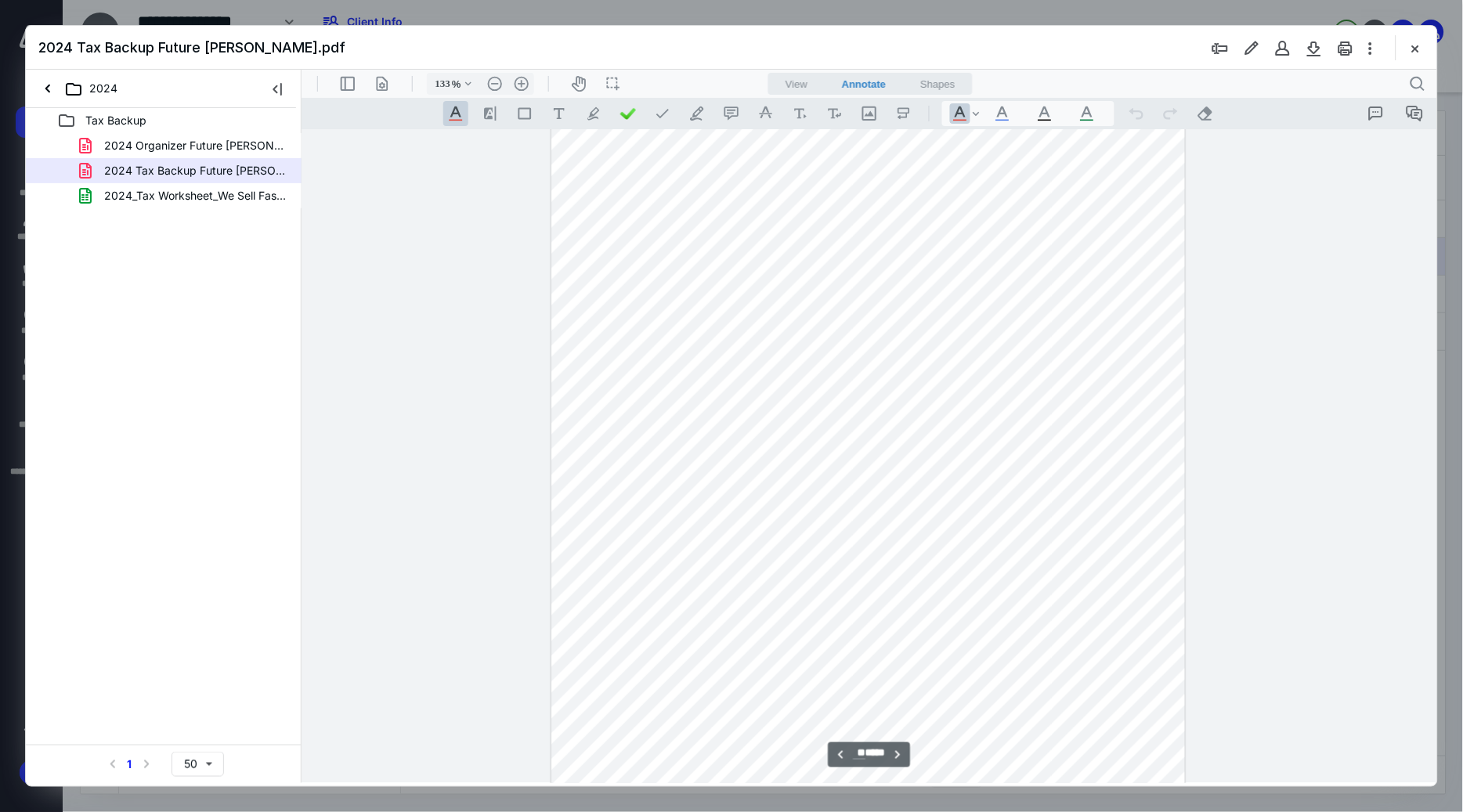 type on "258" 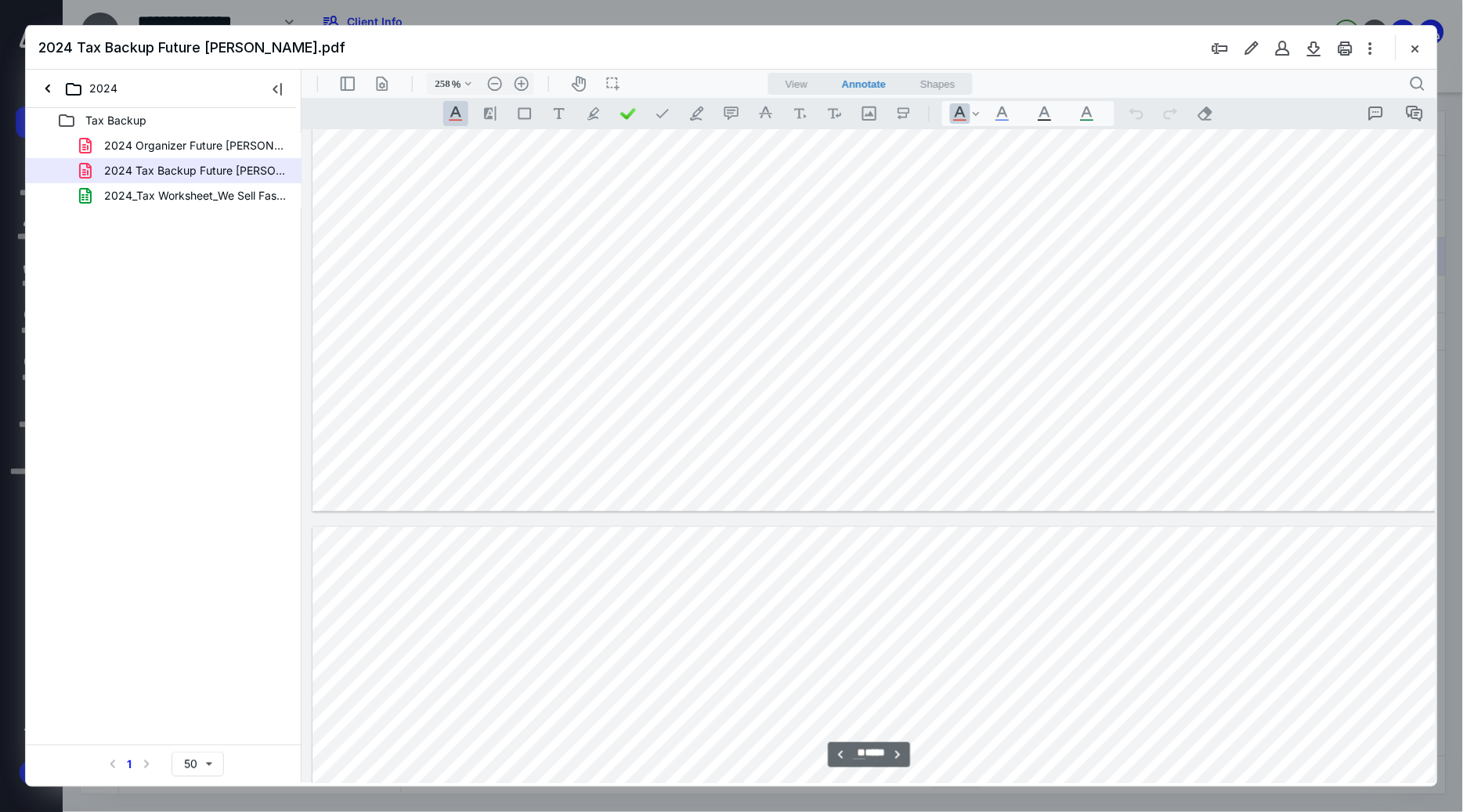 type on "**" 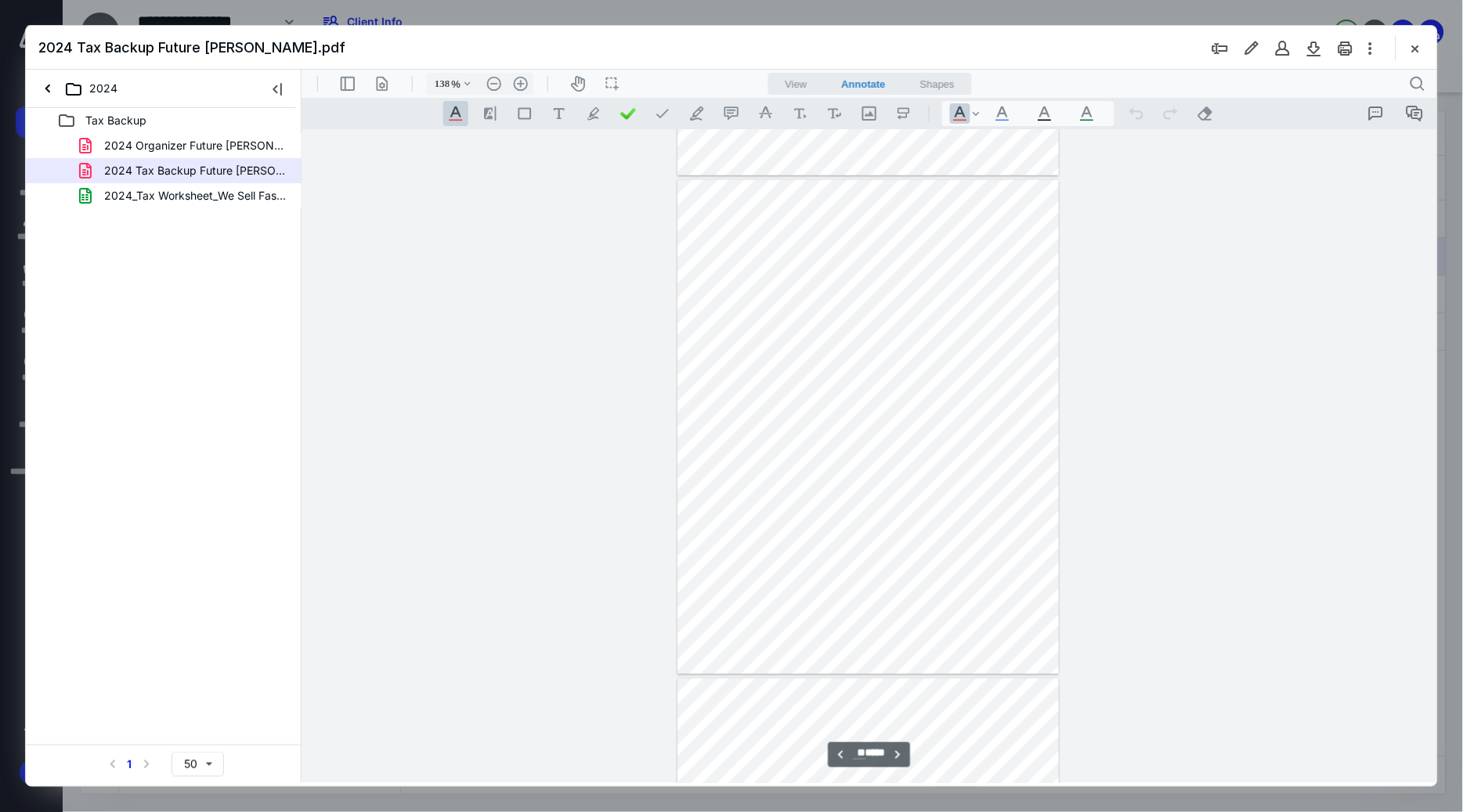 scroll, scrollTop: 15431, scrollLeft: 0, axis: vertical 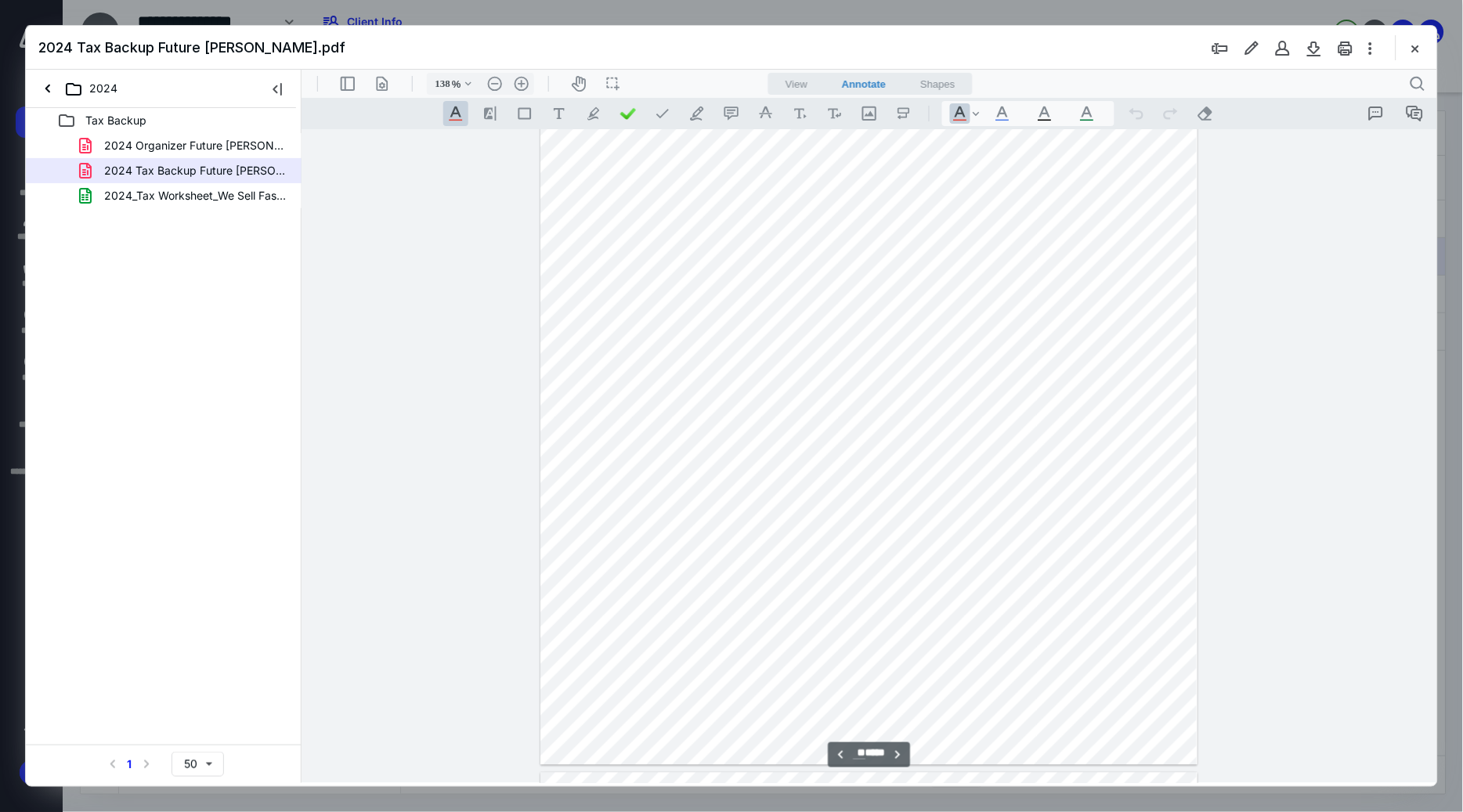 type on "263" 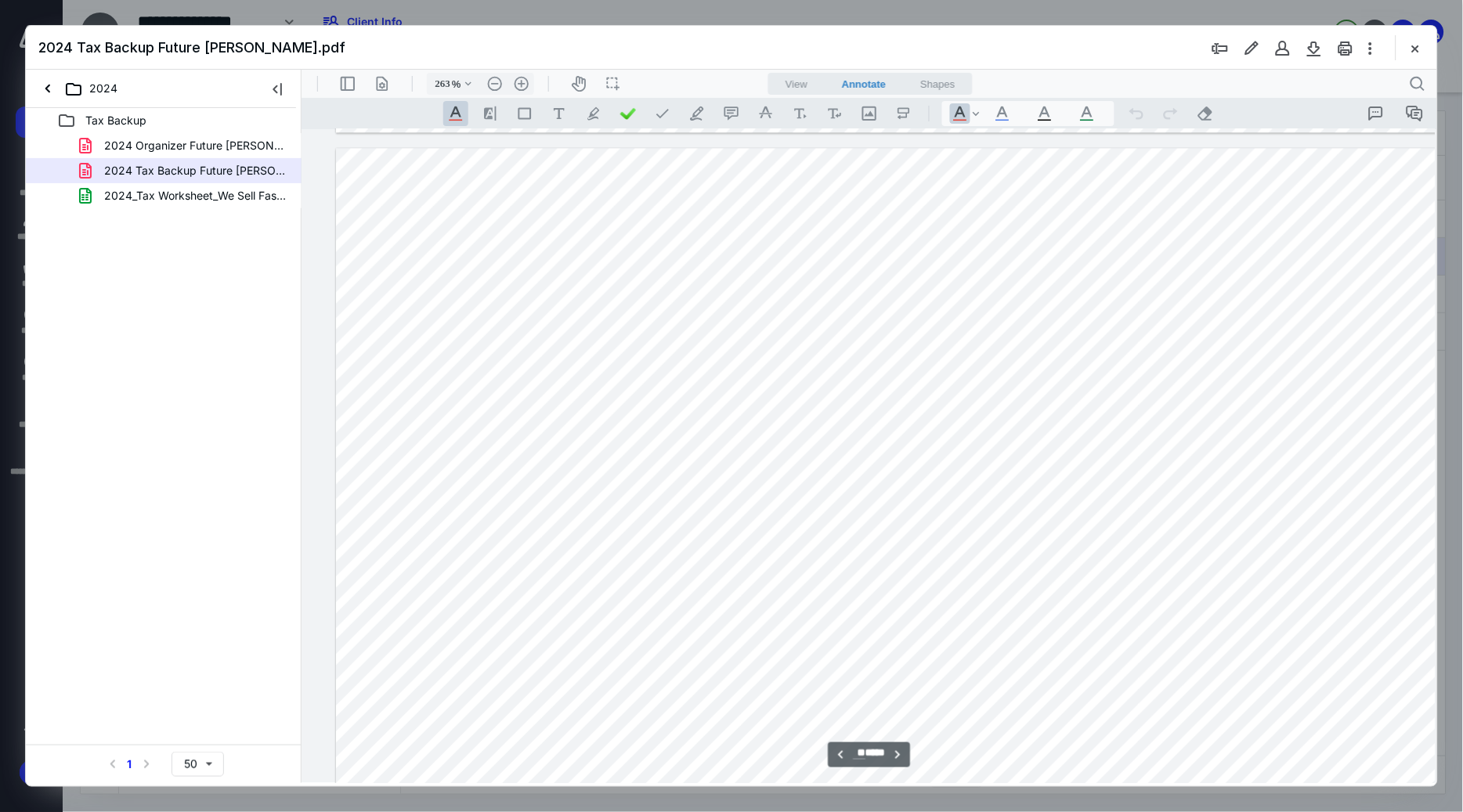 scroll, scrollTop: 32364, scrollLeft: 158, axis: both 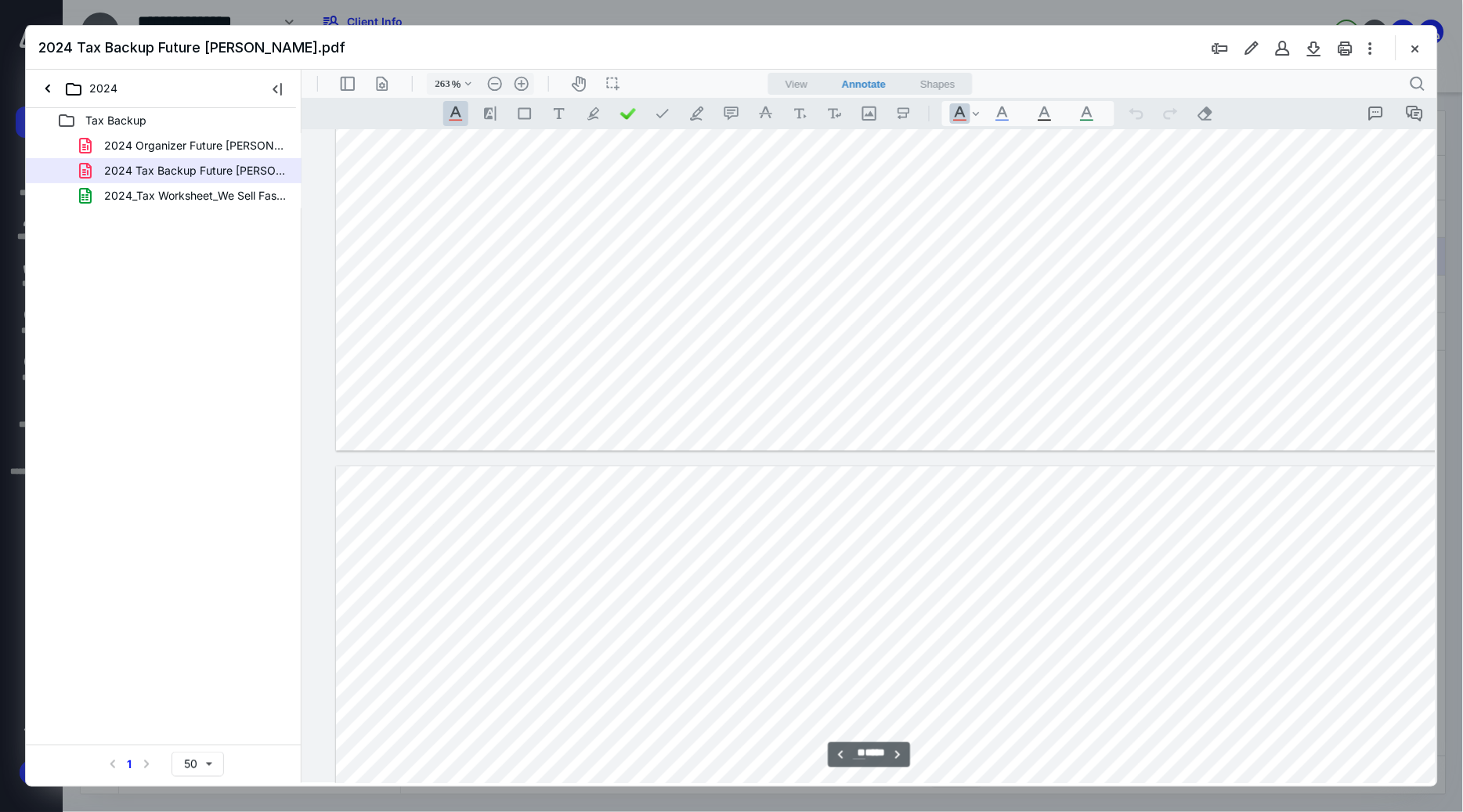 type on "**" 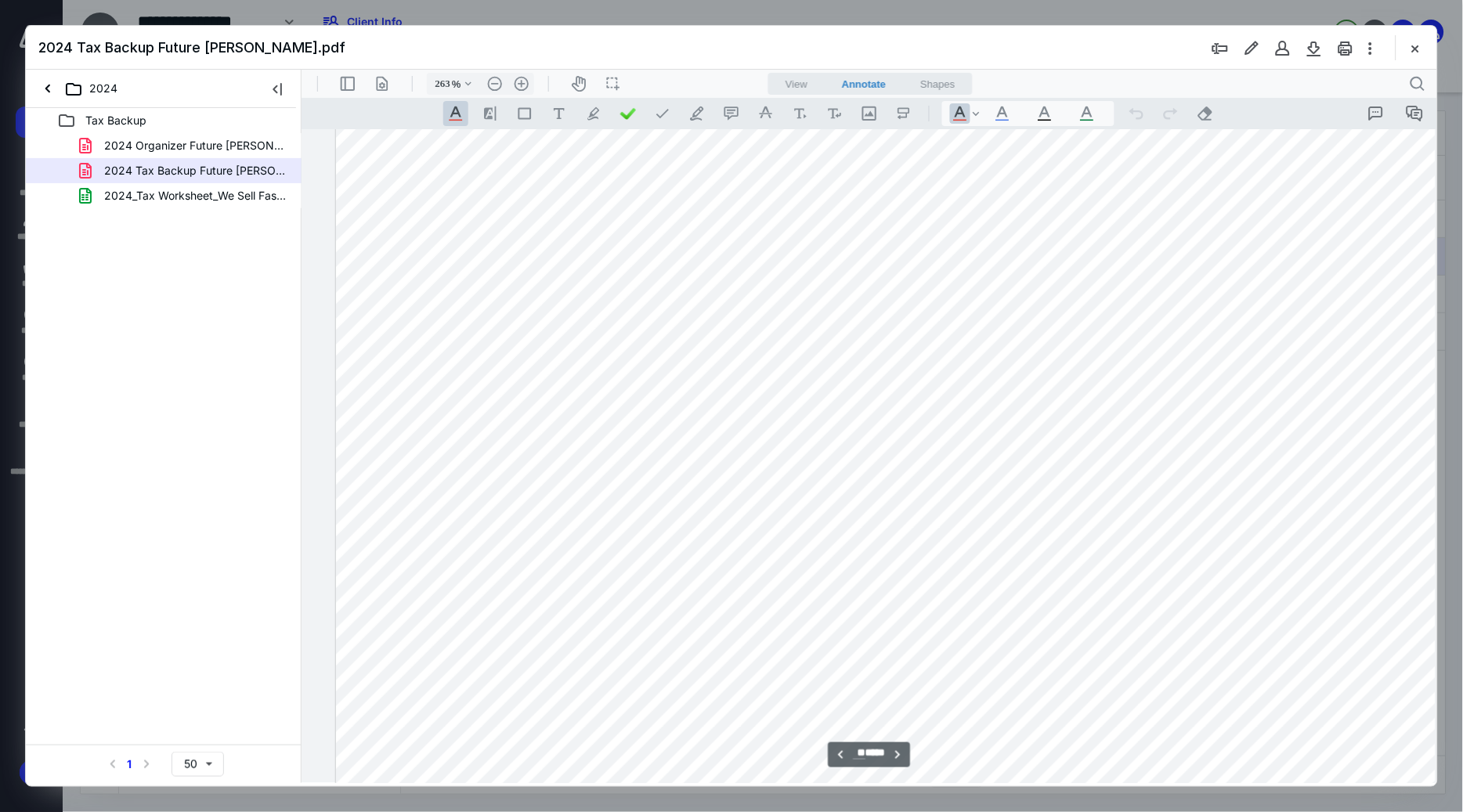 scroll, scrollTop: 31443, scrollLeft: 158, axis: both 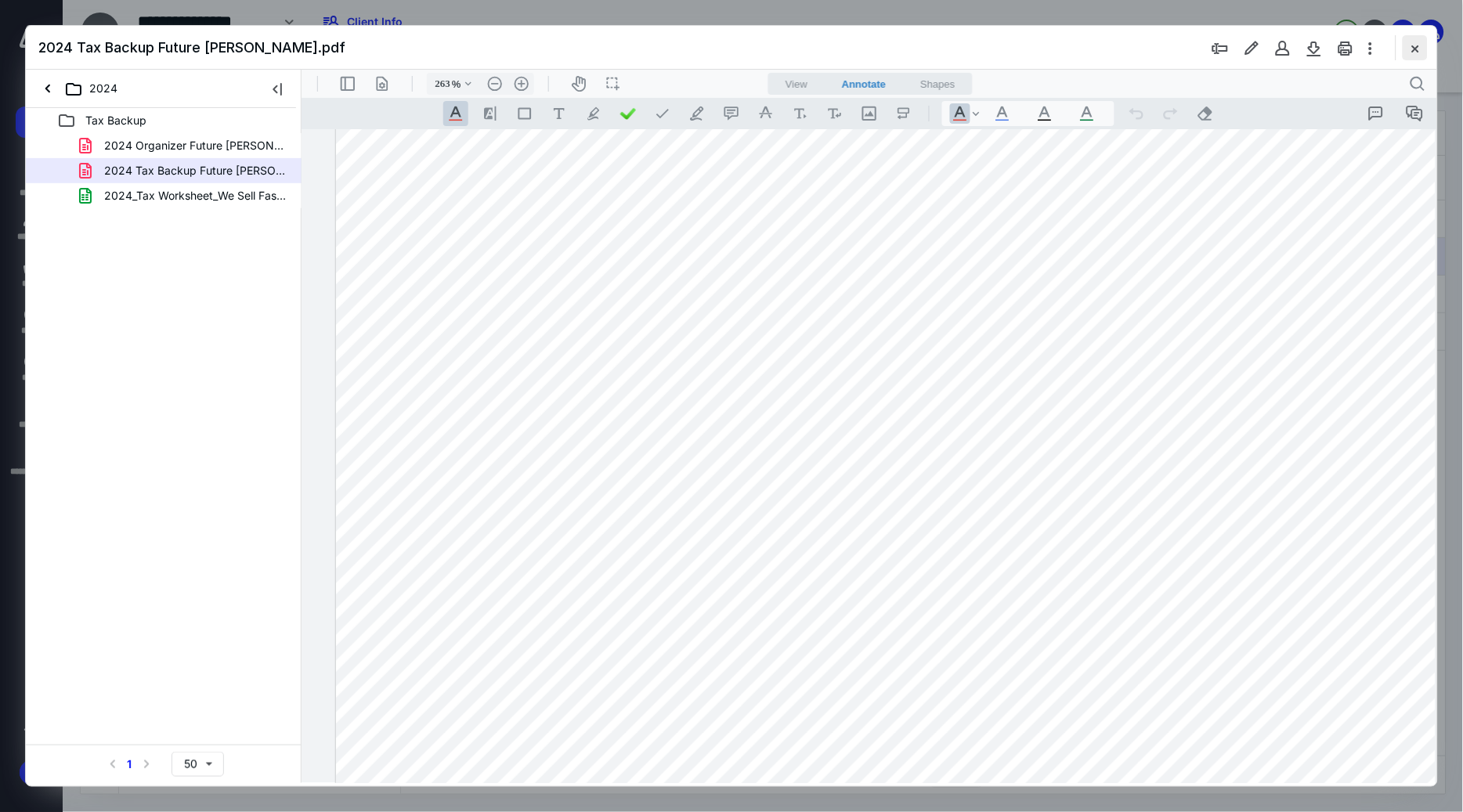 click at bounding box center [1415, 48] 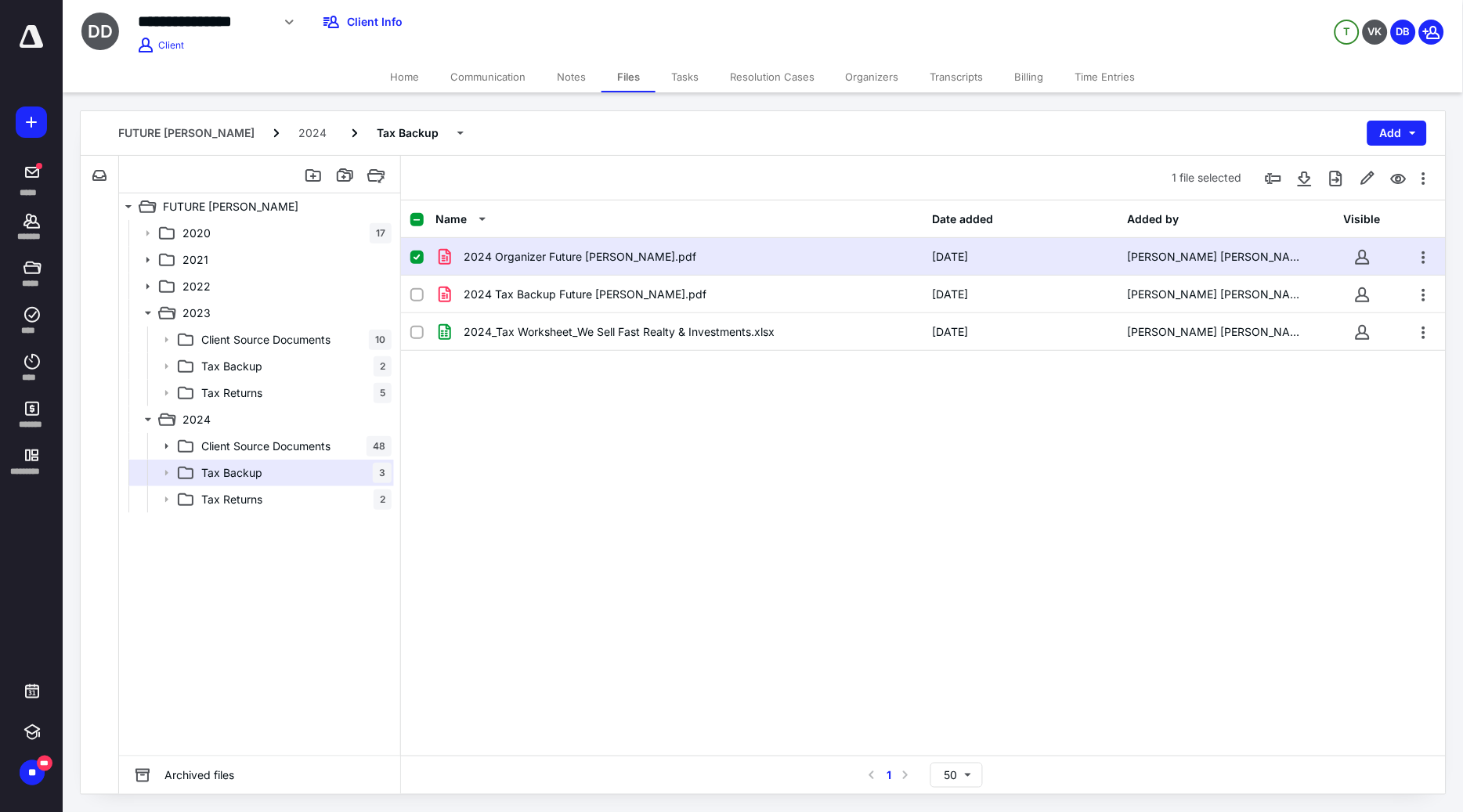 click on "Communication" at bounding box center (488, 77) 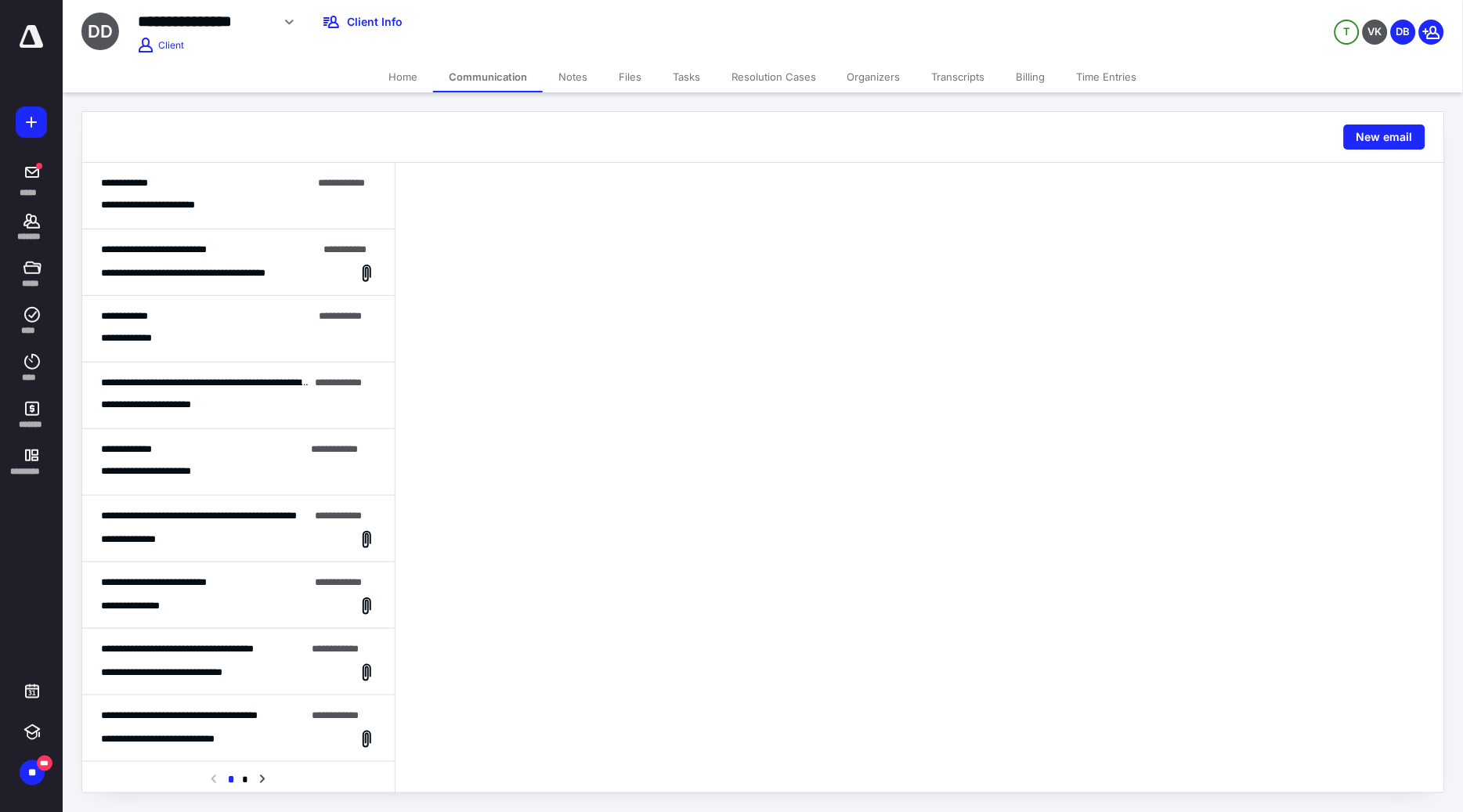 click on "Notes" at bounding box center [573, 77] 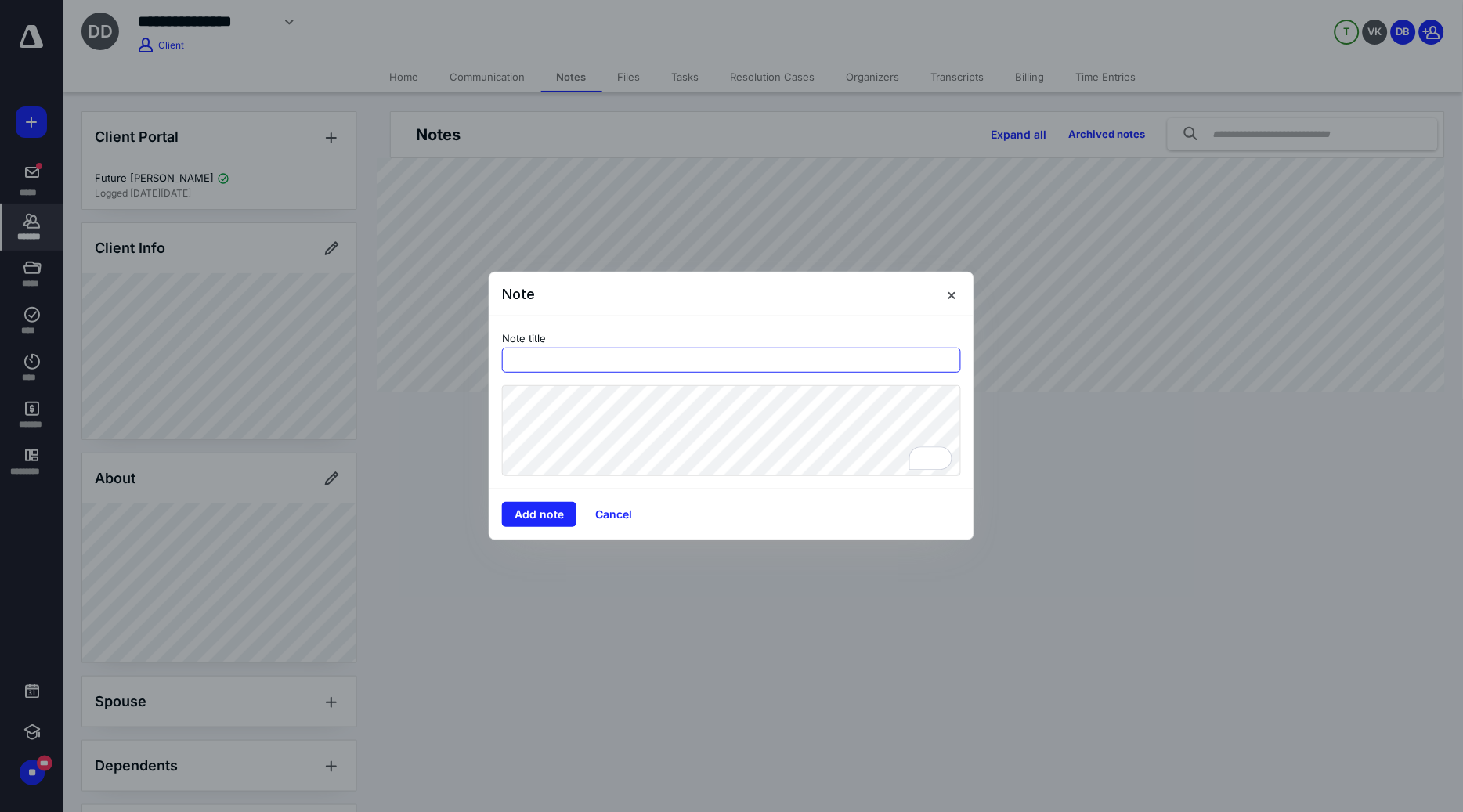click at bounding box center [732, 360] 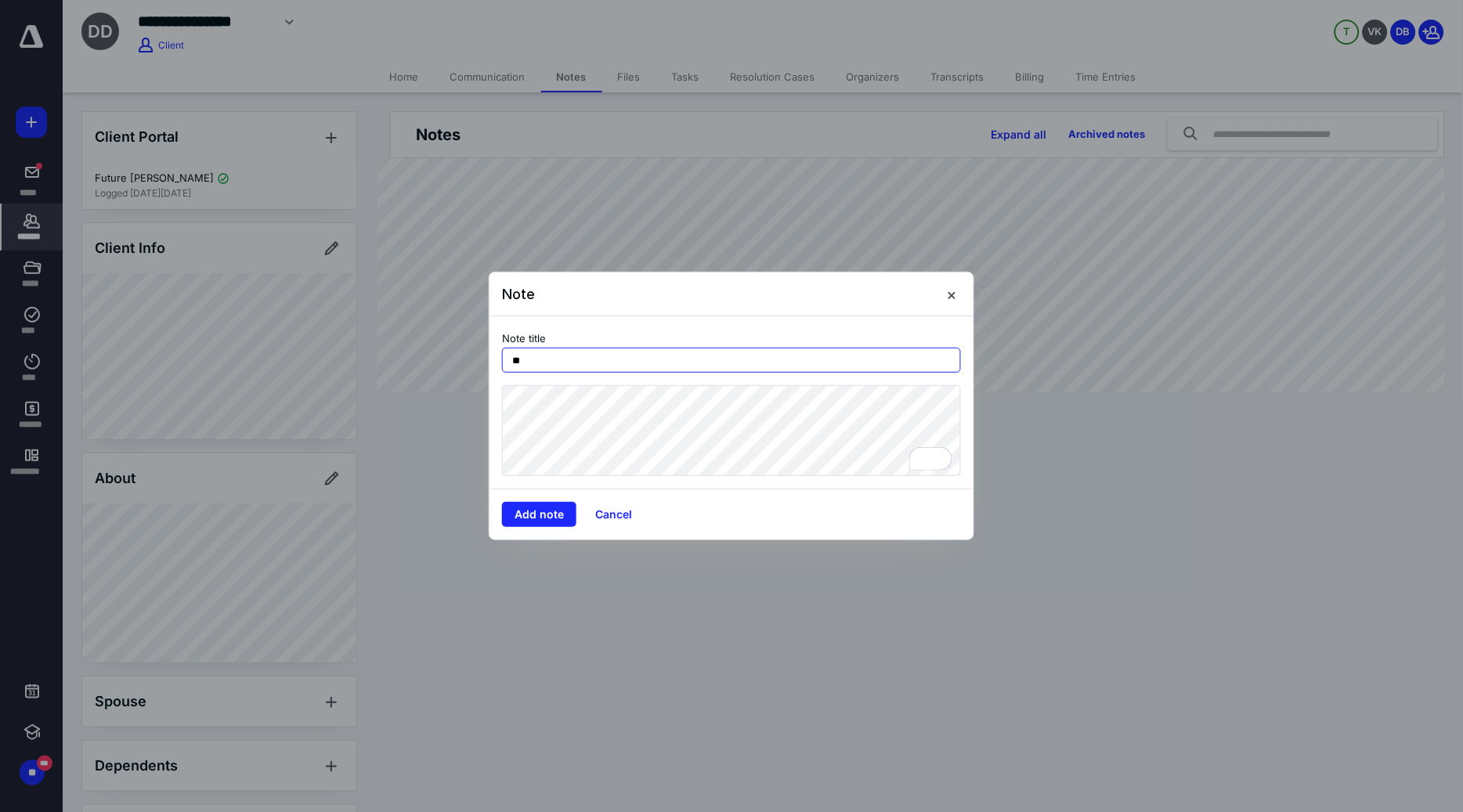 type on "*" 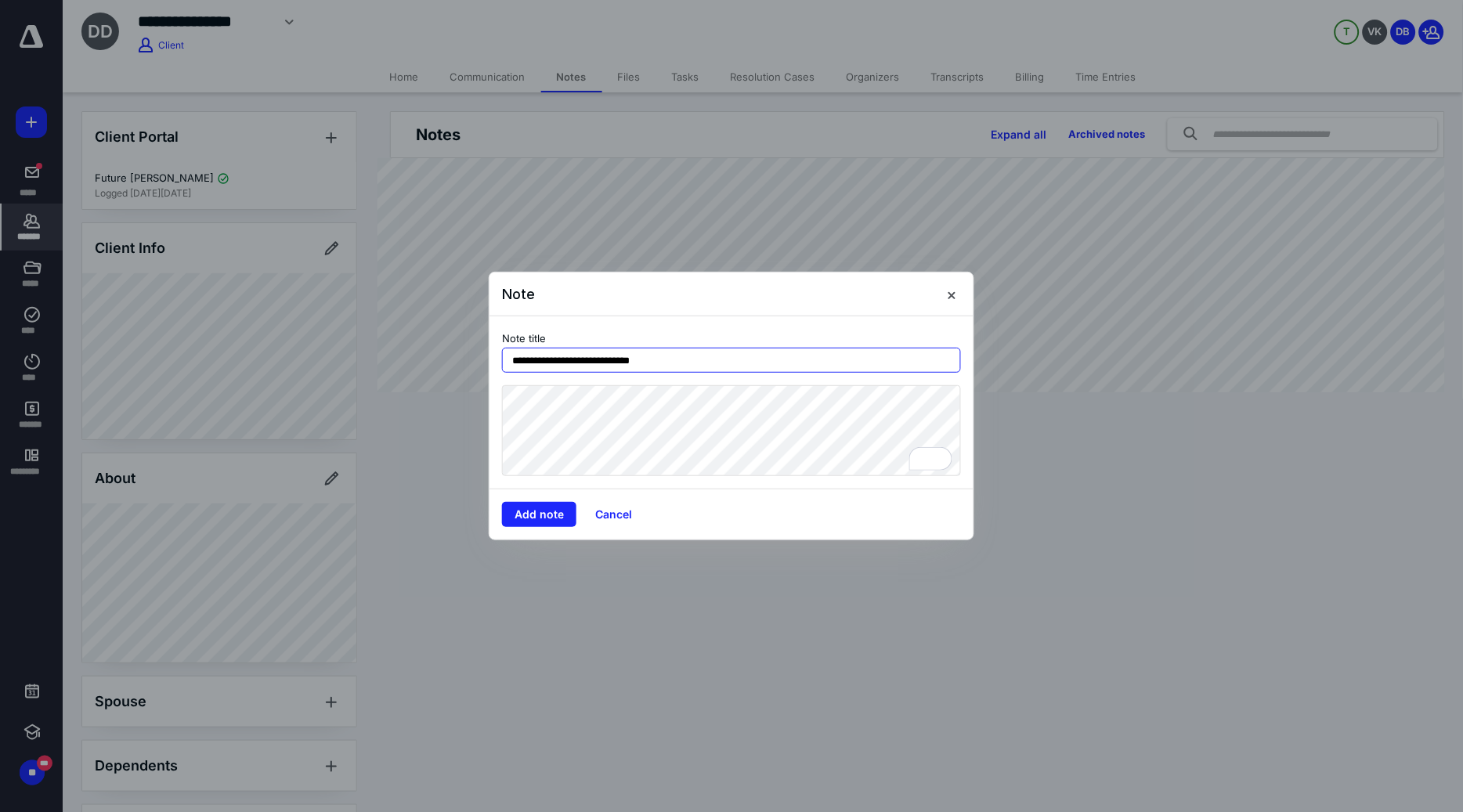 type on "**********" 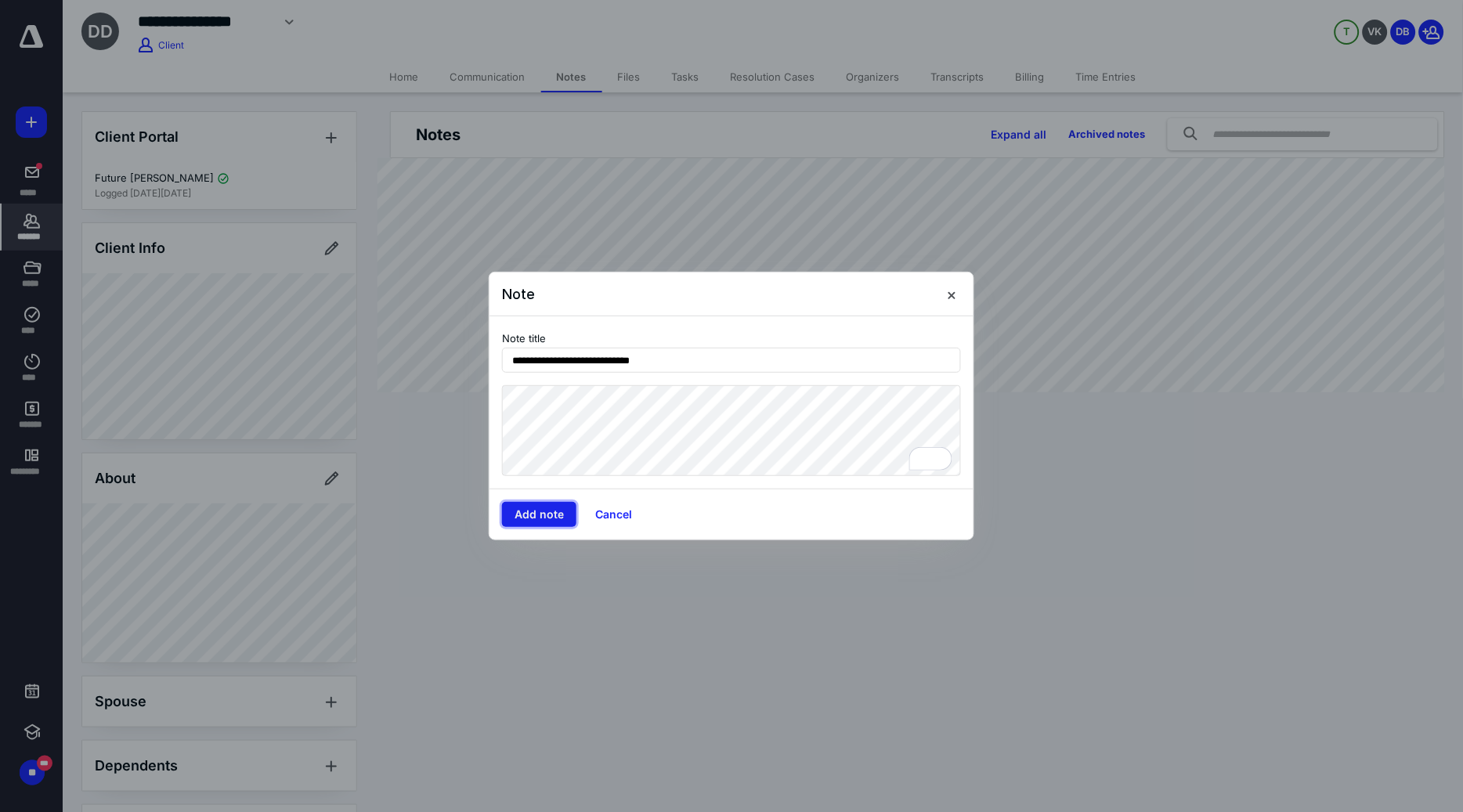 click on "Add note" at bounding box center (539, 514) 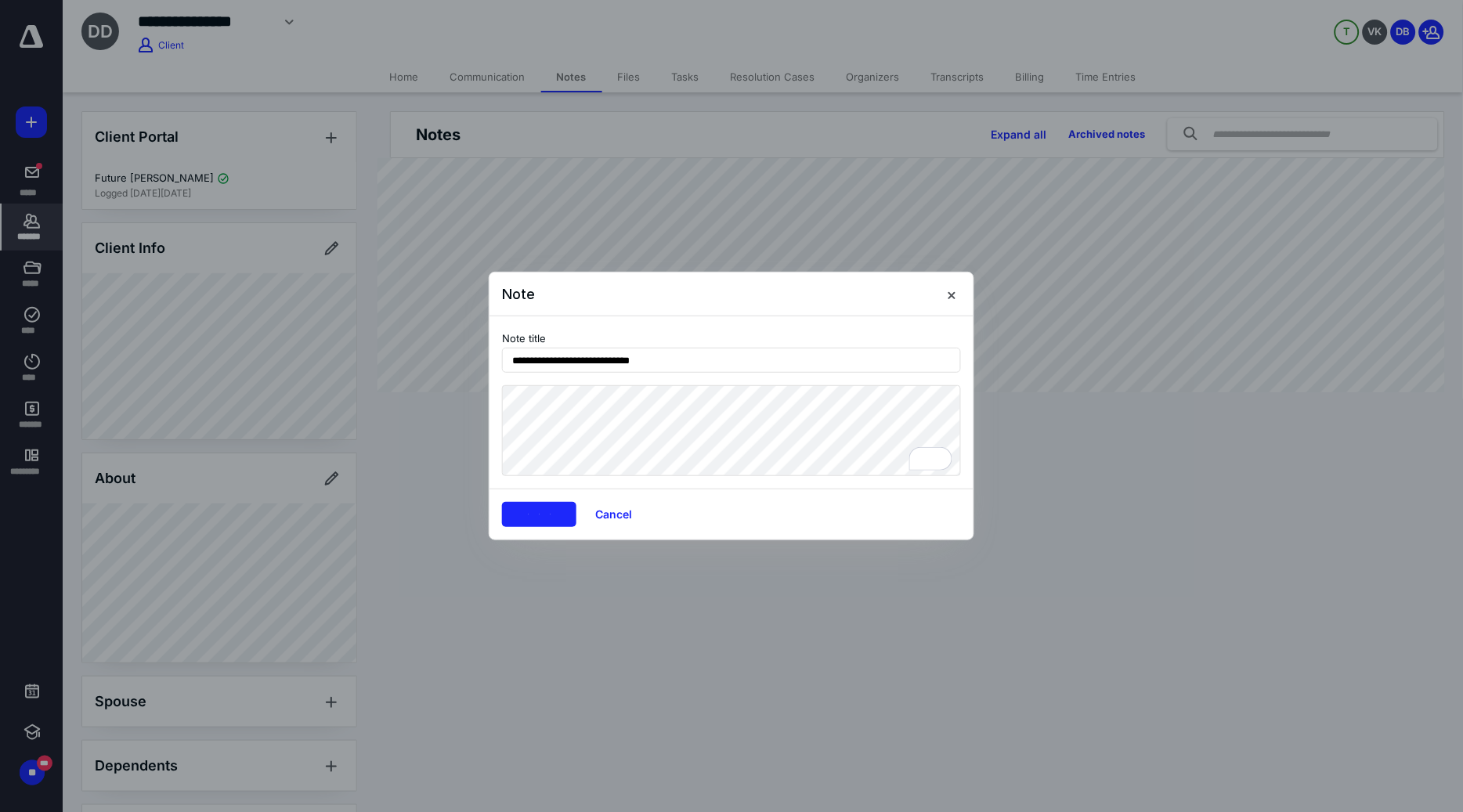 click 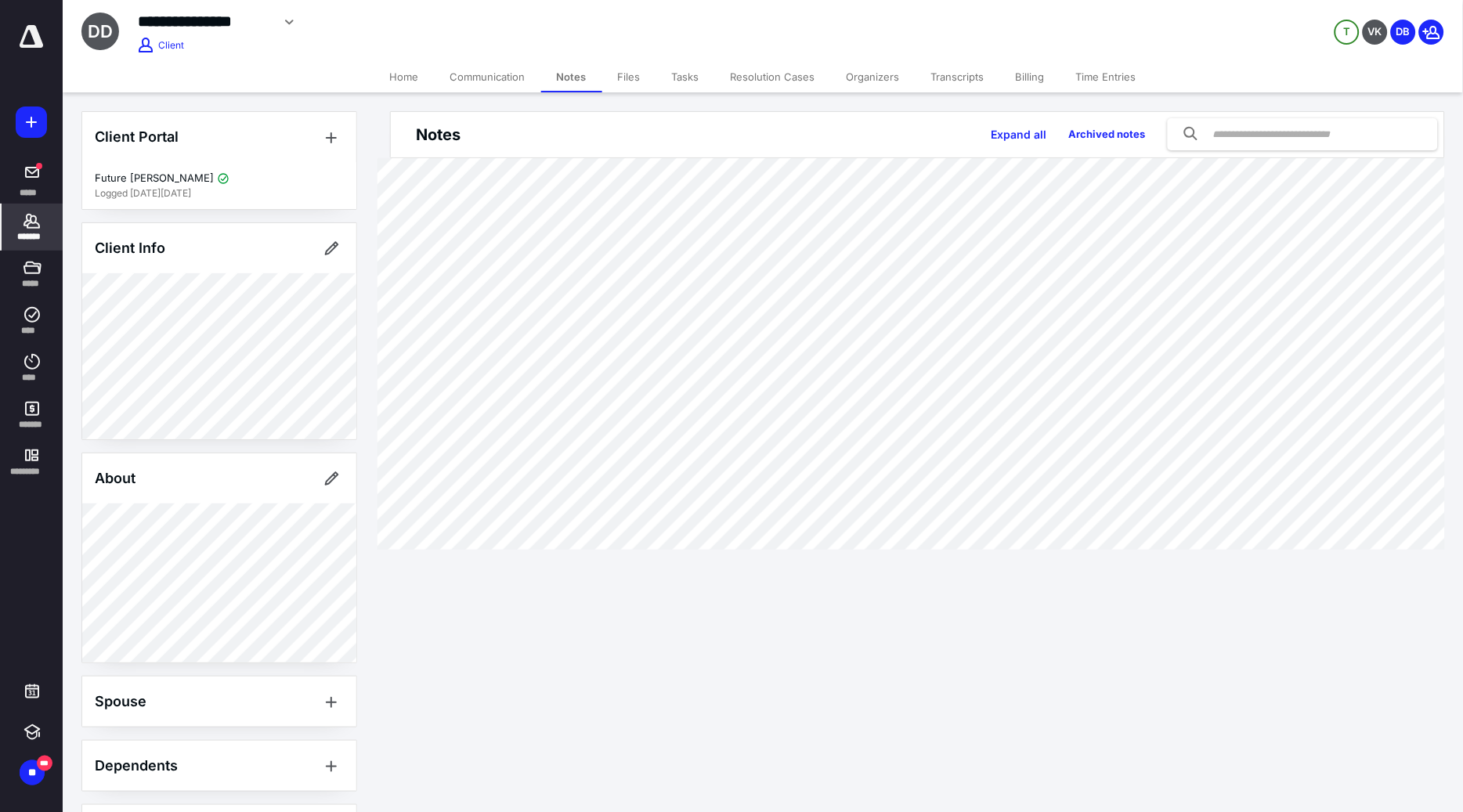 click on "Files" at bounding box center [629, 77] 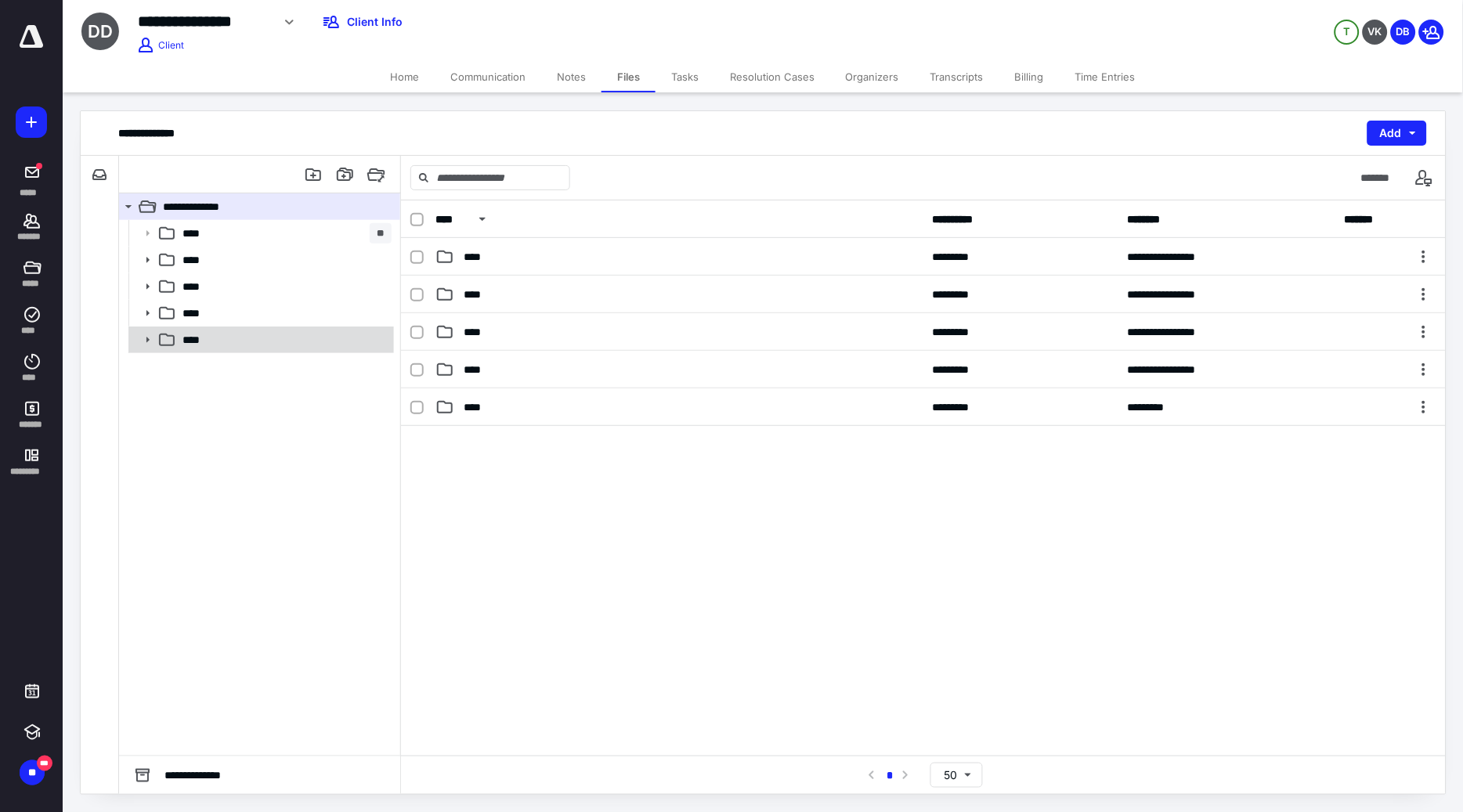 click 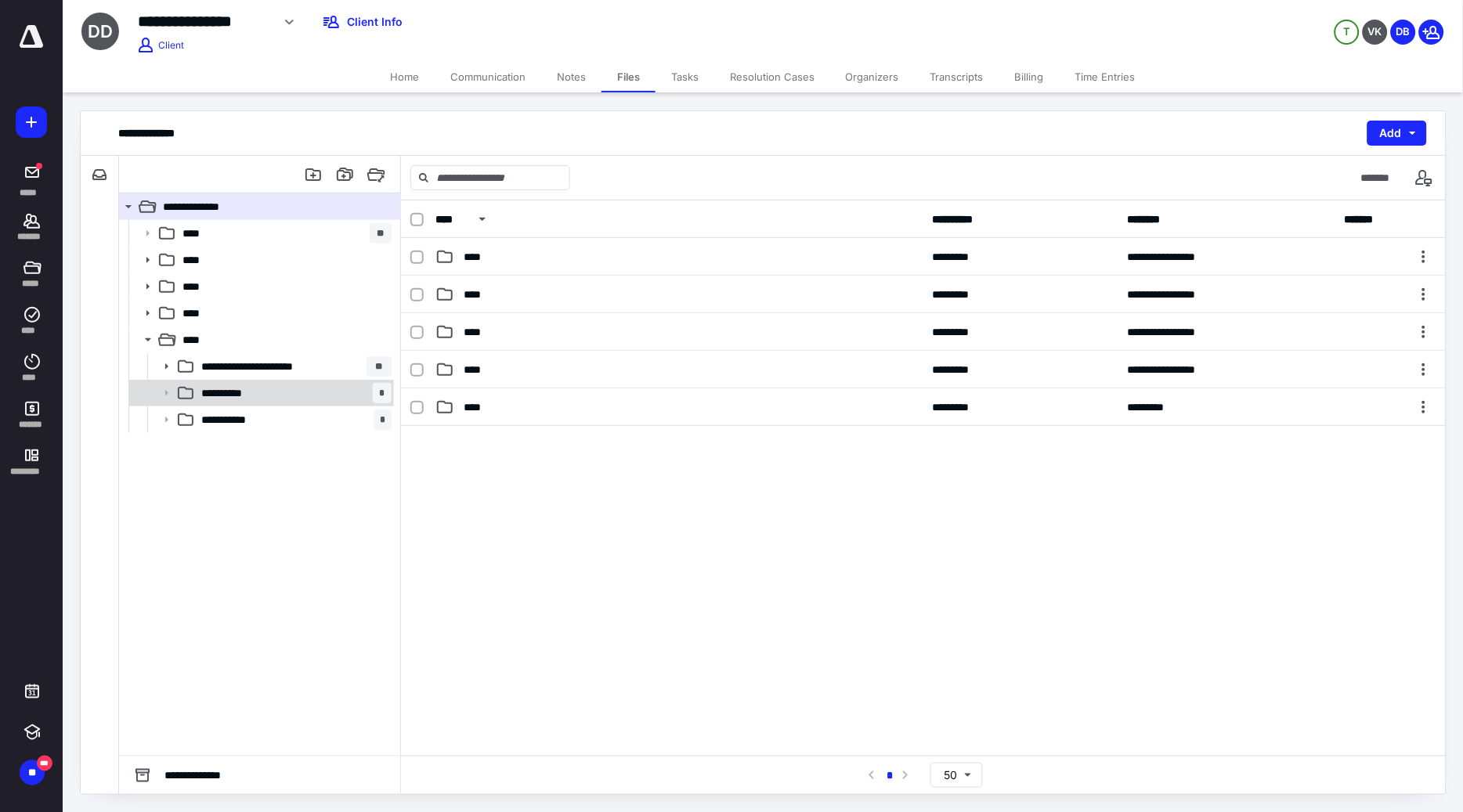 click on "**********" at bounding box center (231, 393) 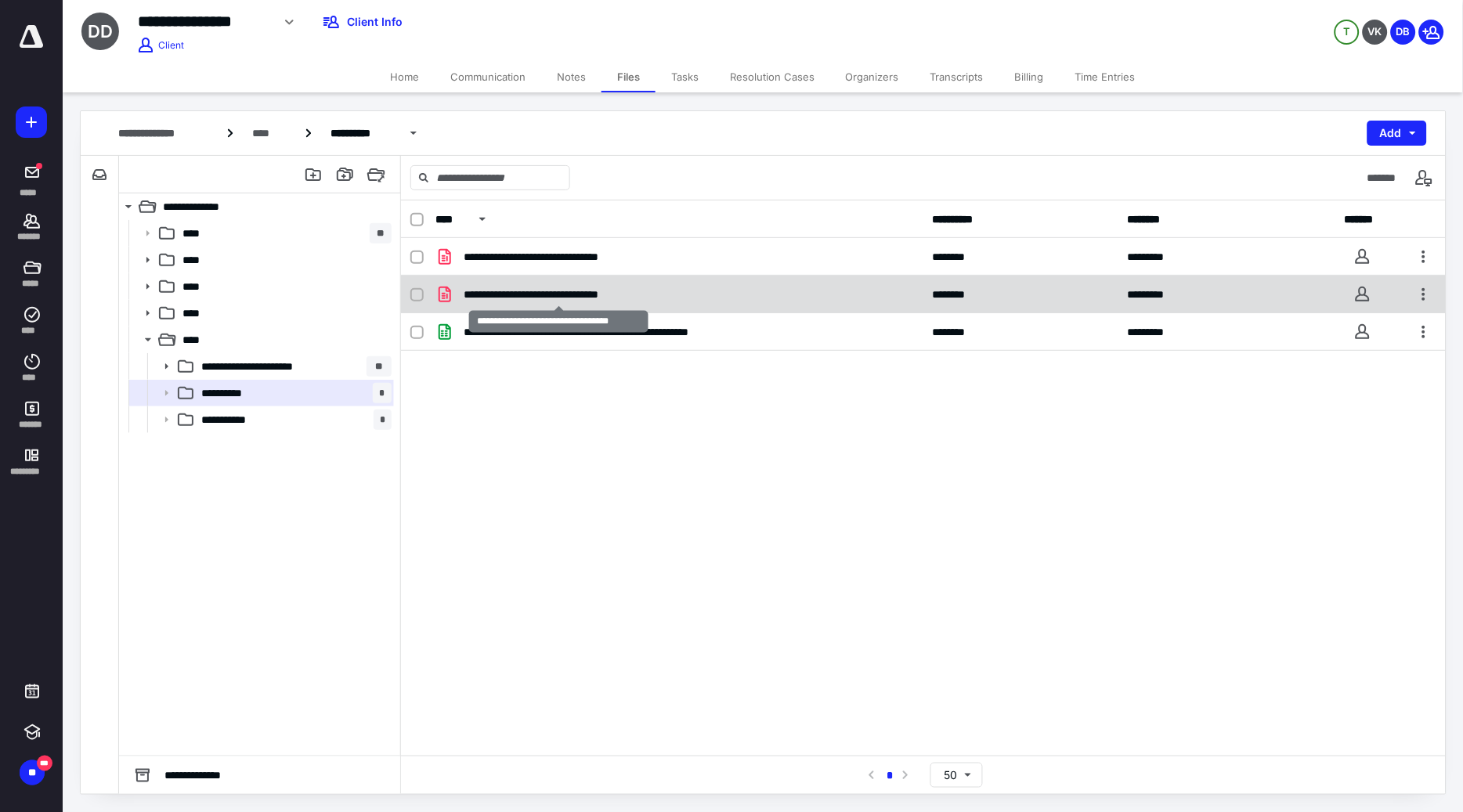 click on "**********" at bounding box center (558, 294) 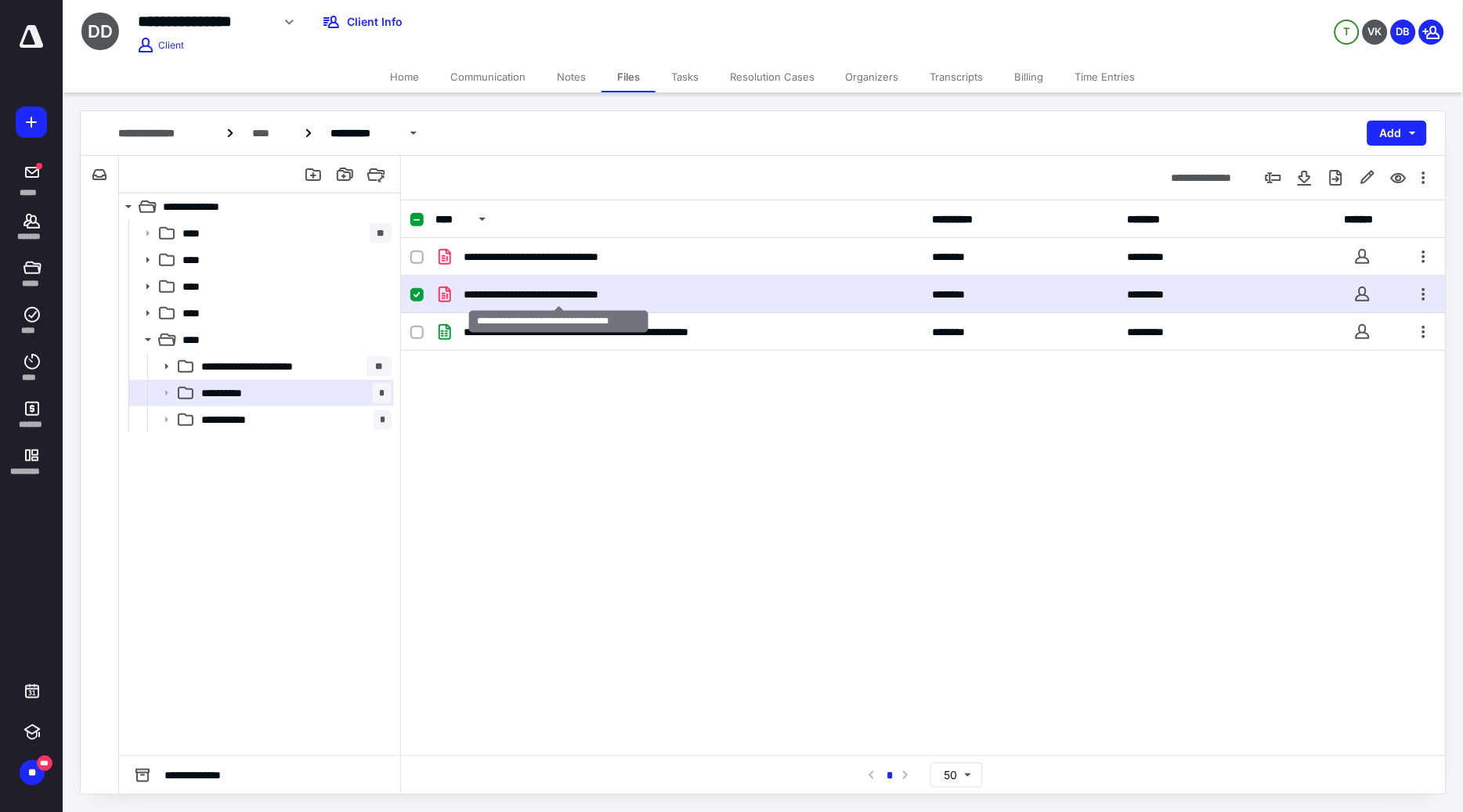 click on "**********" at bounding box center [558, 294] 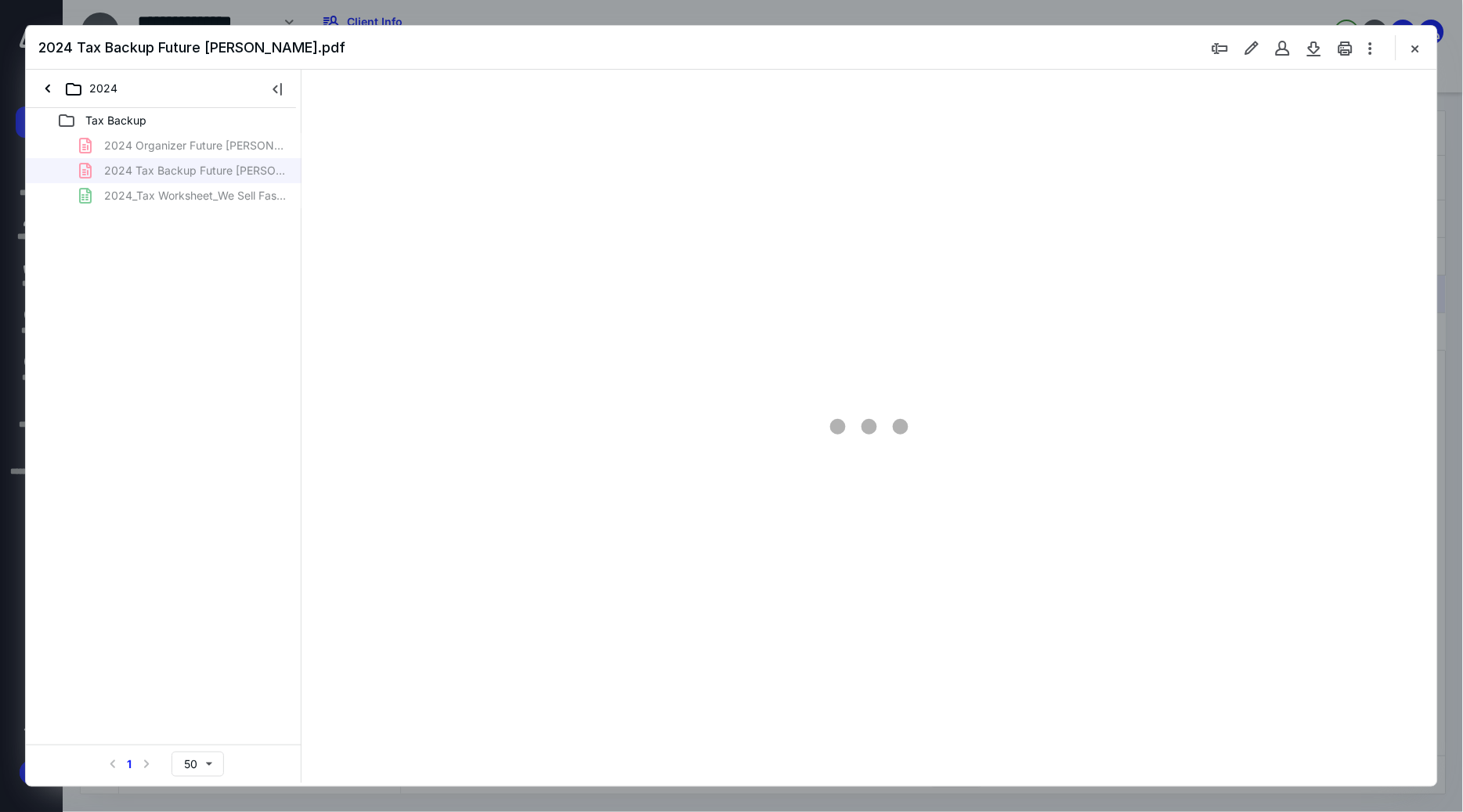 scroll, scrollTop: 0, scrollLeft: 0, axis: both 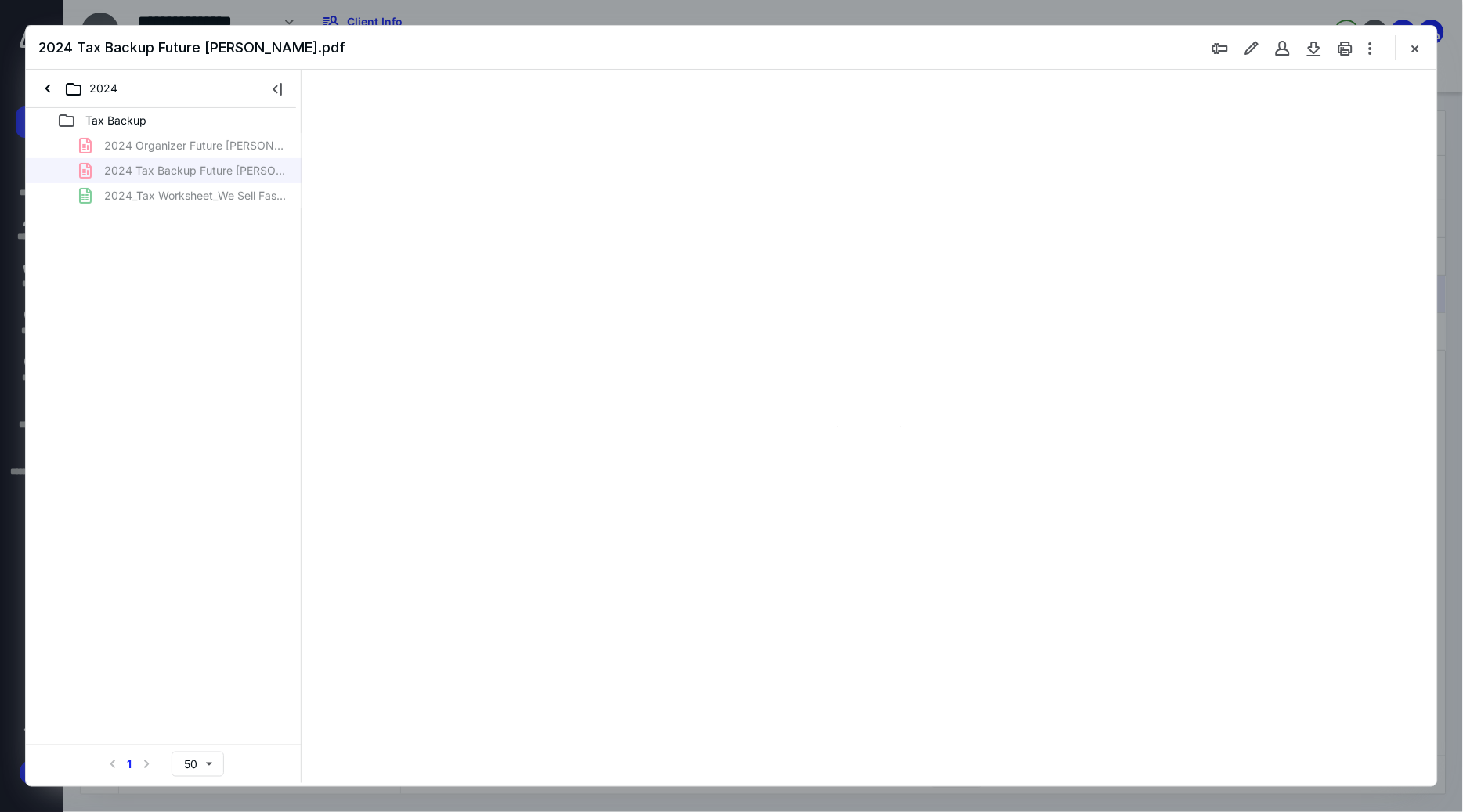 type on "233" 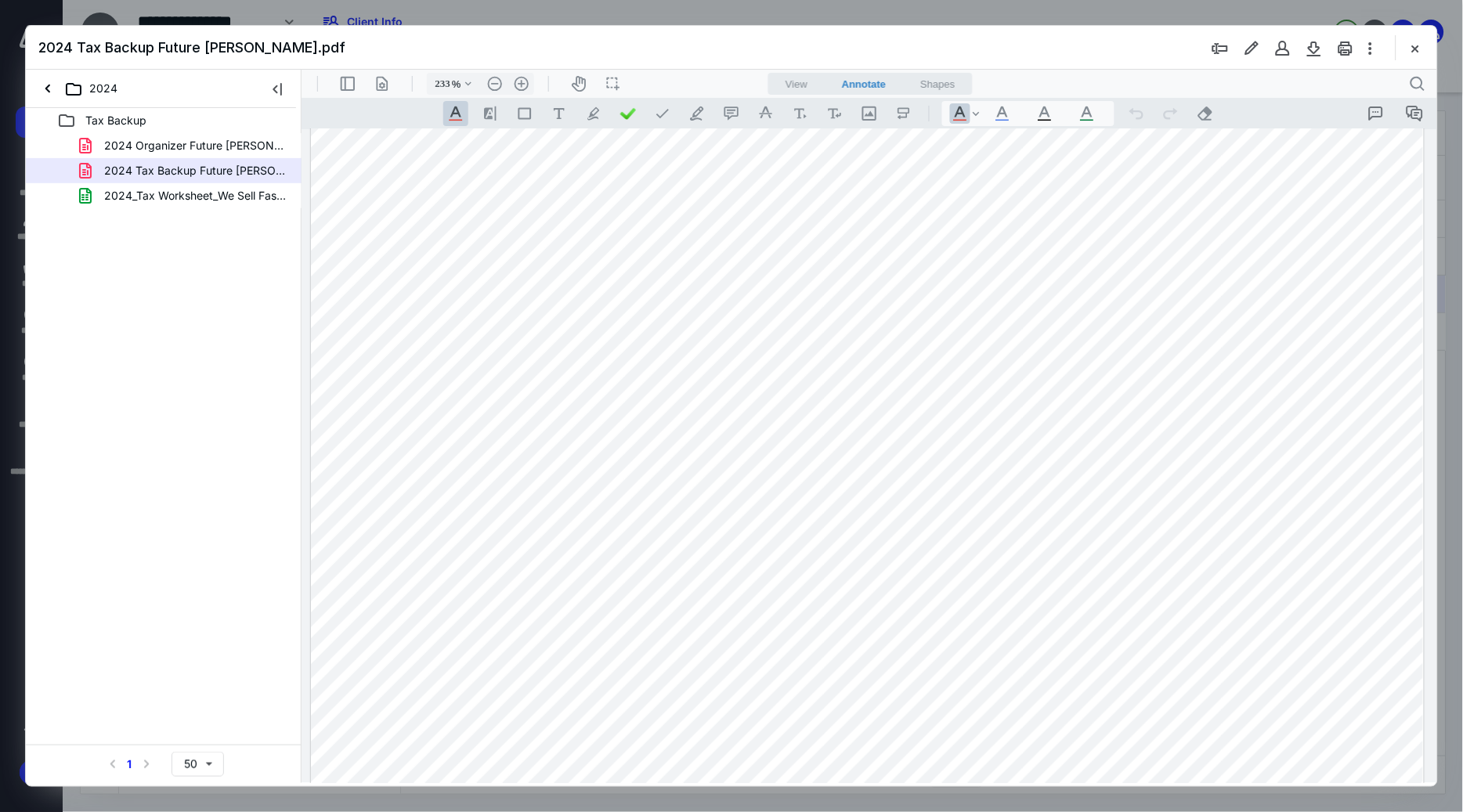 scroll, scrollTop: 67, scrollLeft: 162, axis: both 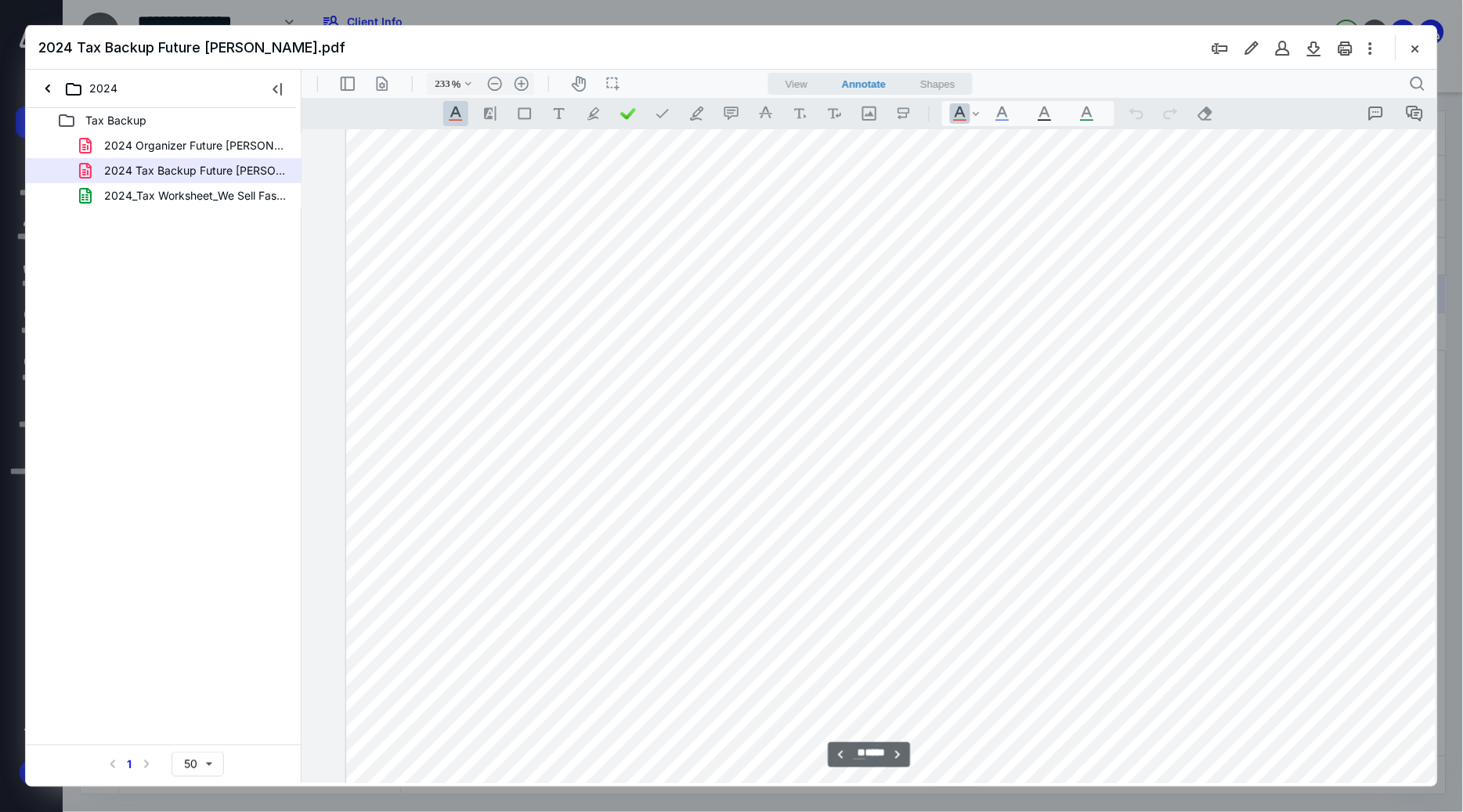 type on "**" 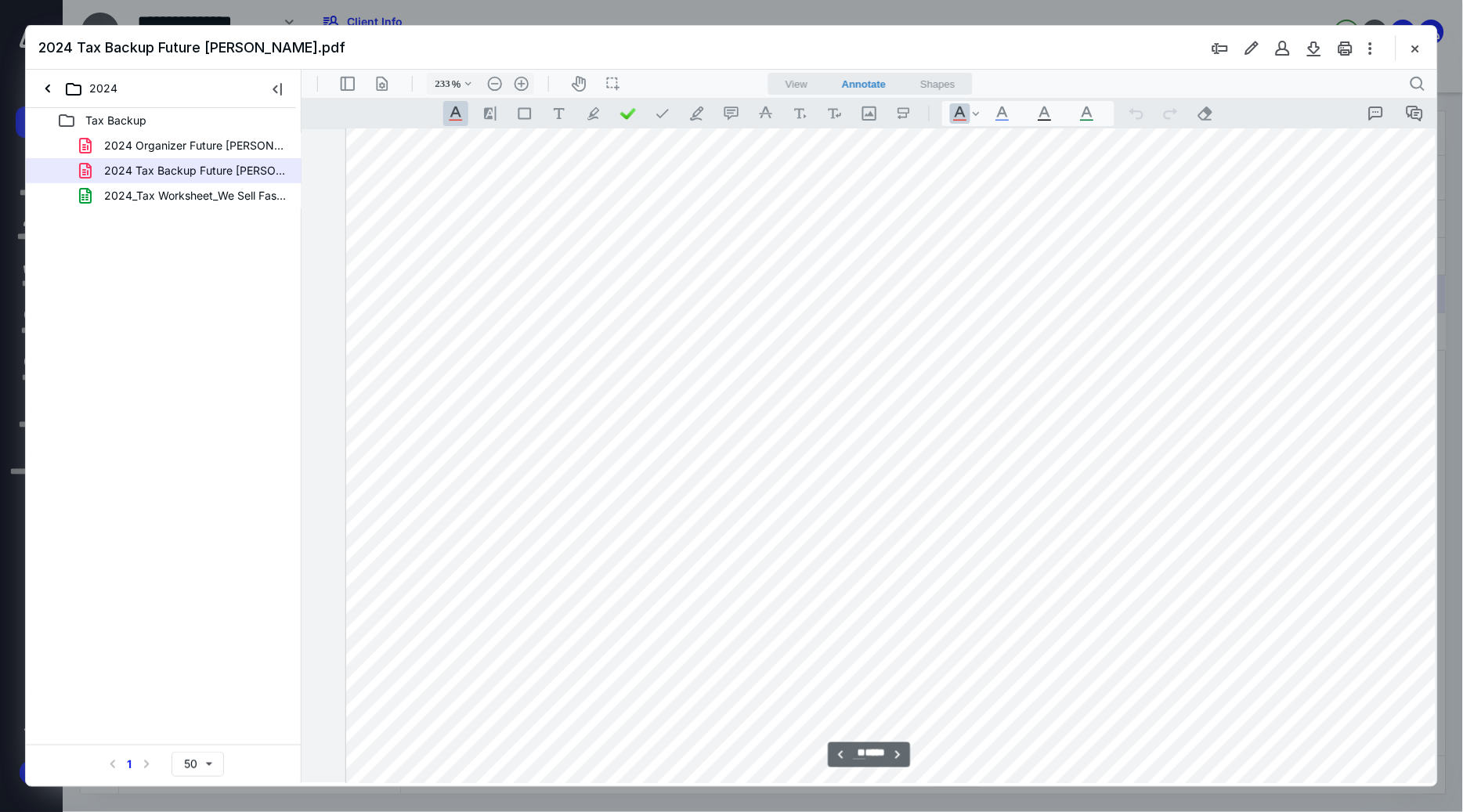 scroll, scrollTop: 25953, scrollLeft: 126, axis: both 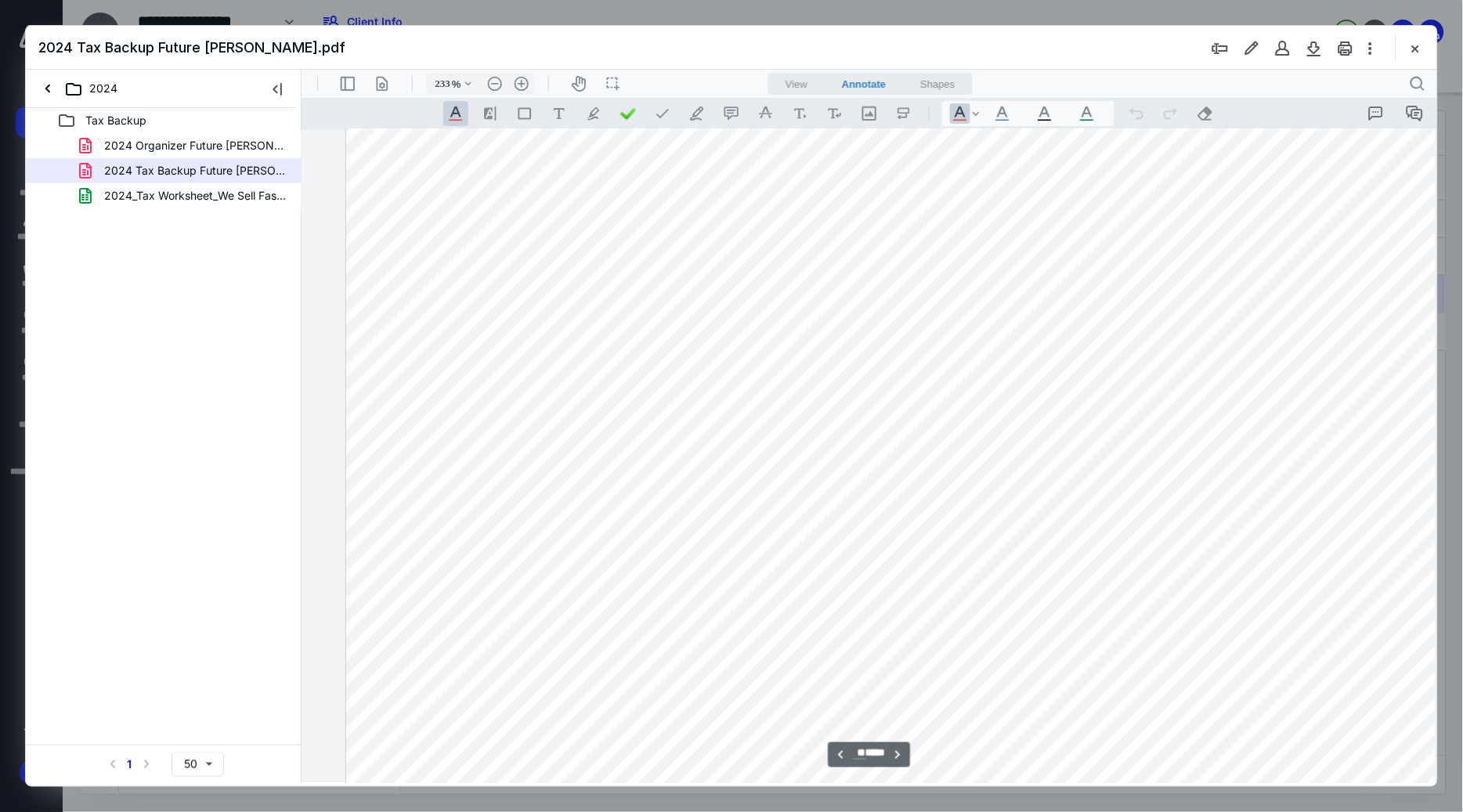 click on "View" at bounding box center (796, 83) 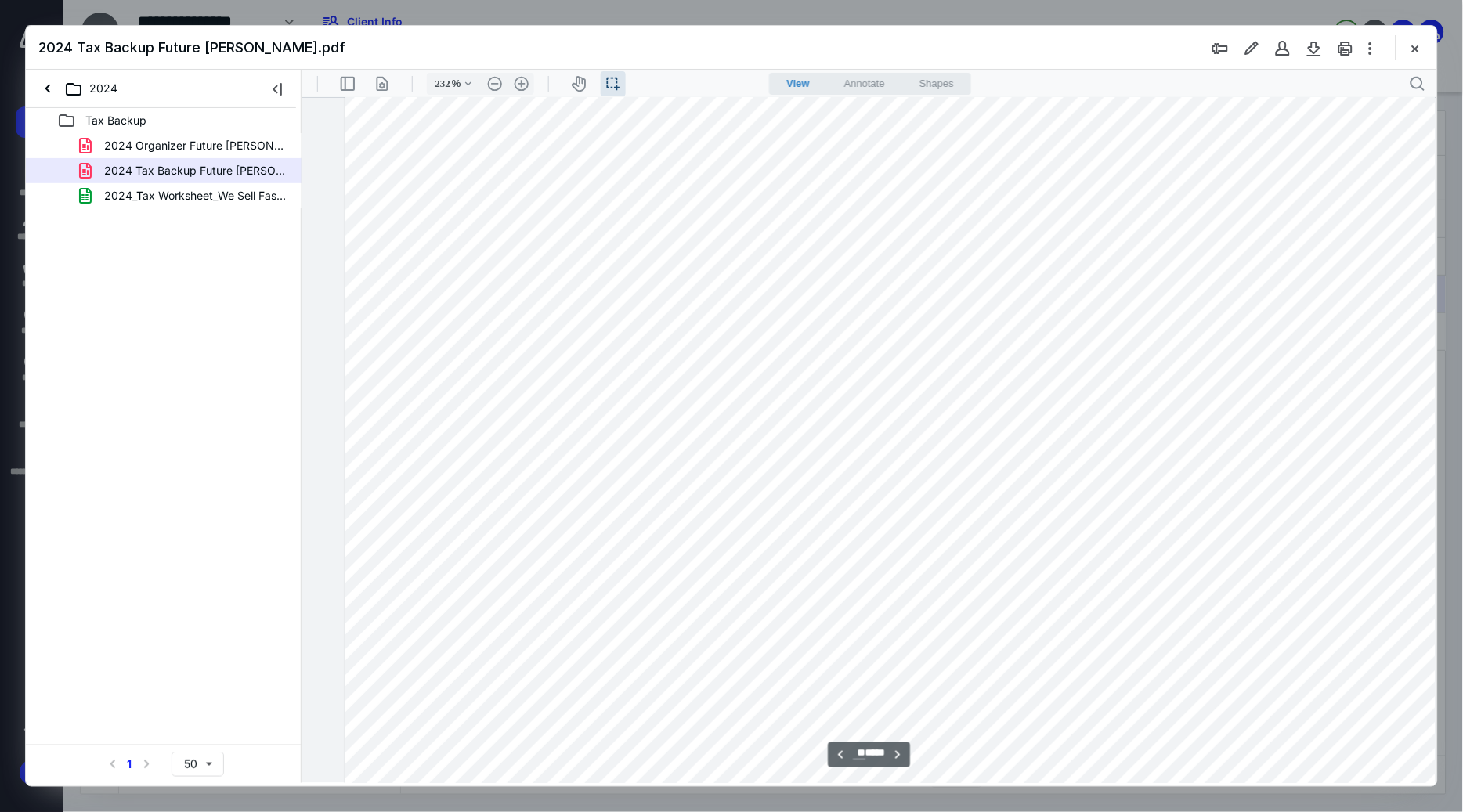 scroll, scrollTop: 25803, scrollLeft: 158, axis: both 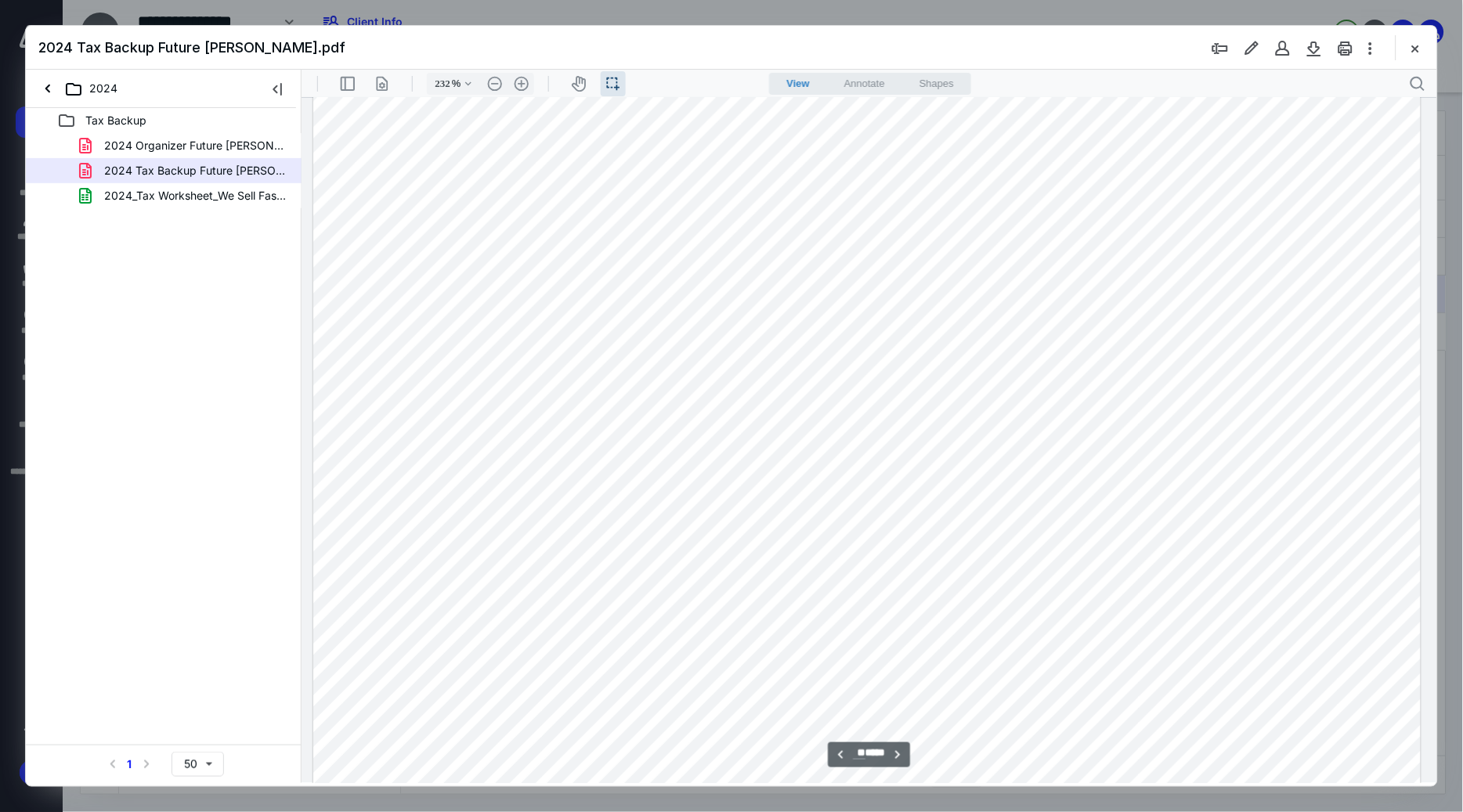 drag, startPoint x: 620, startPoint y: 314, endPoint x: 756, endPoint y: 314, distance: 136 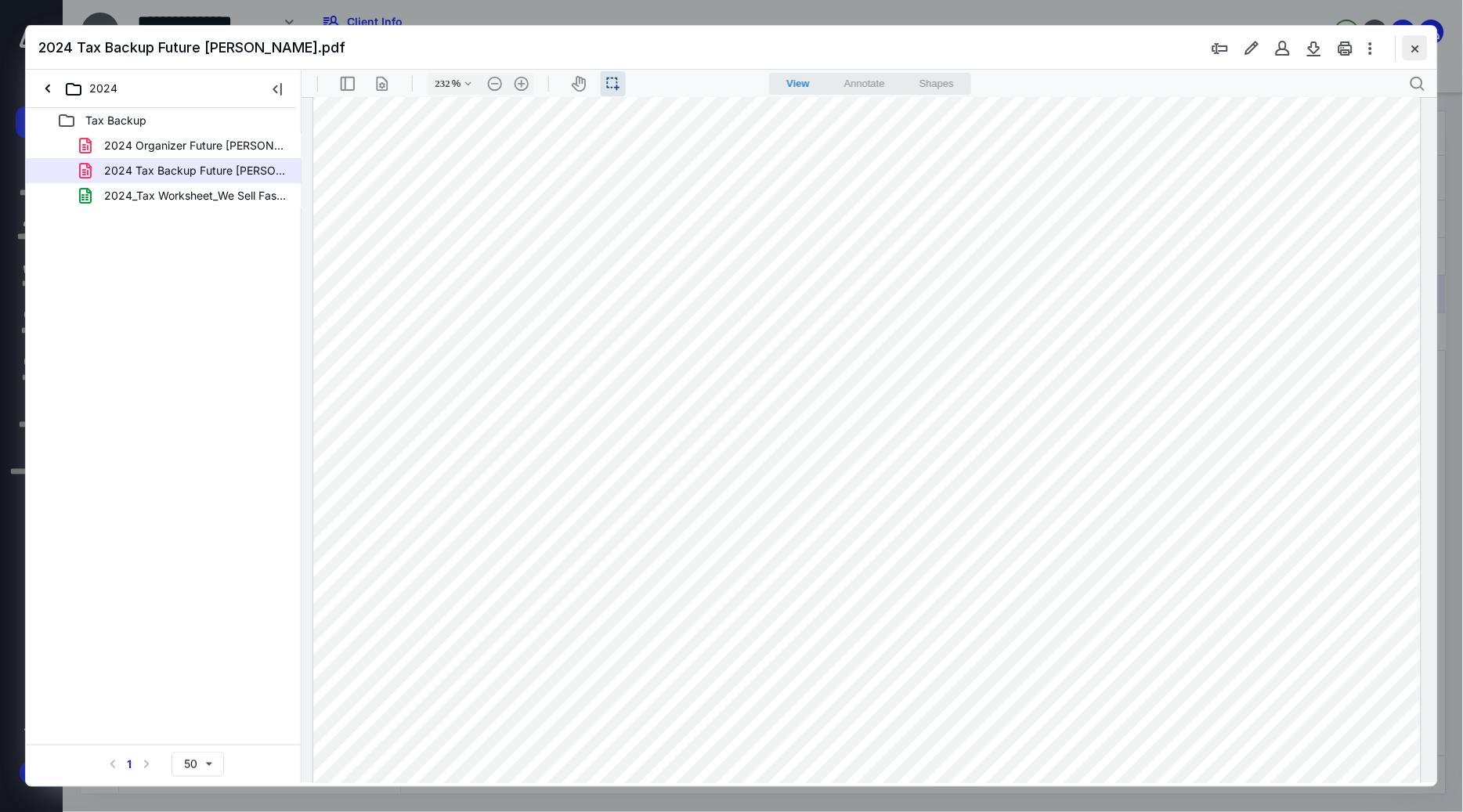 click at bounding box center (1415, 48) 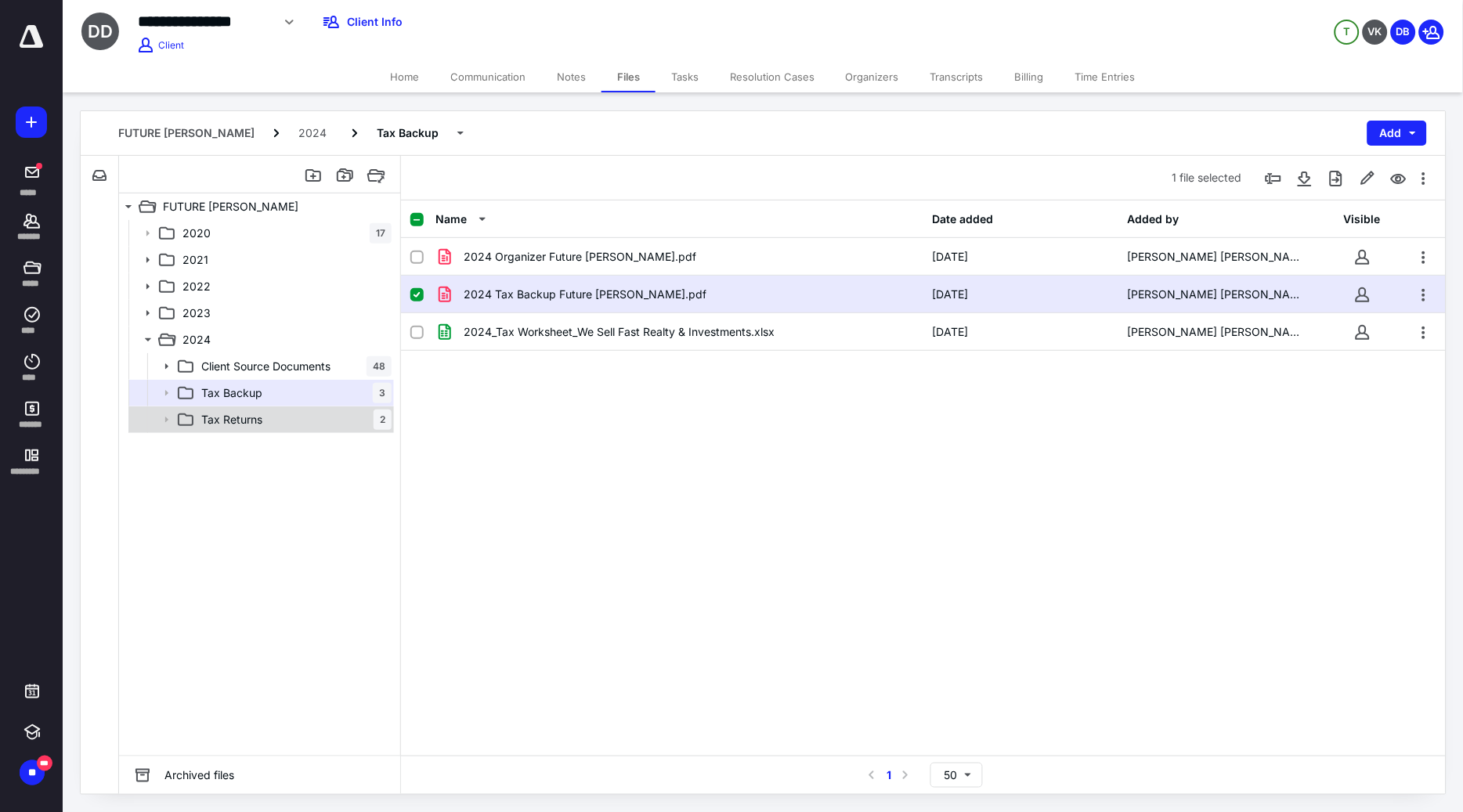 click on "Tax Returns 2" at bounding box center (293, 420) 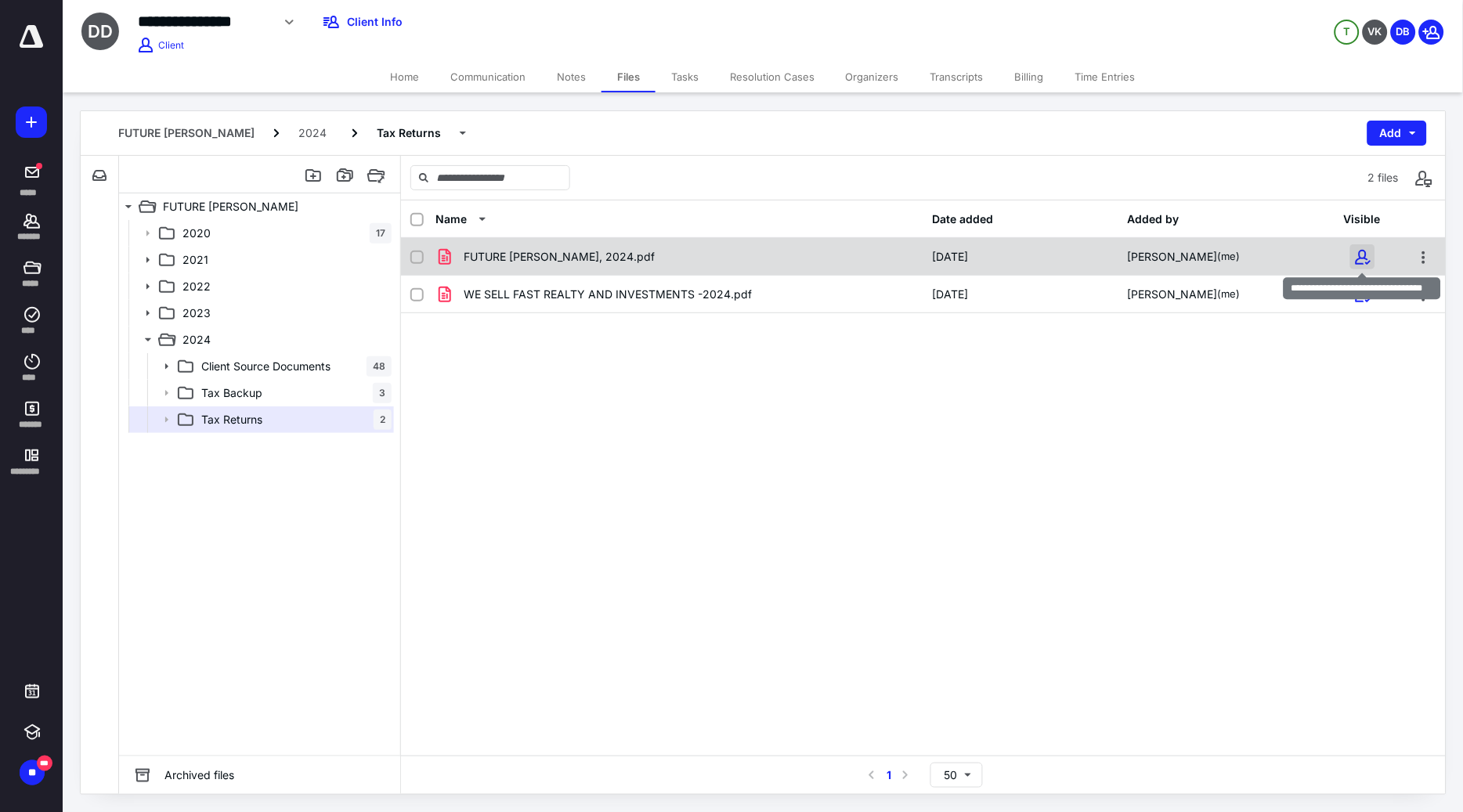 click at bounding box center (1363, 257) 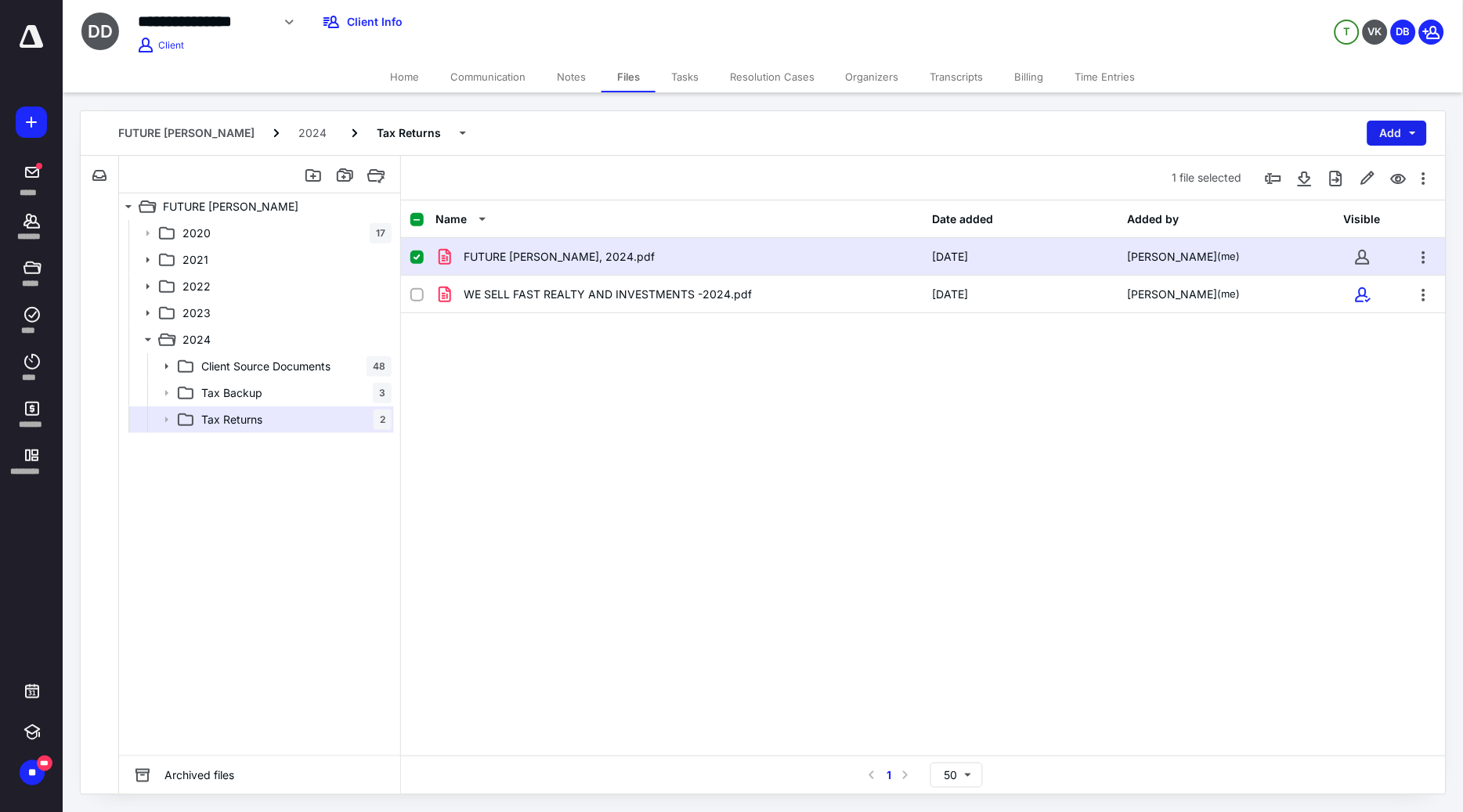 click on "Add" at bounding box center [1397, 133] 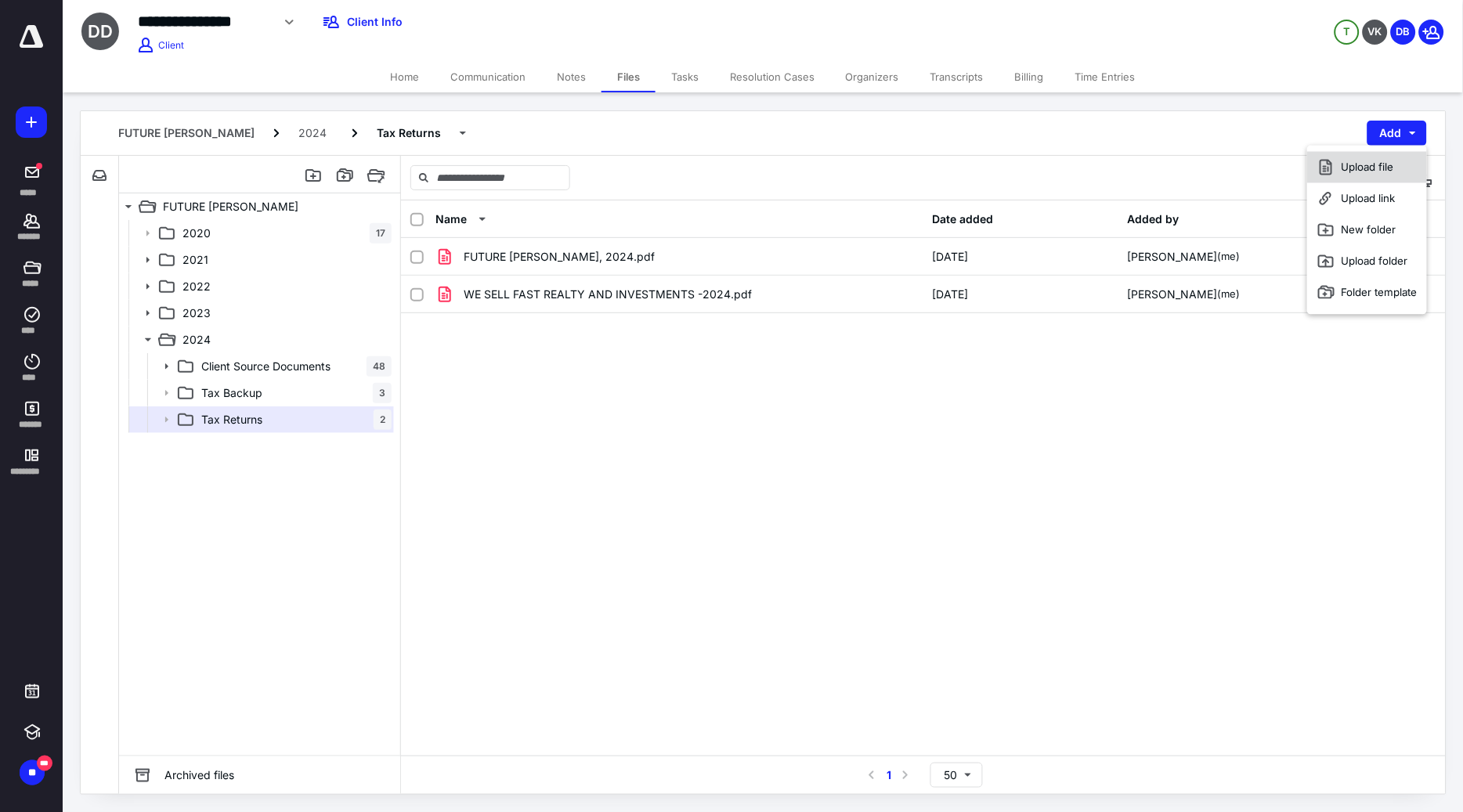click on "Upload file" at bounding box center (1367, 168) 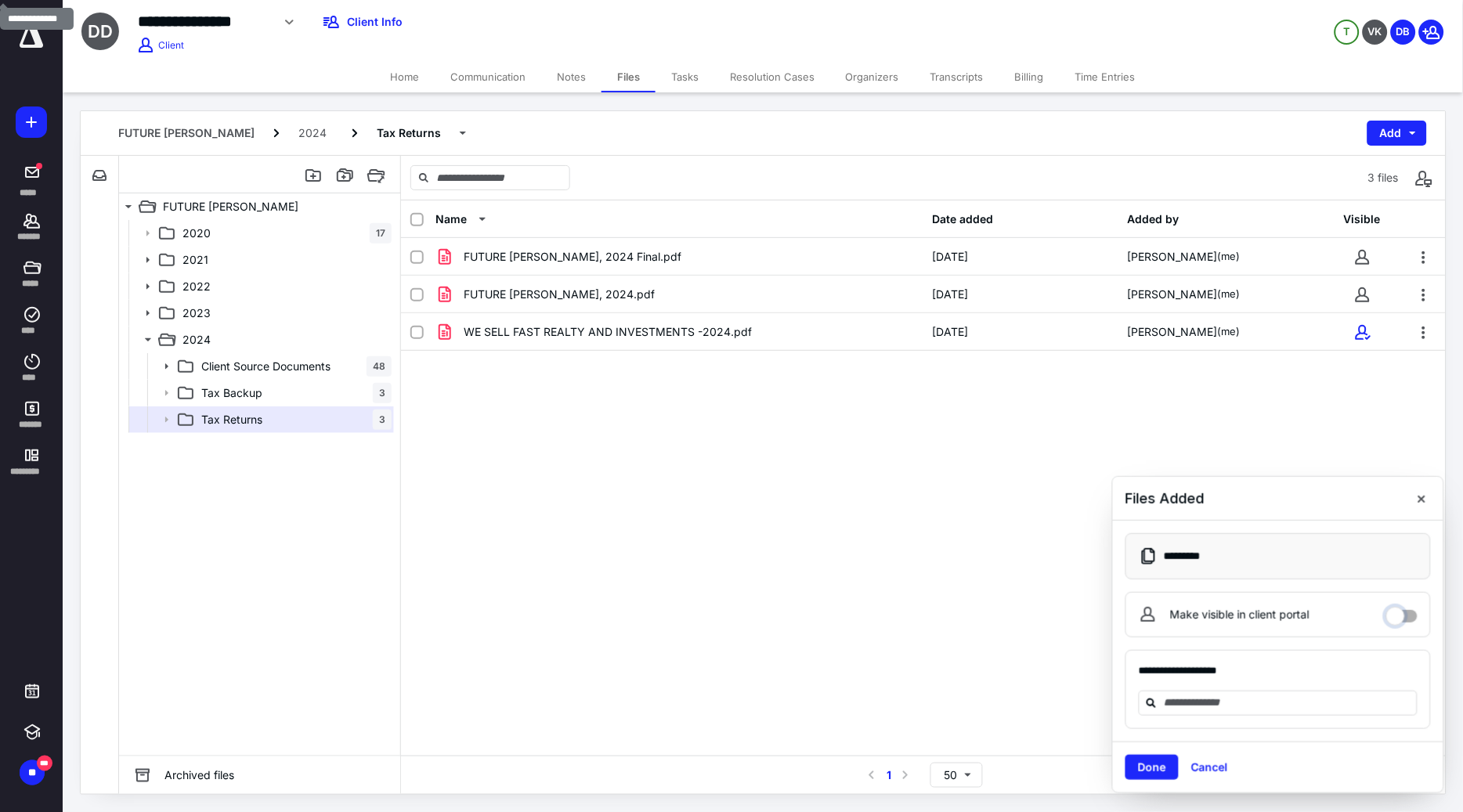 click on "Make visible in client portal" at bounding box center [1402, 612] 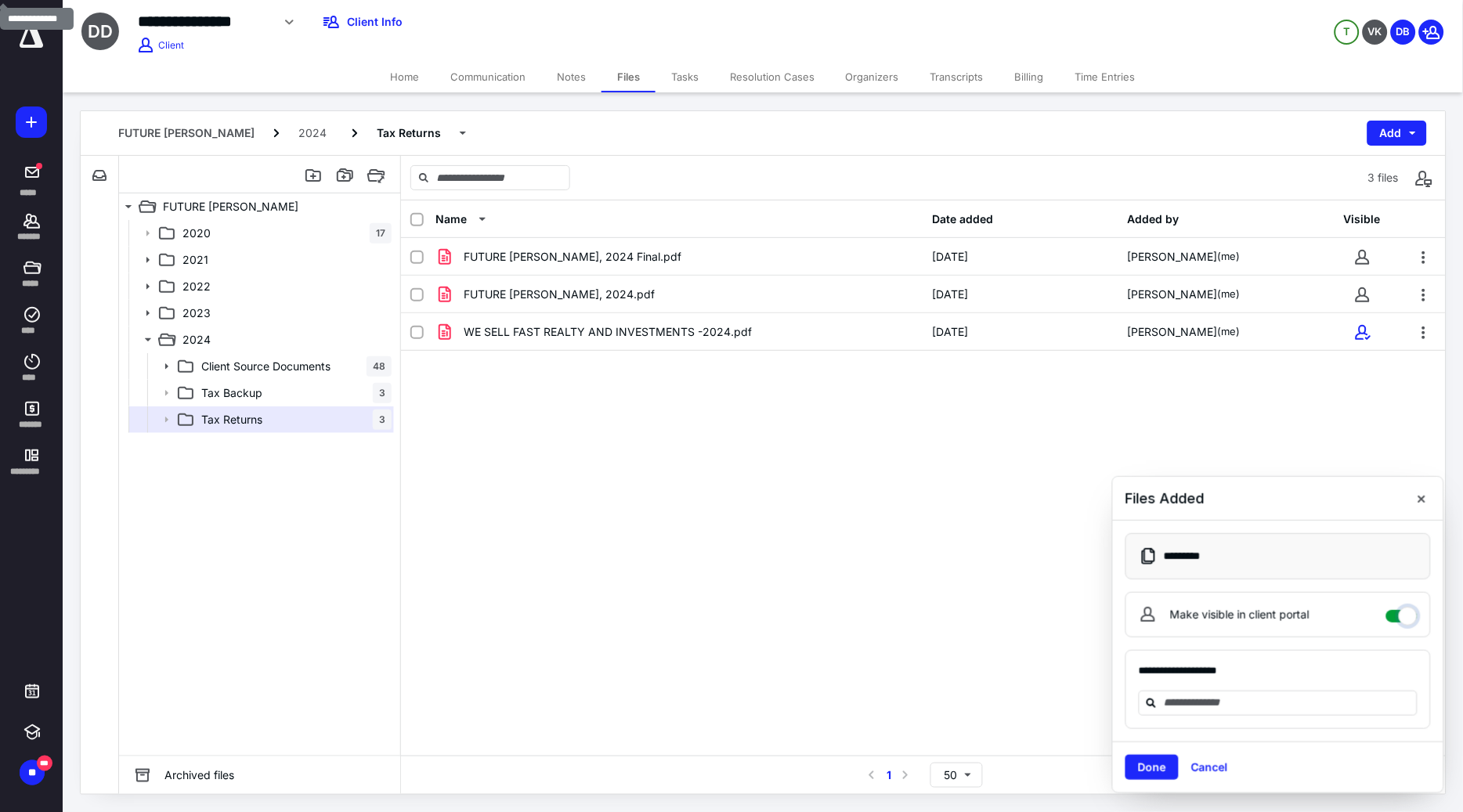 checkbox on "****" 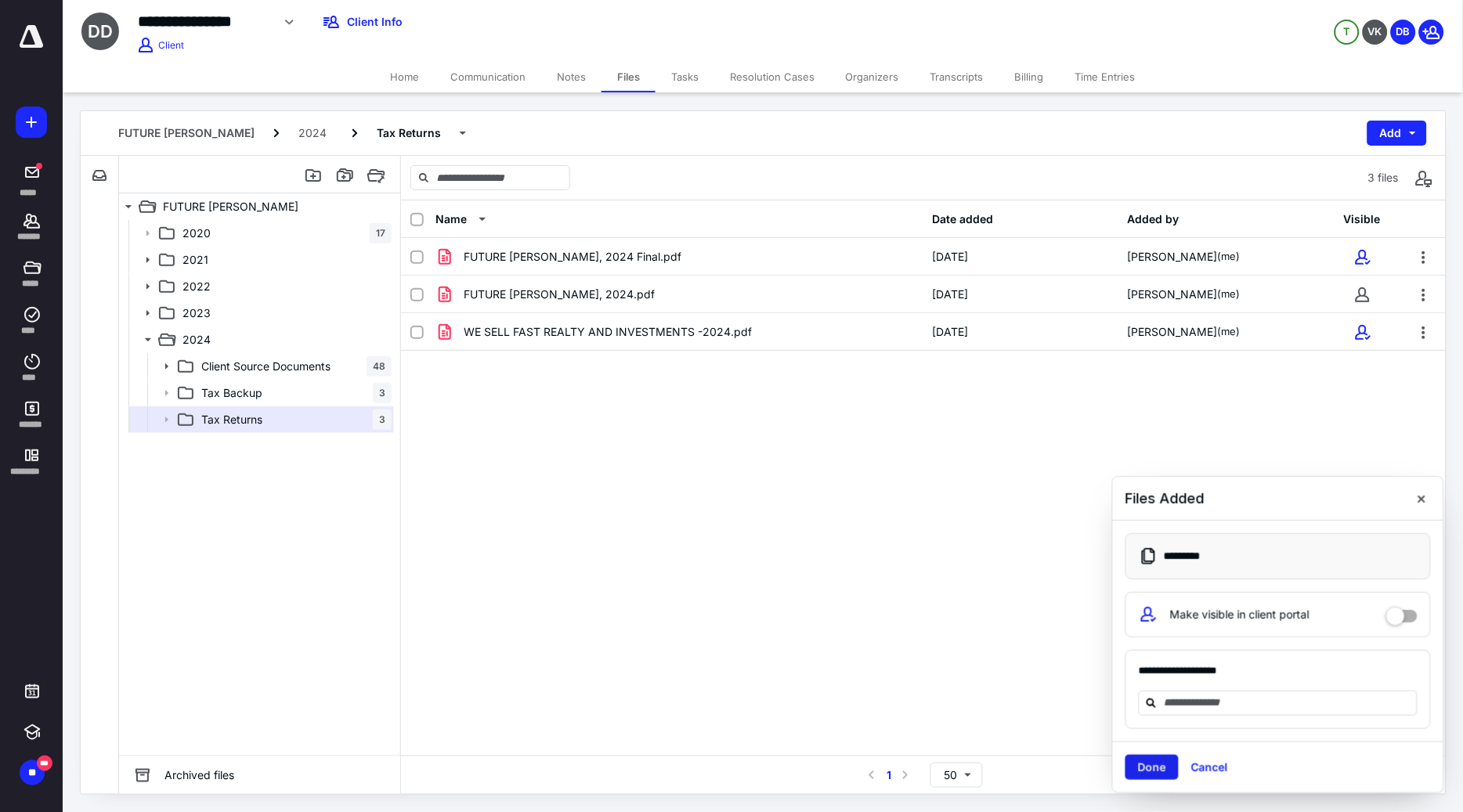 click on "Done" at bounding box center (1152, 767) 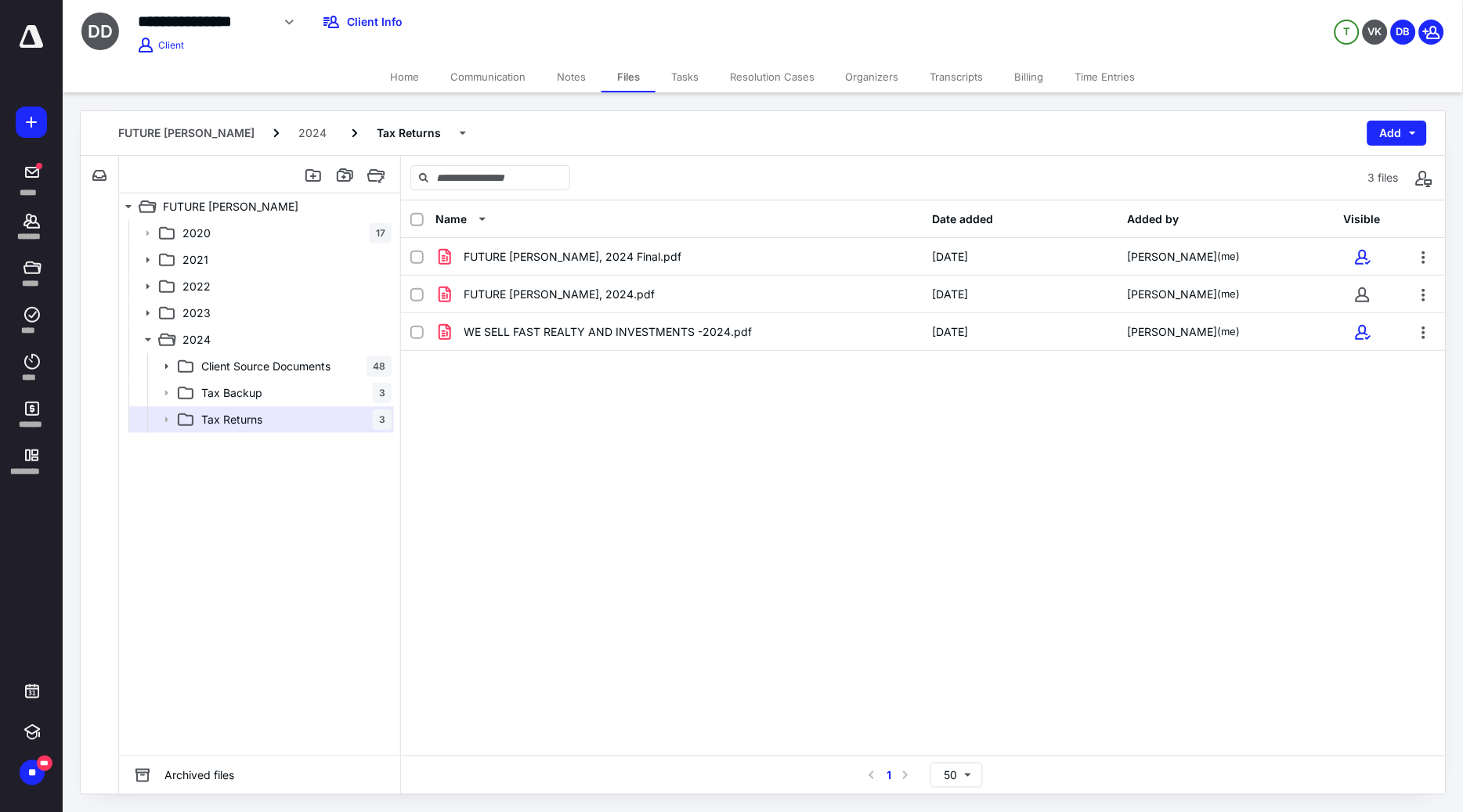 click on "Name Date added Added by Visible FUTURE D DAVIS,  2024 Final.pdf 7/14/2025 DeMario Black  (me) FUTURE D DAVIS,  2024.pdf 7/8/2025 DeMario Black  (me) WE SELL FAST REALTY AND INVESTMENTS -2024.pdf 7/8/2025 DeMario Black  (me)" at bounding box center (923, 478) 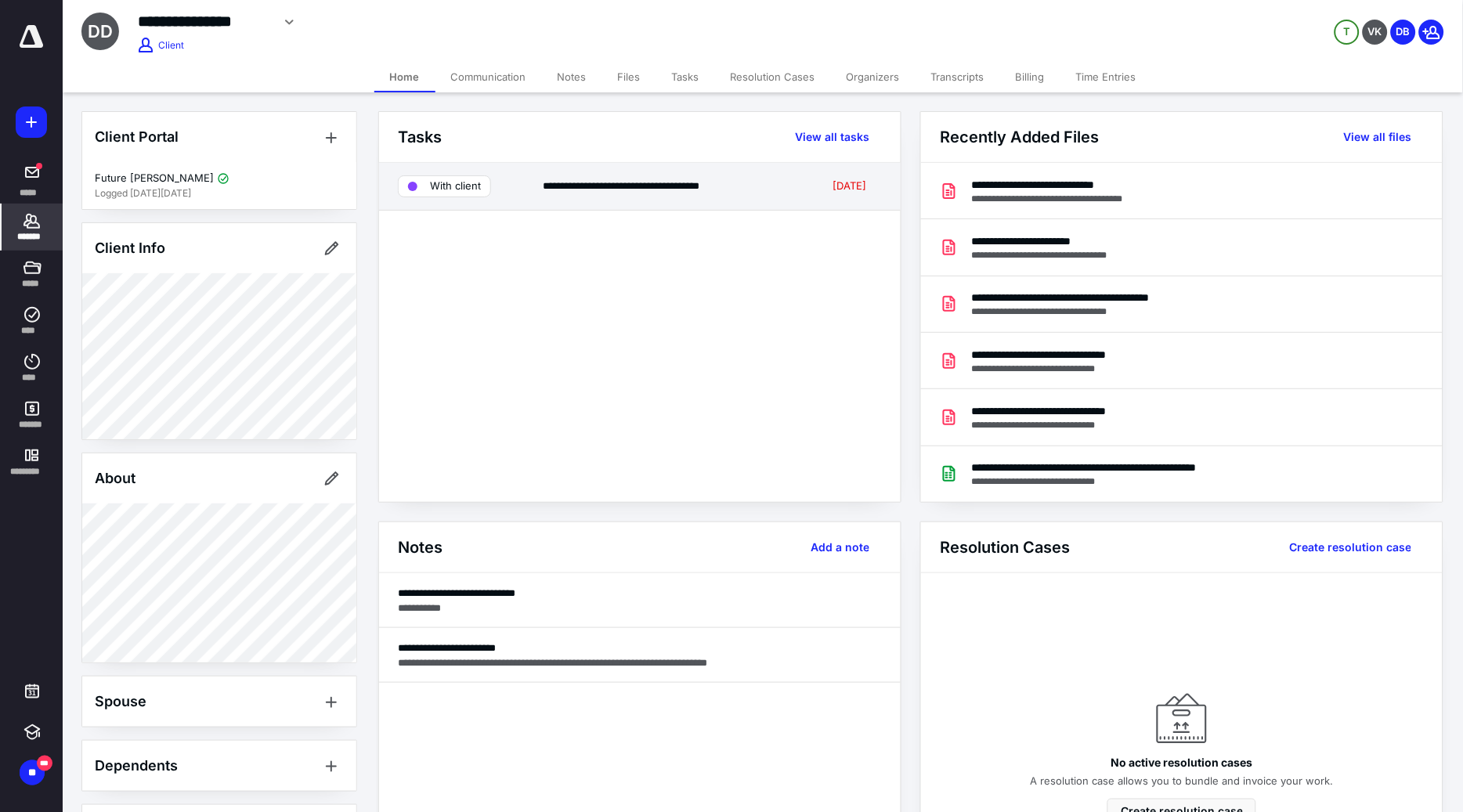 click on "**********" at bounding box center (673, 186) 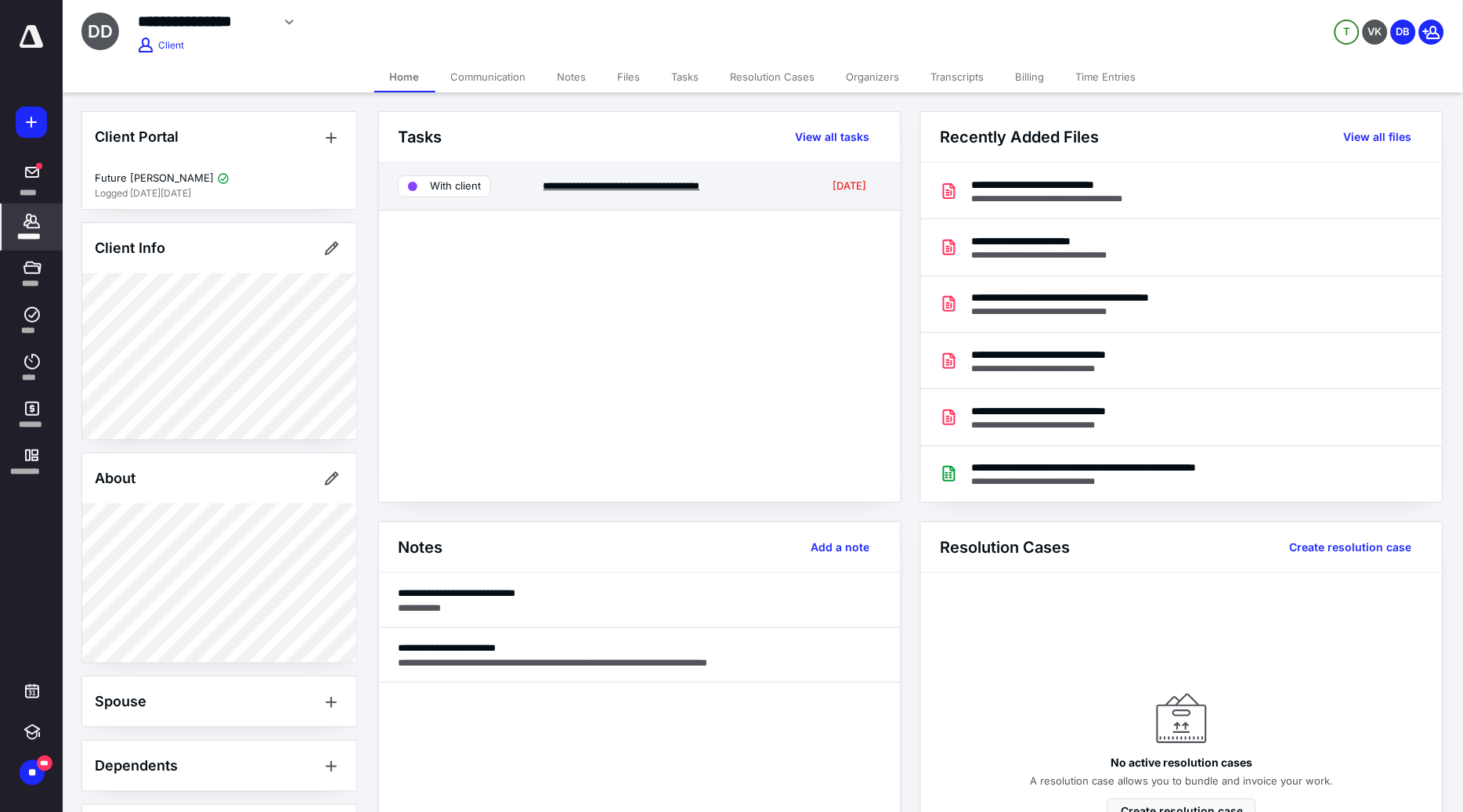 click on "**********" at bounding box center (622, 186) 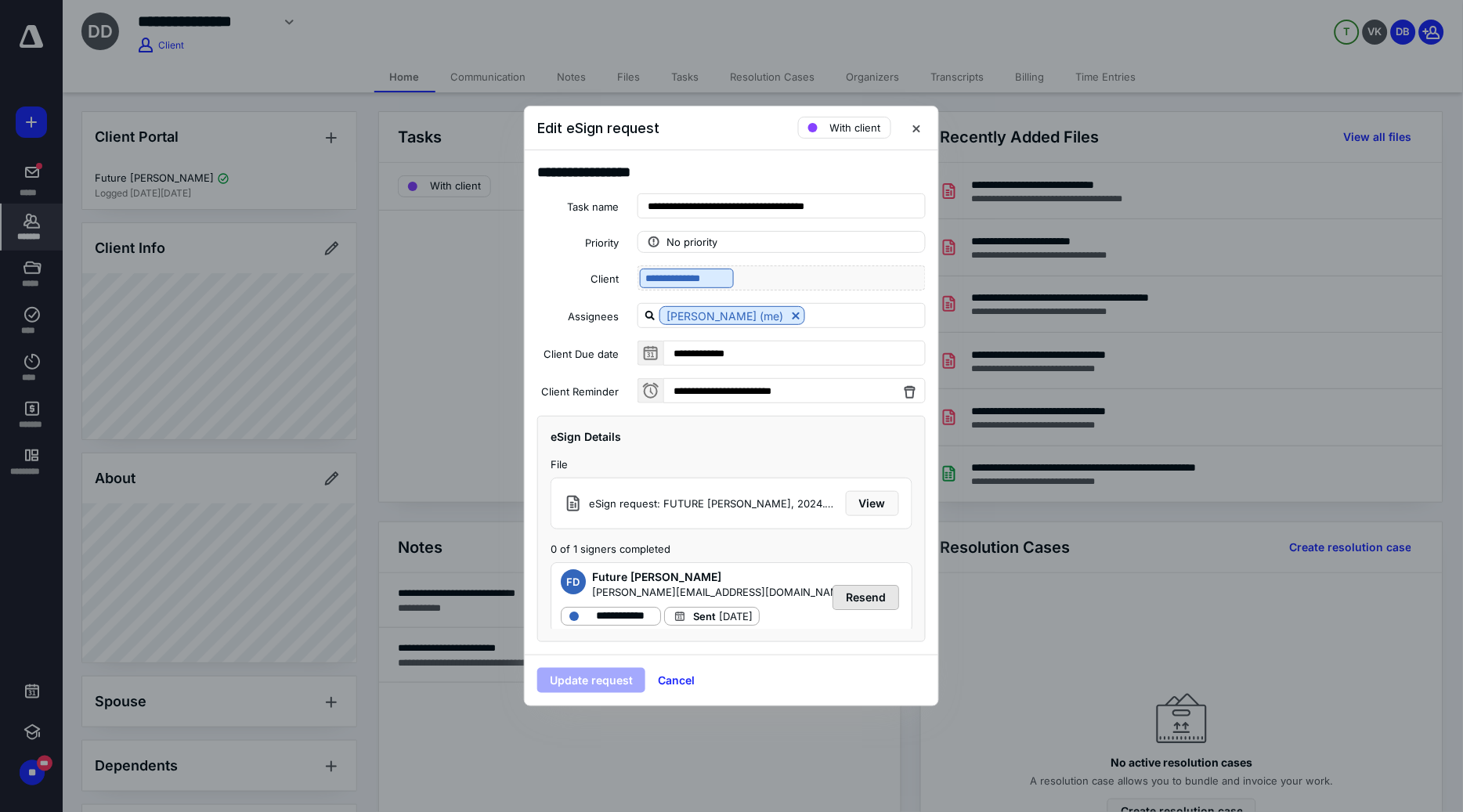 click on "Resend" at bounding box center (865, 597) 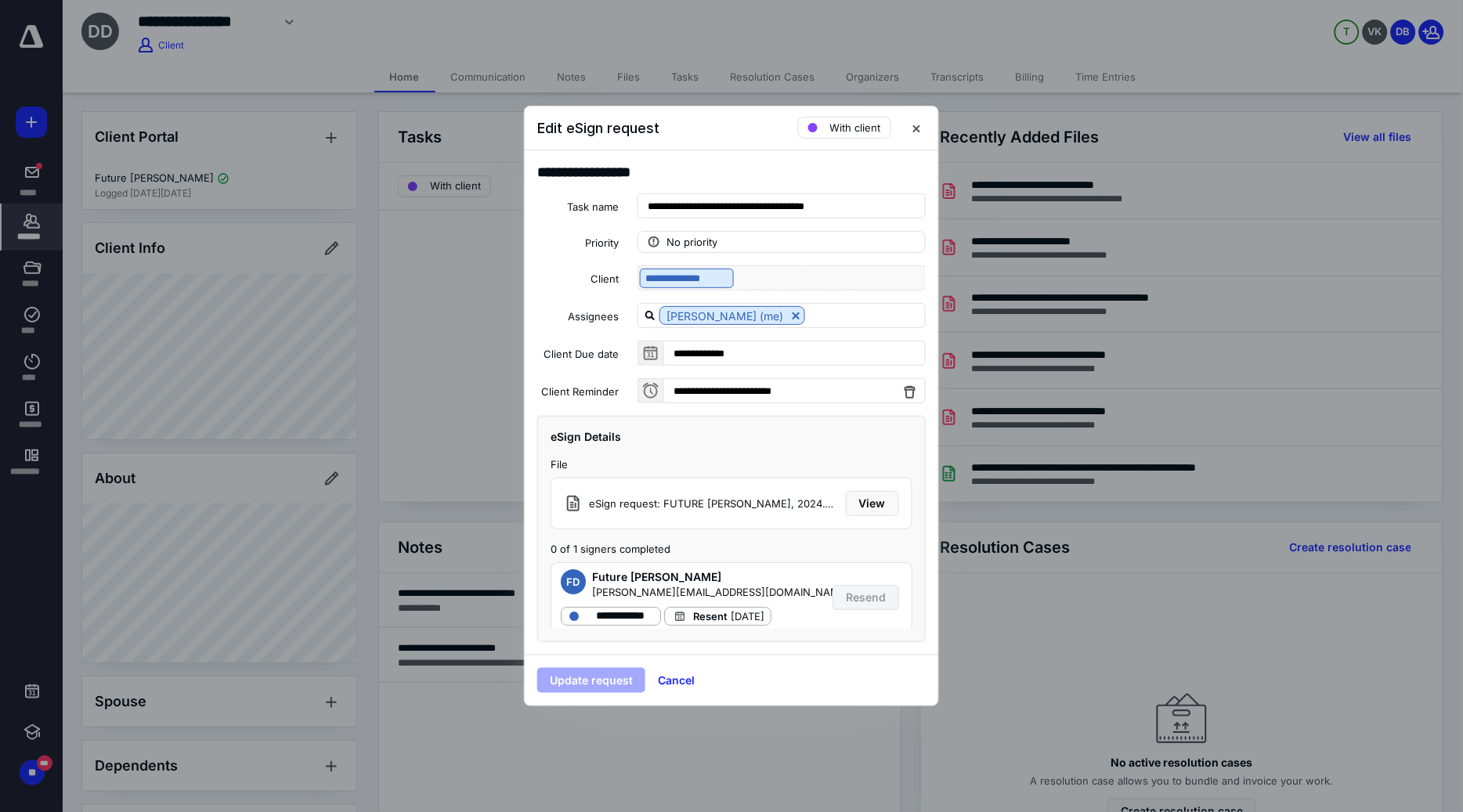 click at bounding box center [732, 406] 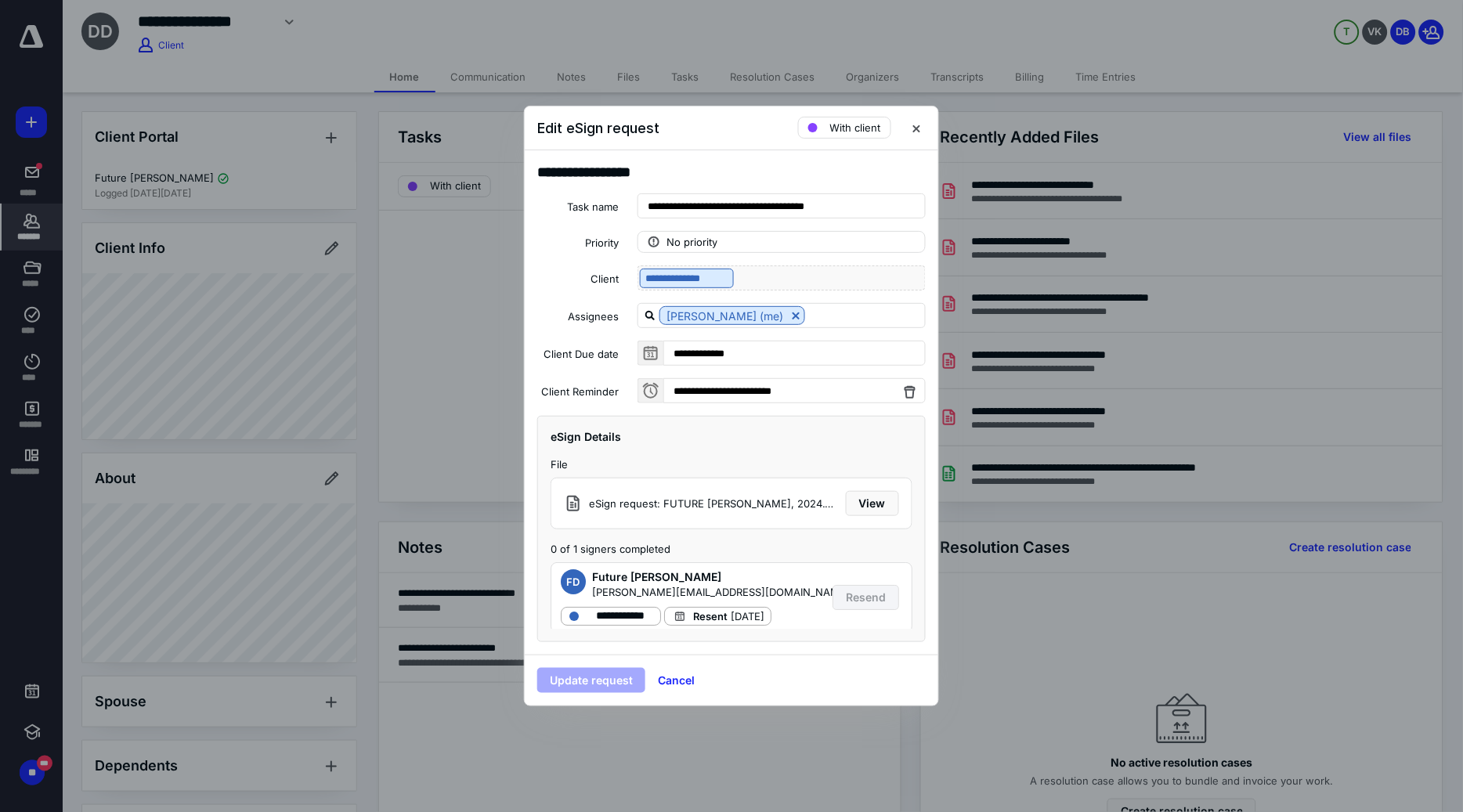 click at bounding box center (732, 406) 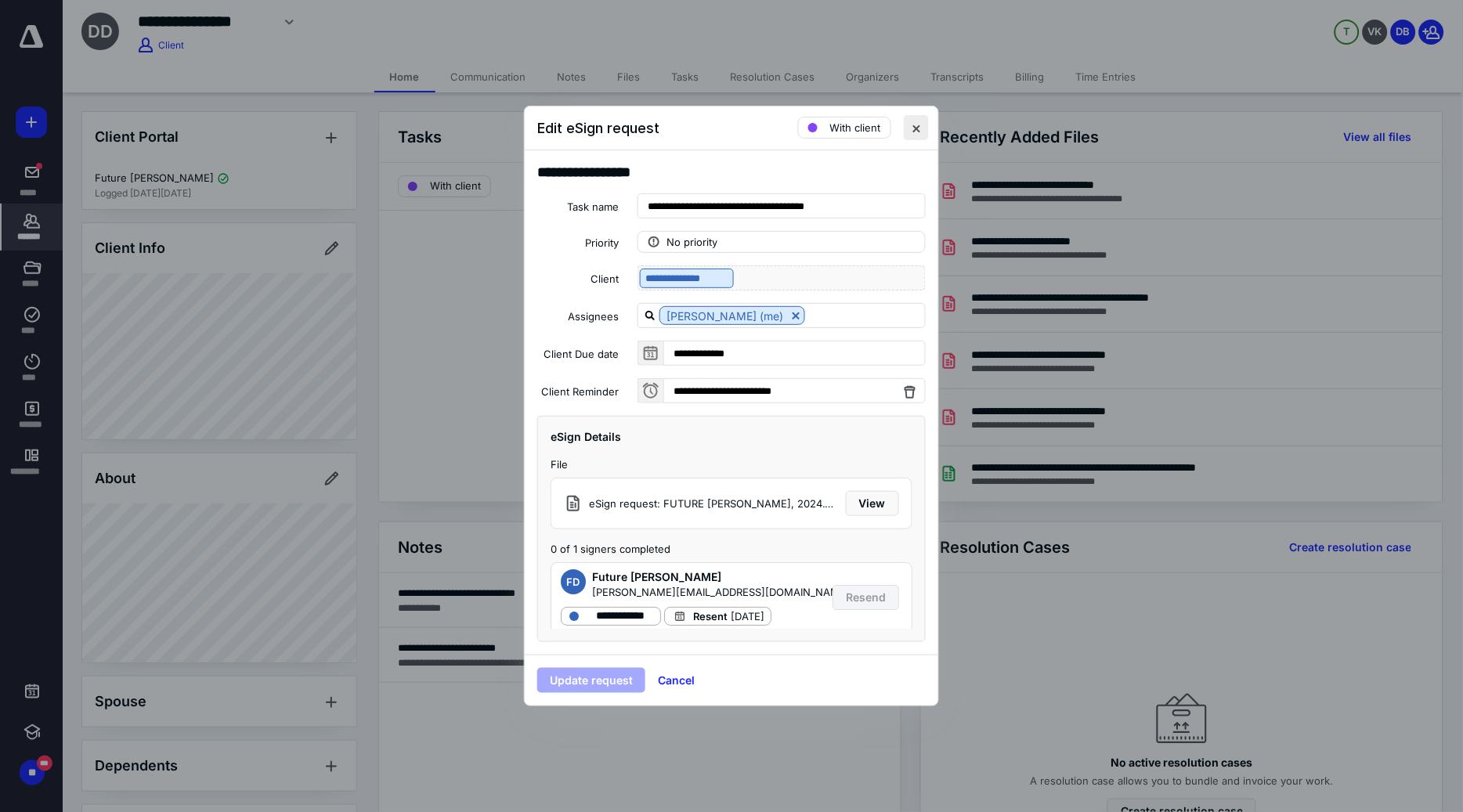 click at bounding box center [916, 128] 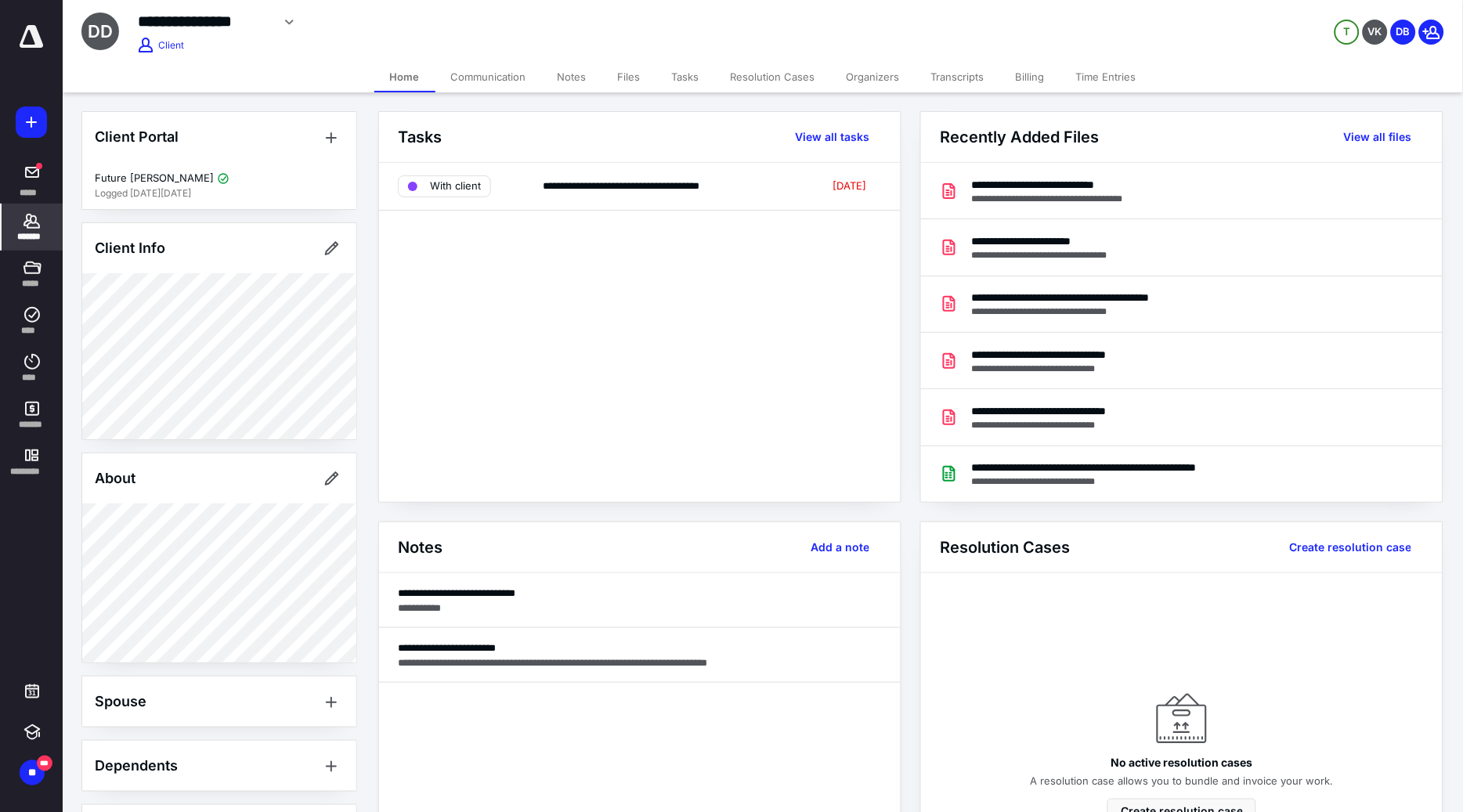 click on "*******" at bounding box center (32, 236) 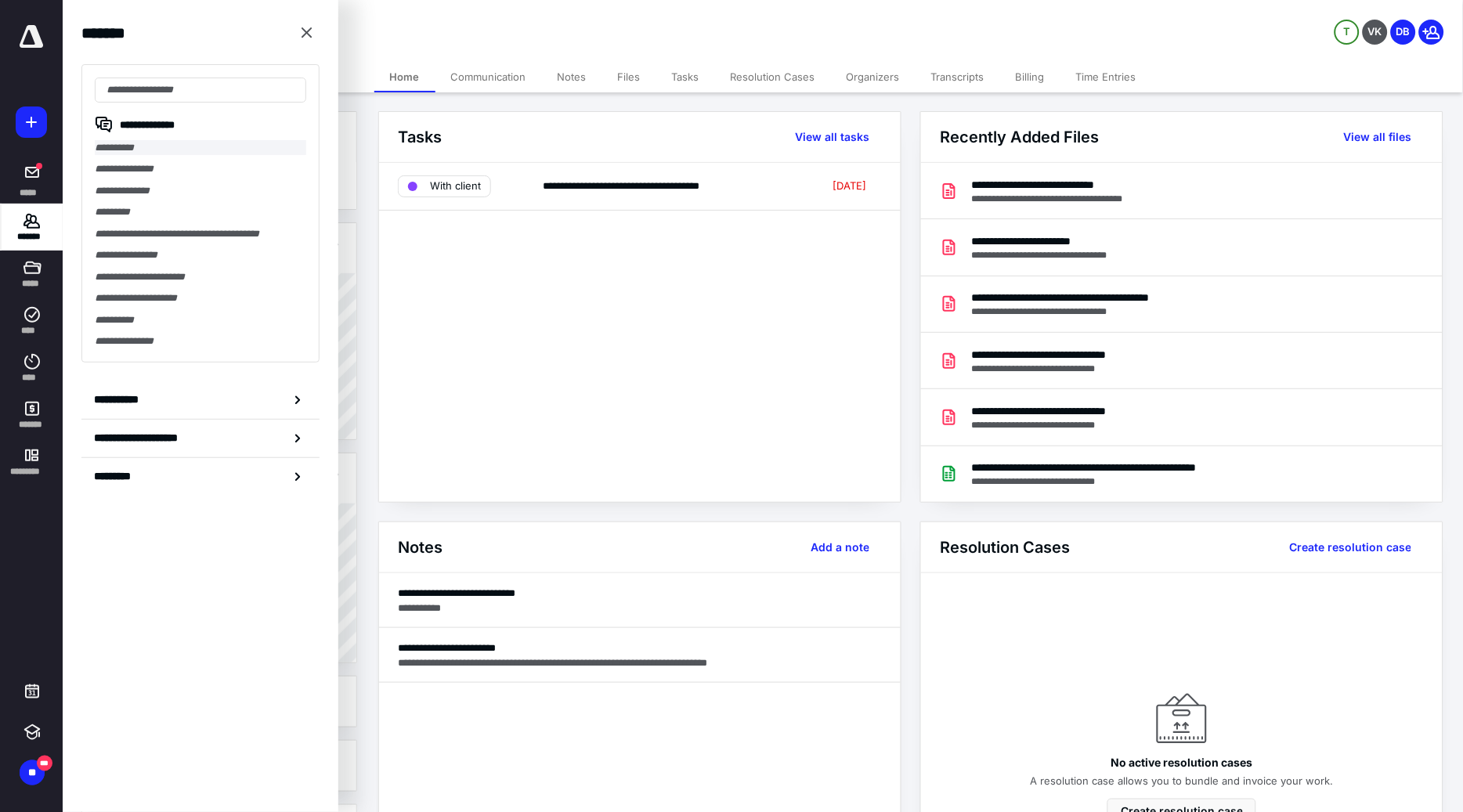 click on "**********" at bounding box center [200, 147] 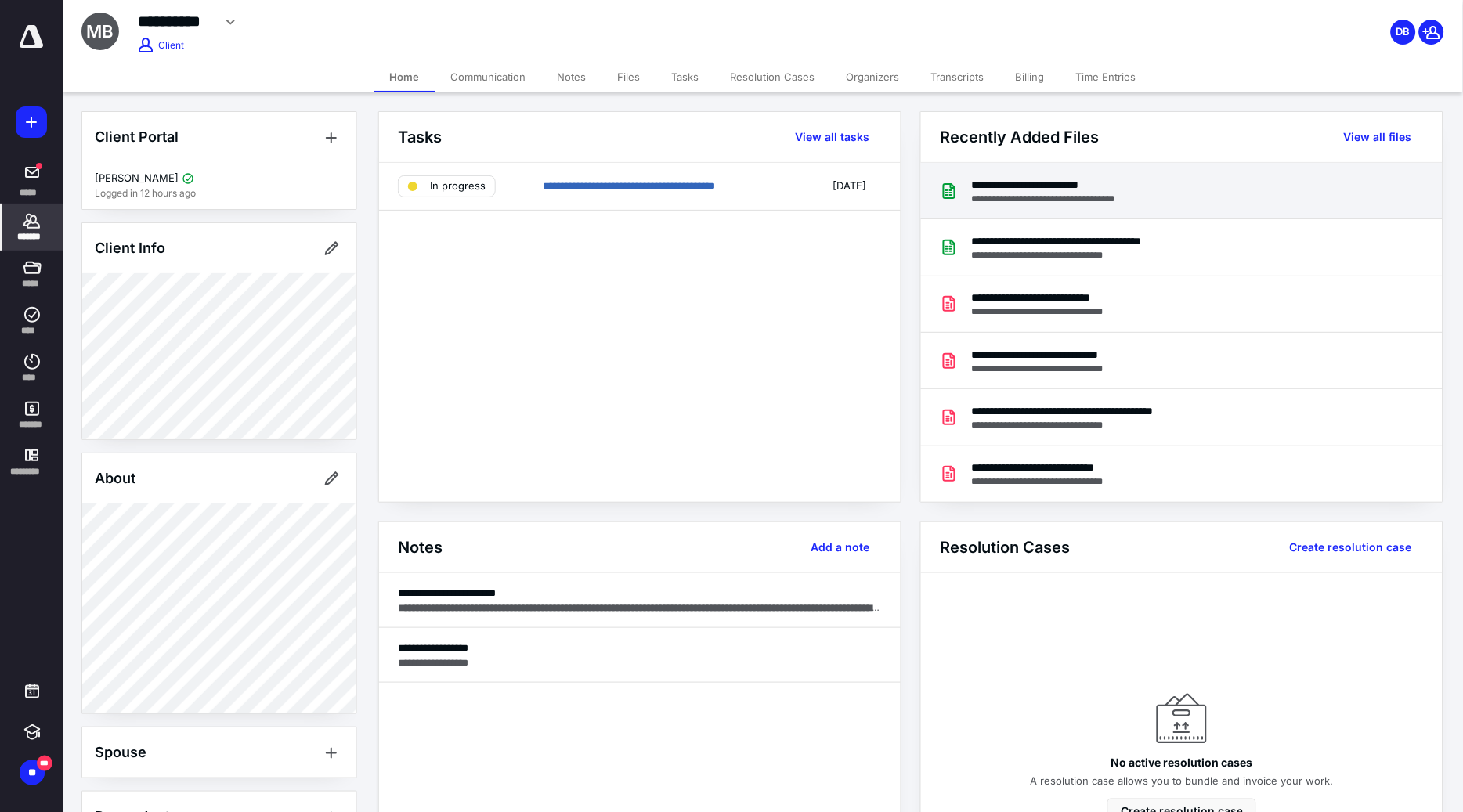 click on "**********" at bounding box center (1057, 199) 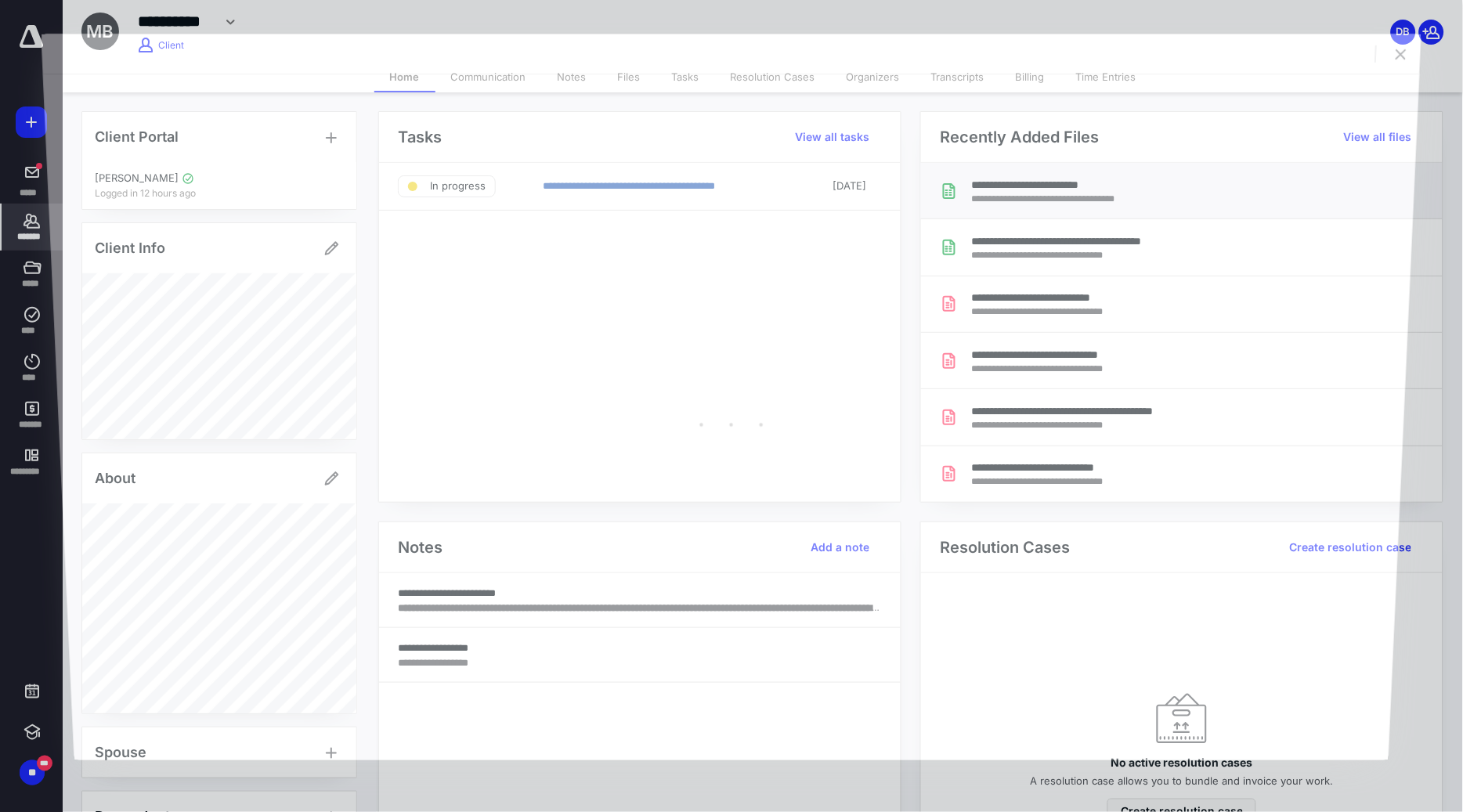 click at bounding box center (731, 417) 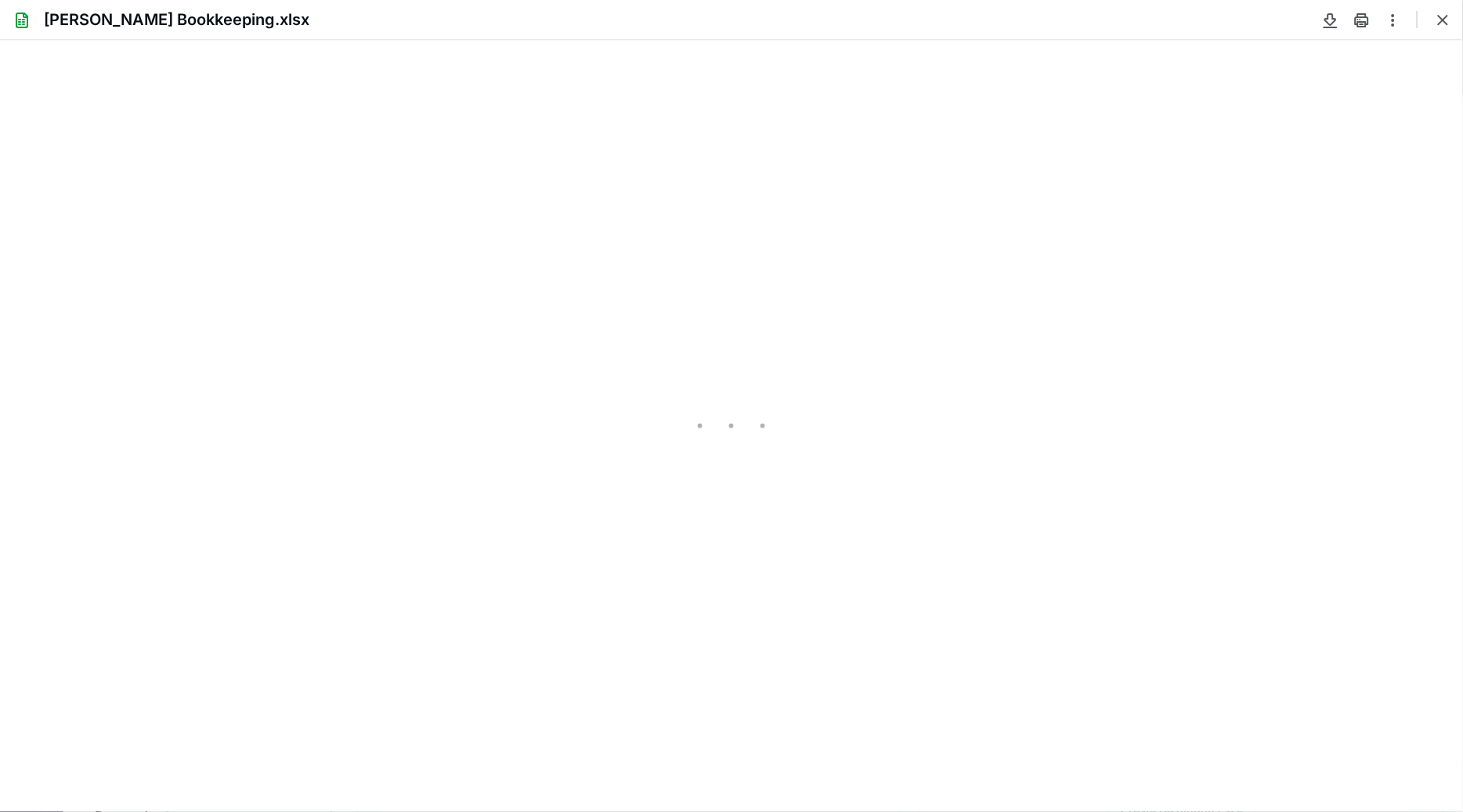 scroll, scrollTop: 0, scrollLeft: 0, axis: both 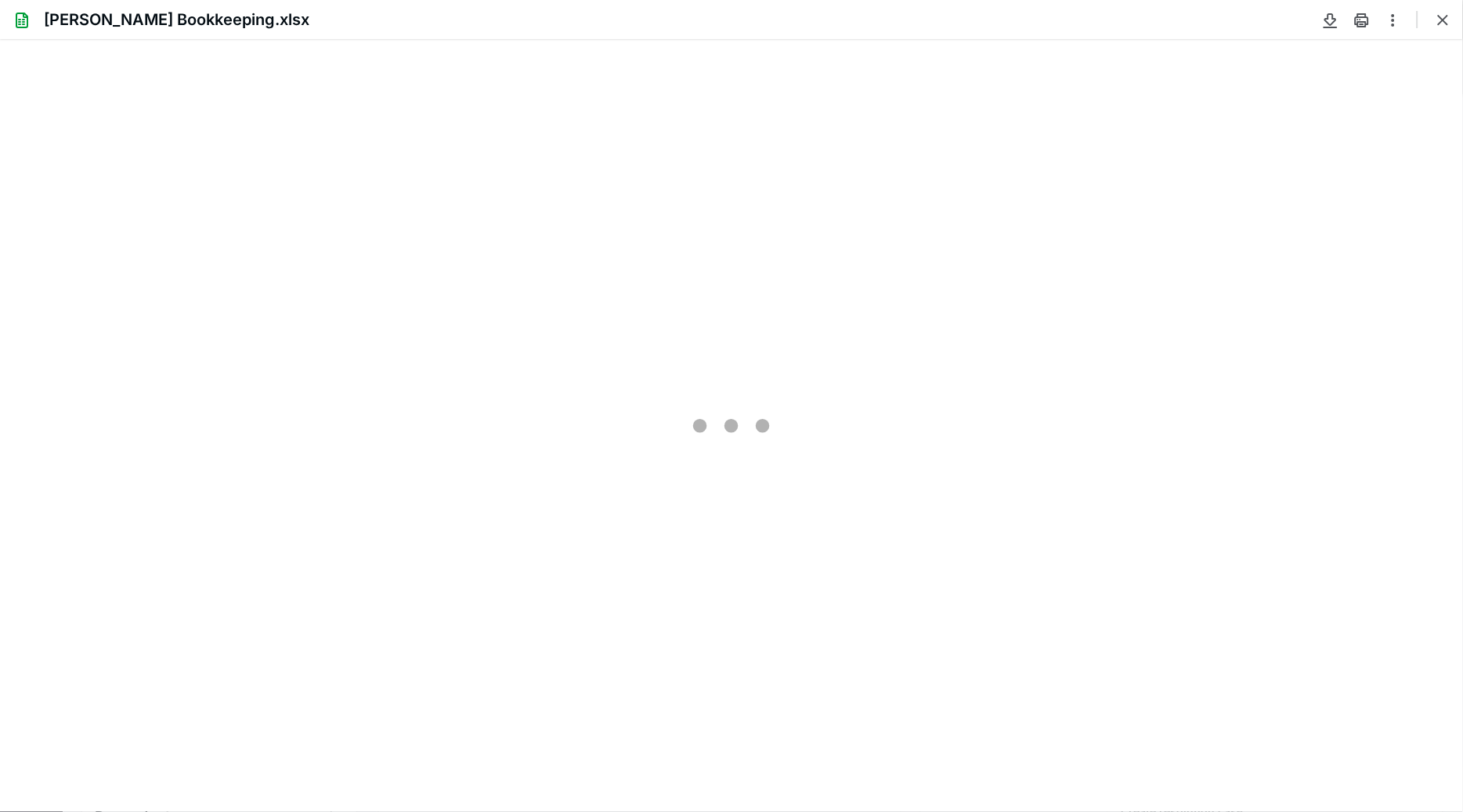 type on "219" 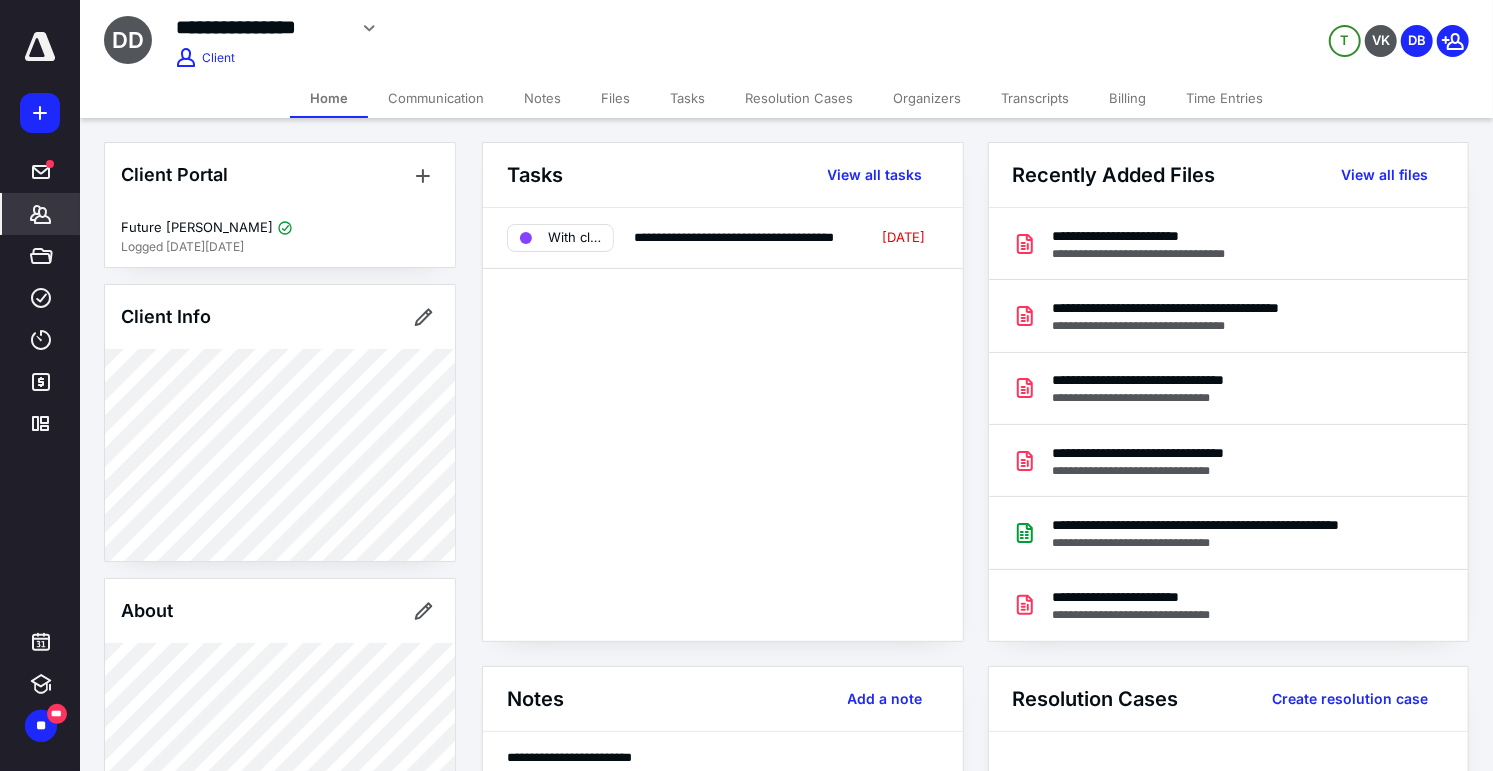 scroll, scrollTop: 0, scrollLeft: 0, axis: both 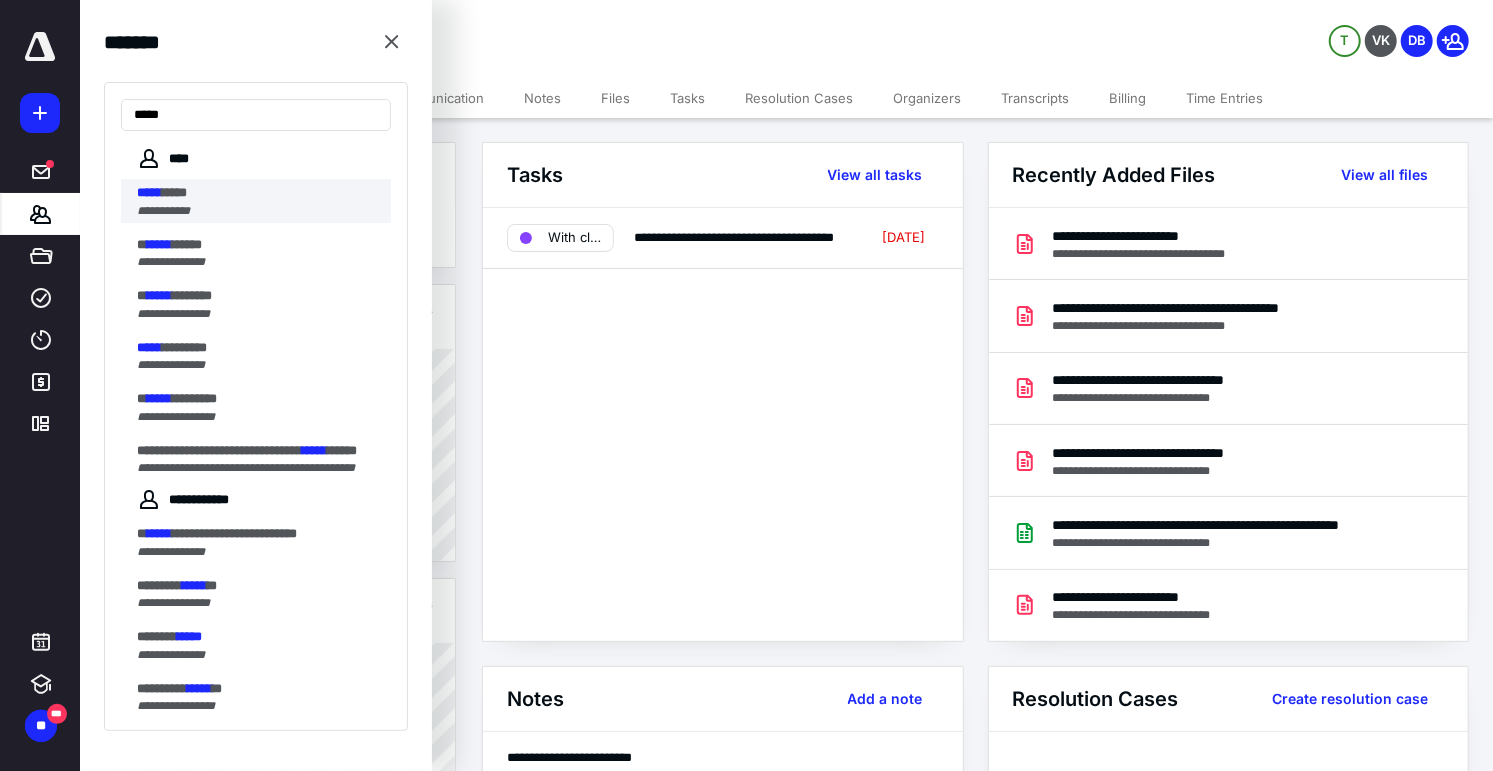 type on "*****" 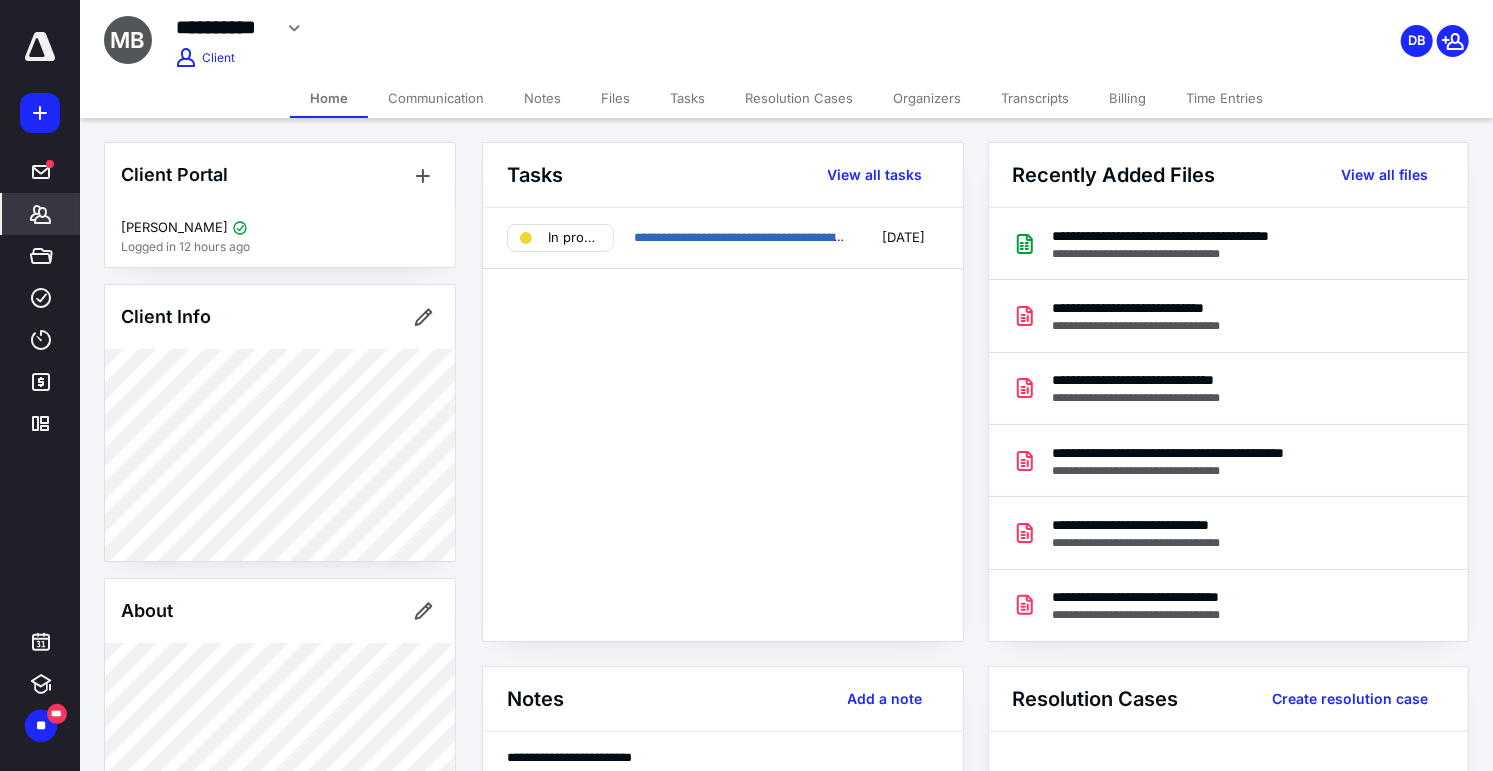 click on "Files" at bounding box center (615, 98) 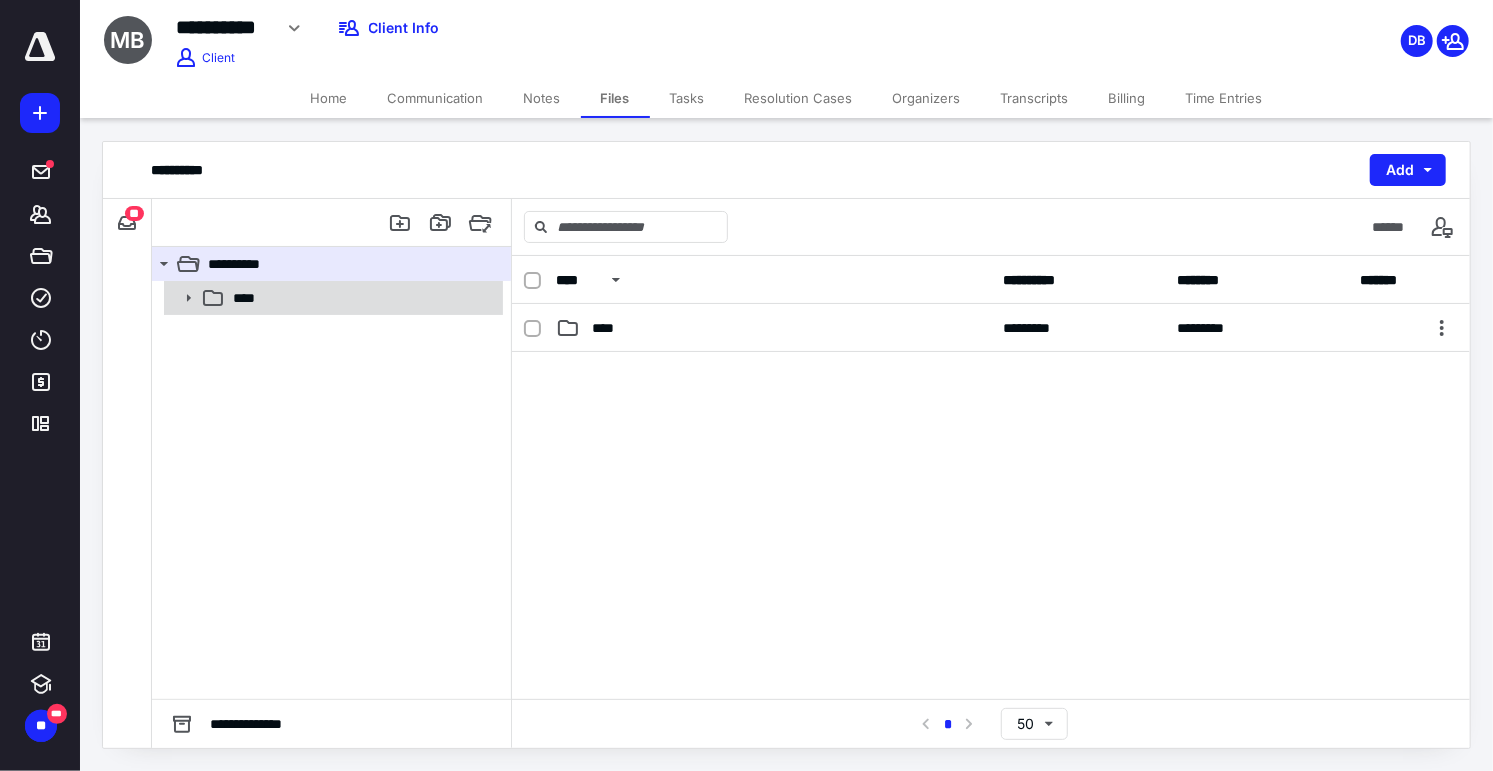 click 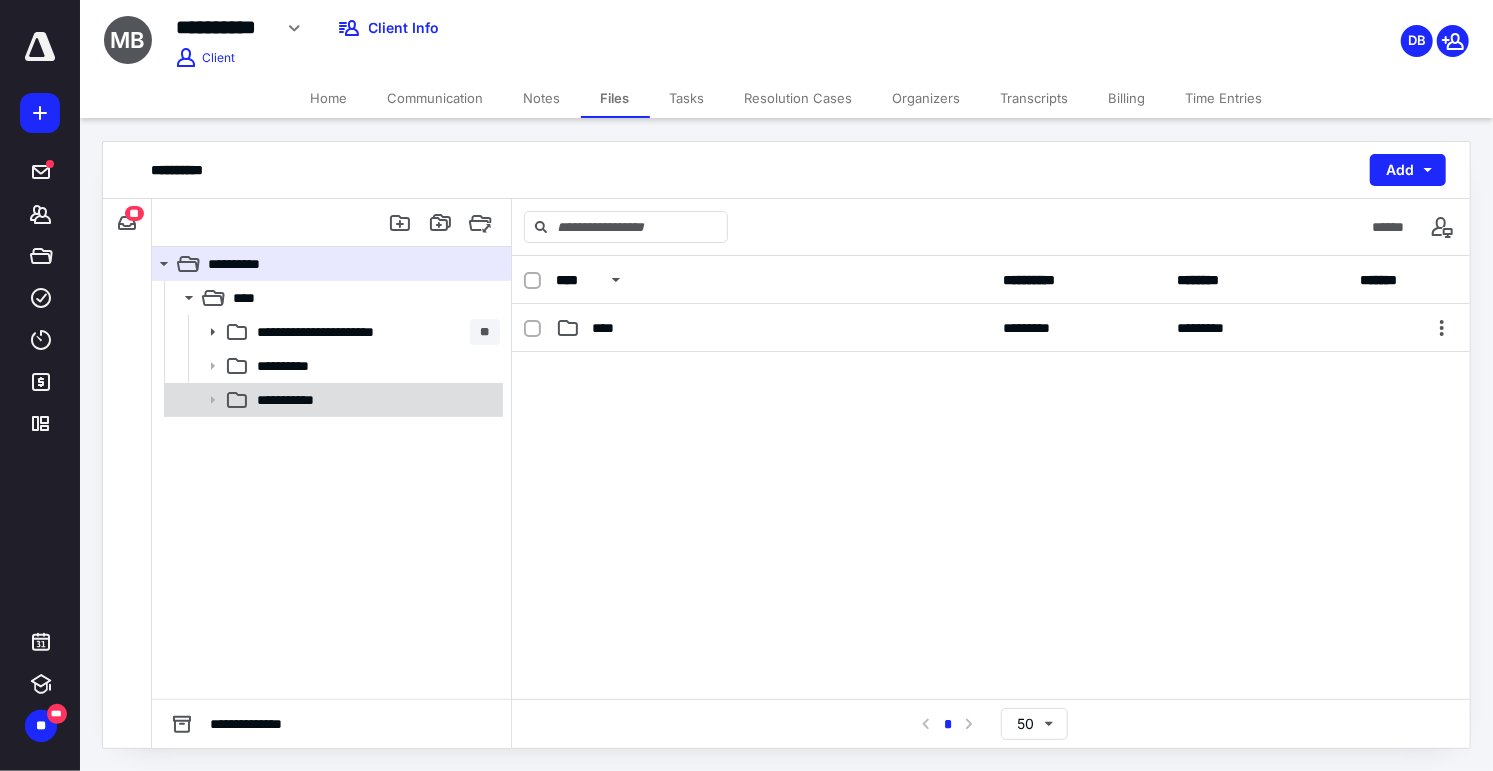 click on "**********" at bounding box center (332, 400) 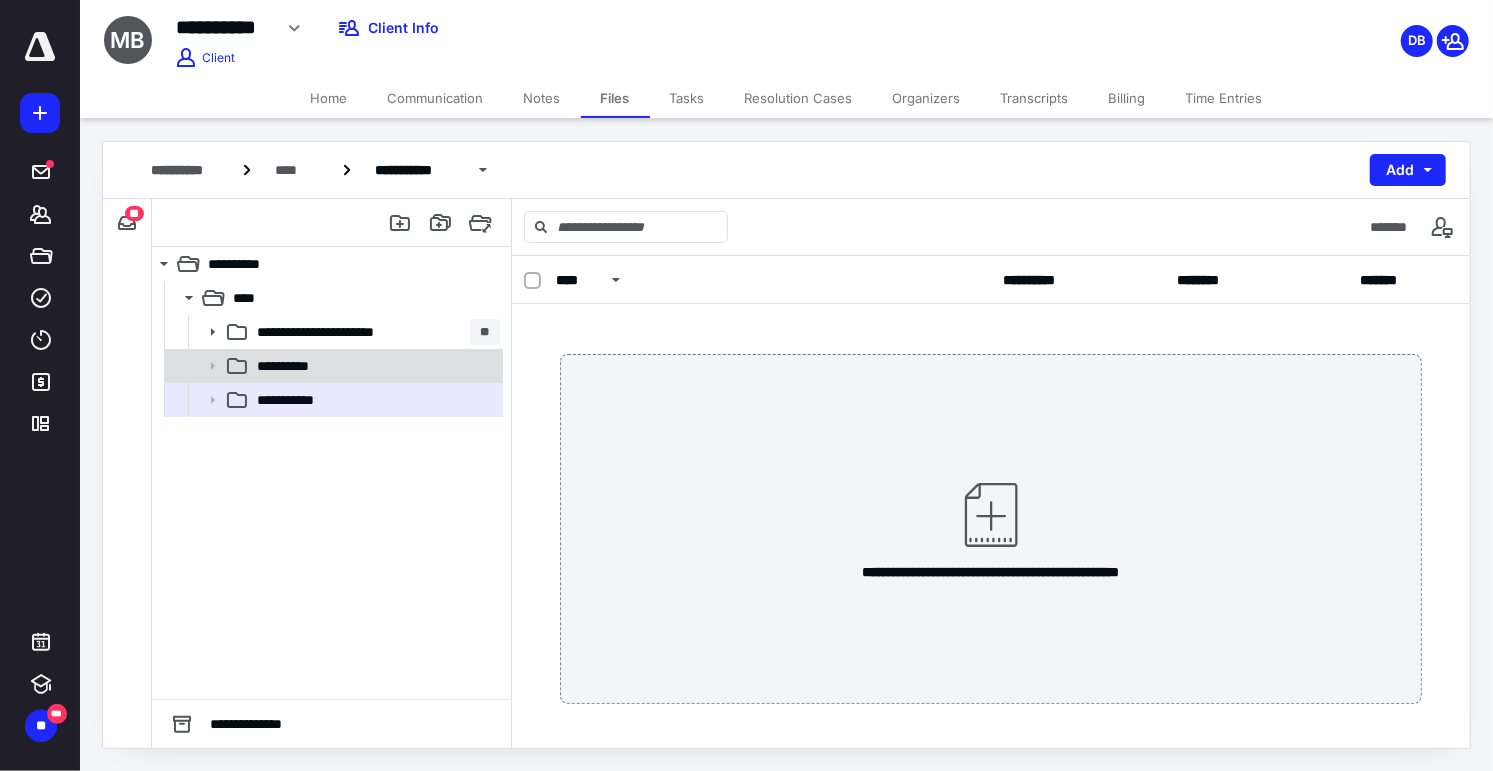 click on "**********" at bounding box center [295, 366] 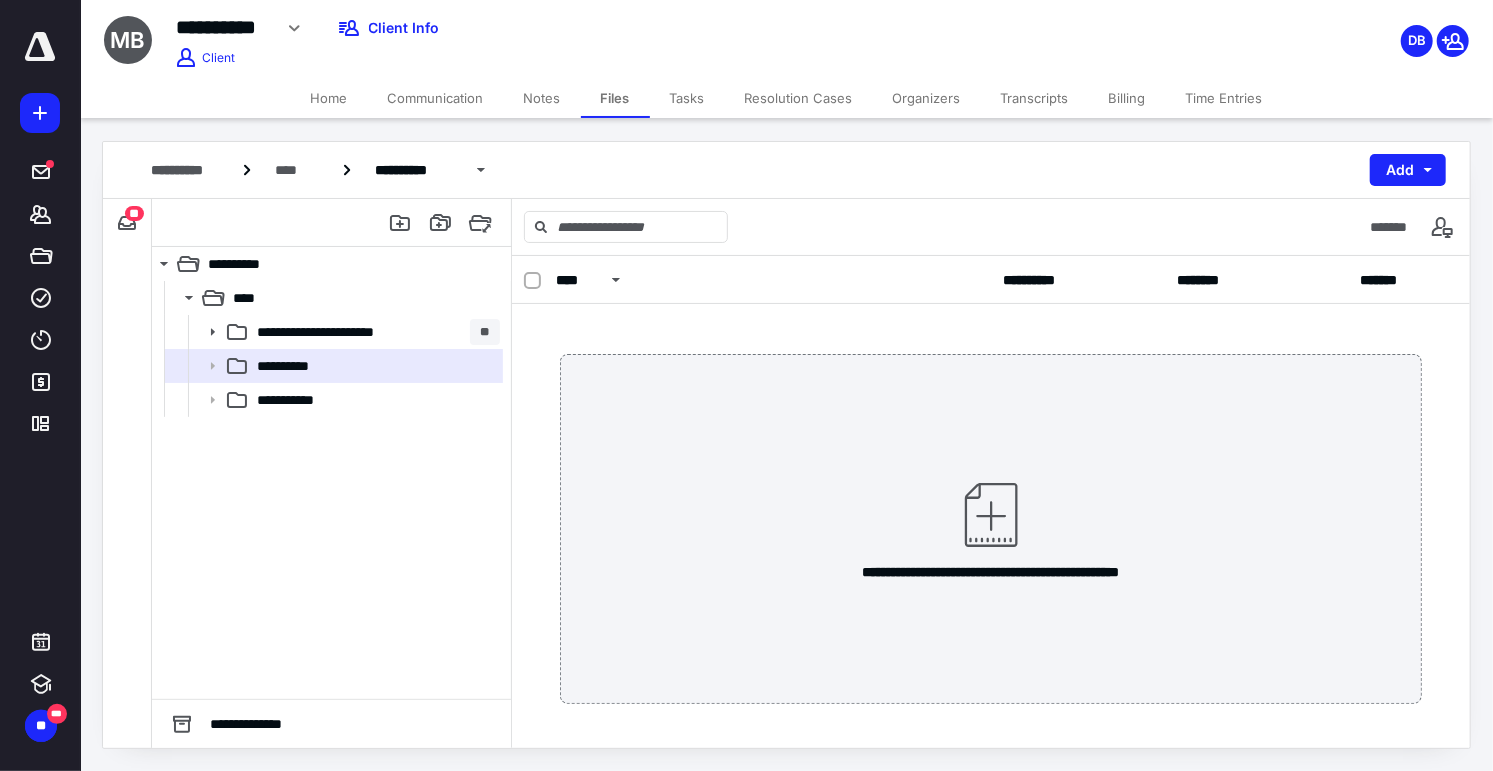 click on "**********" at bounding box center (296, 400) 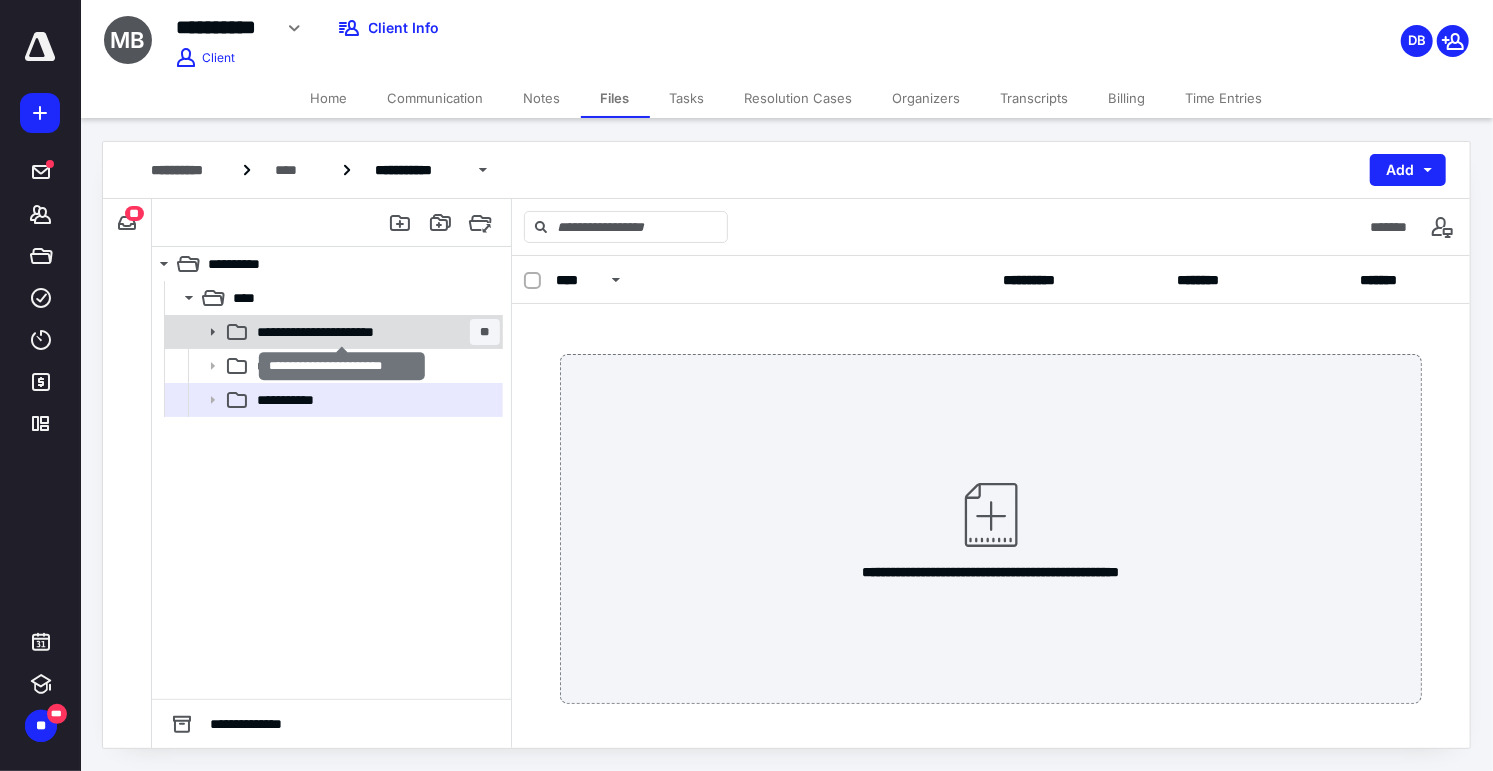click on "**********" at bounding box center [341, 332] 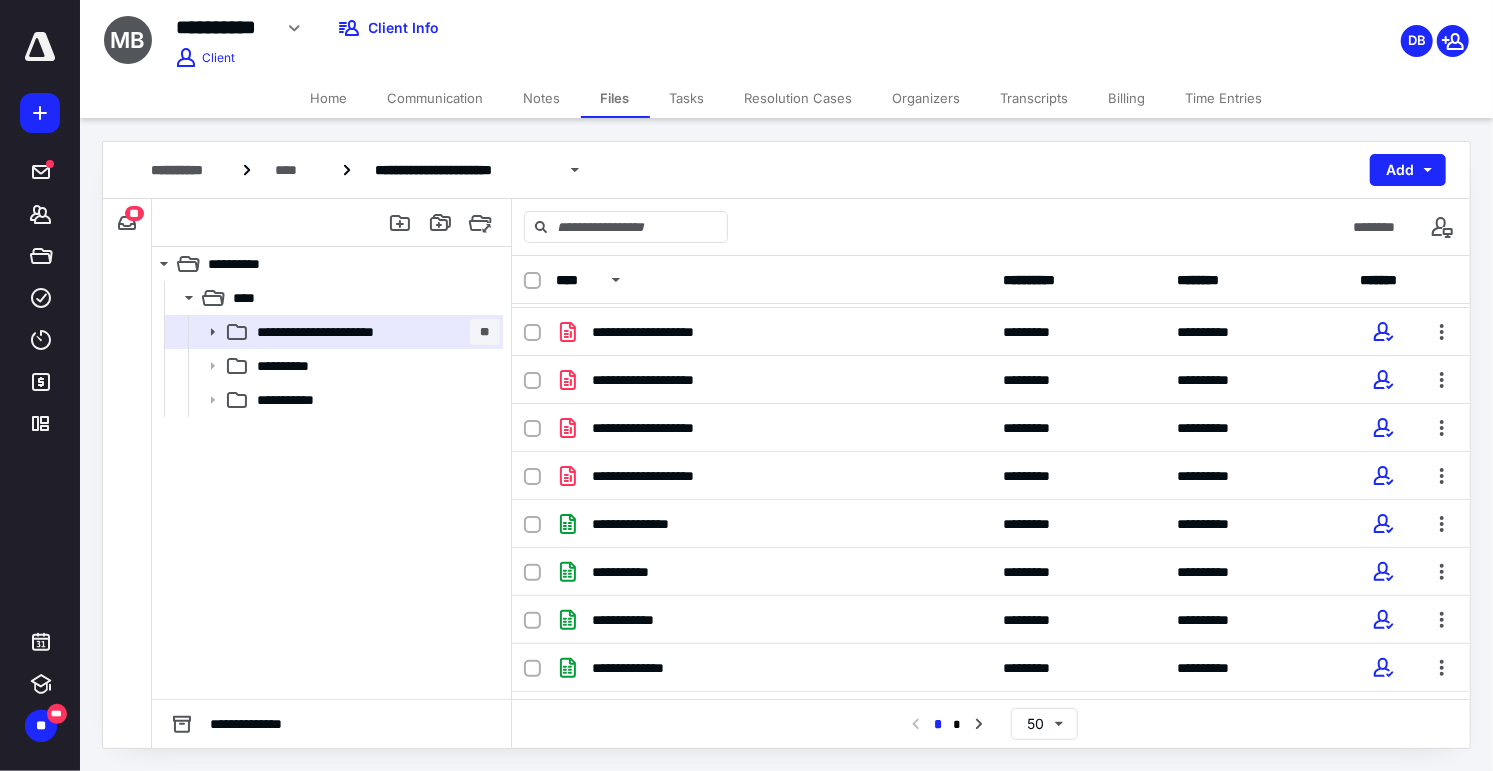 scroll, scrollTop: 2010, scrollLeft: 0, axis: vertical 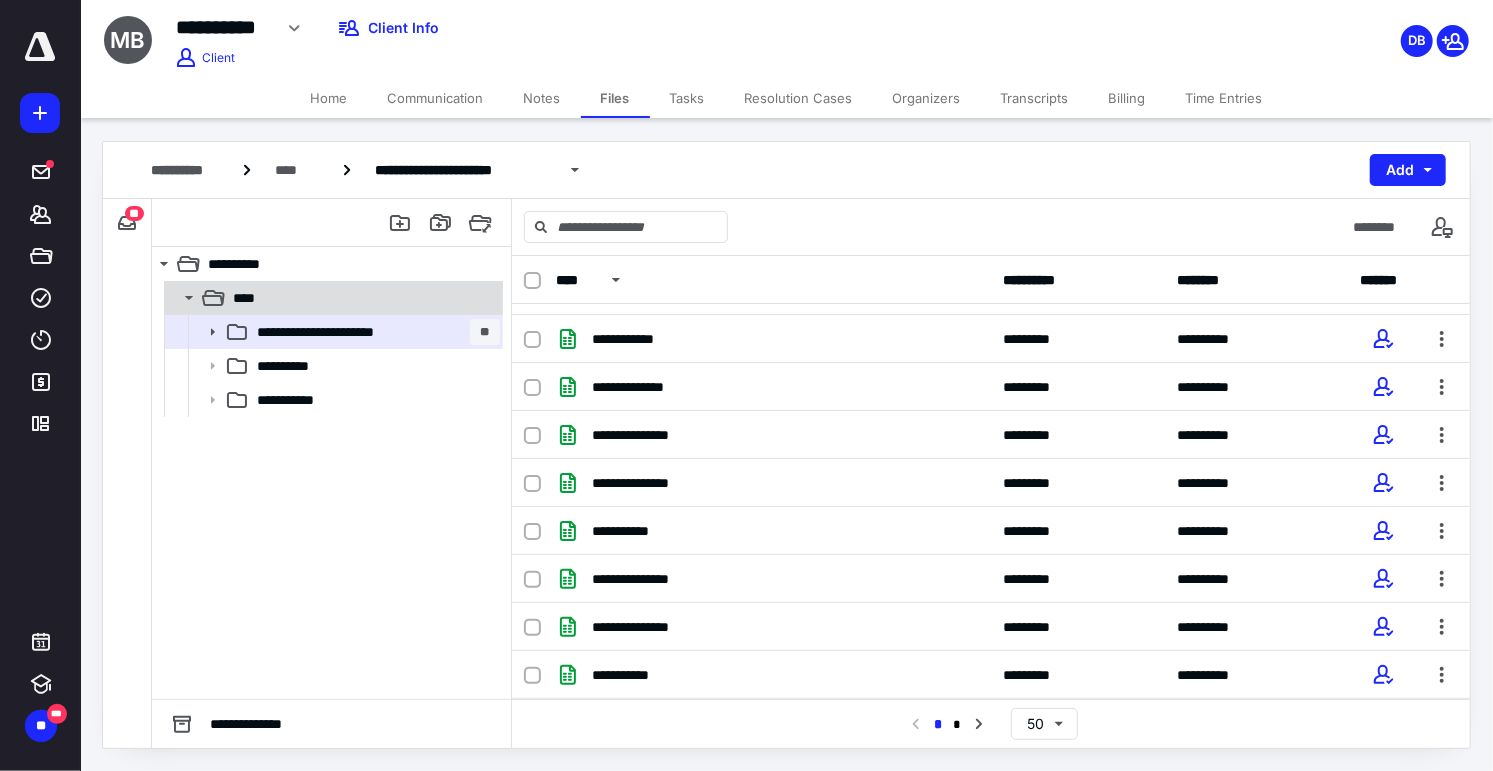 click on "****" at bounding box center (362, 298) 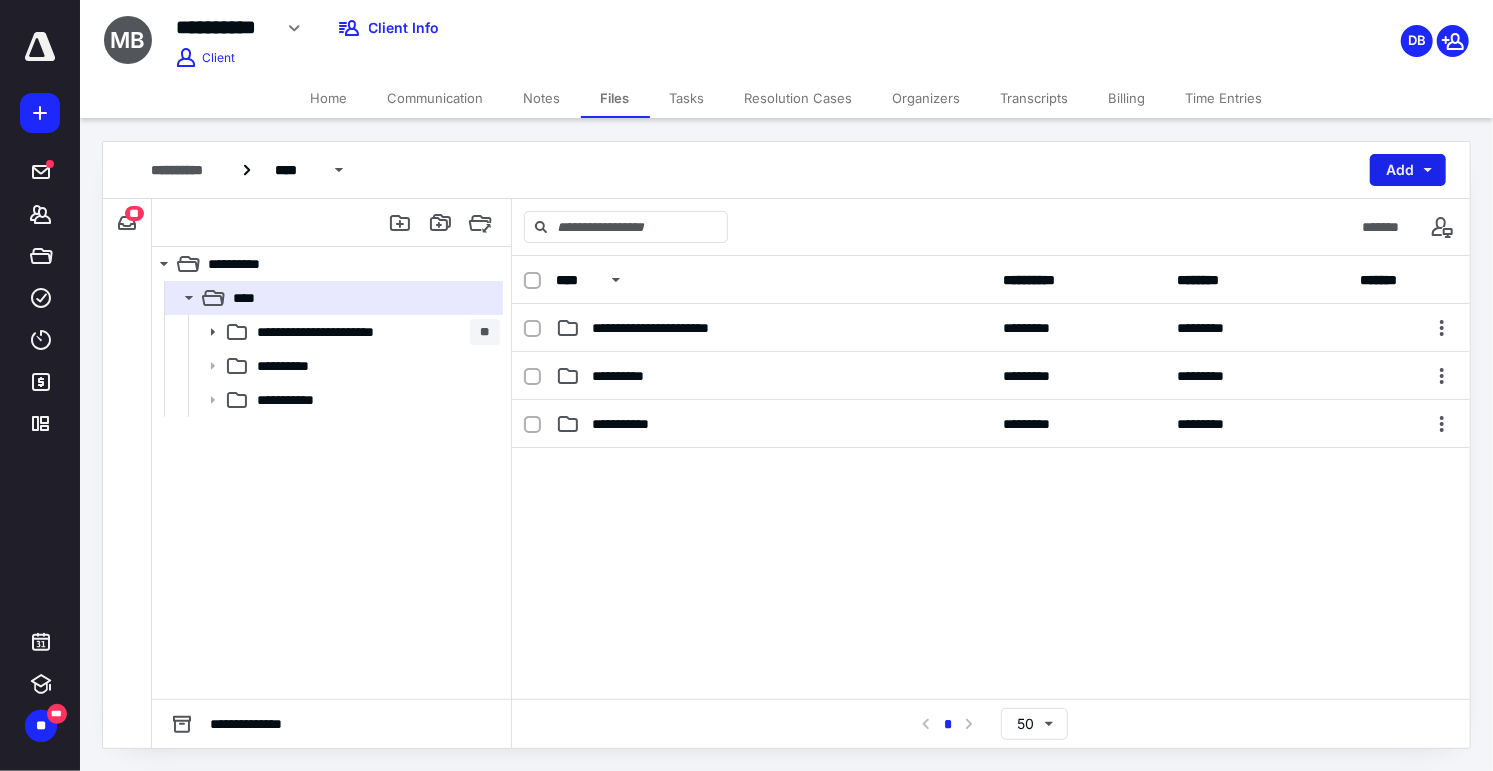 click on "Add" at bounding box center [1408, 170] 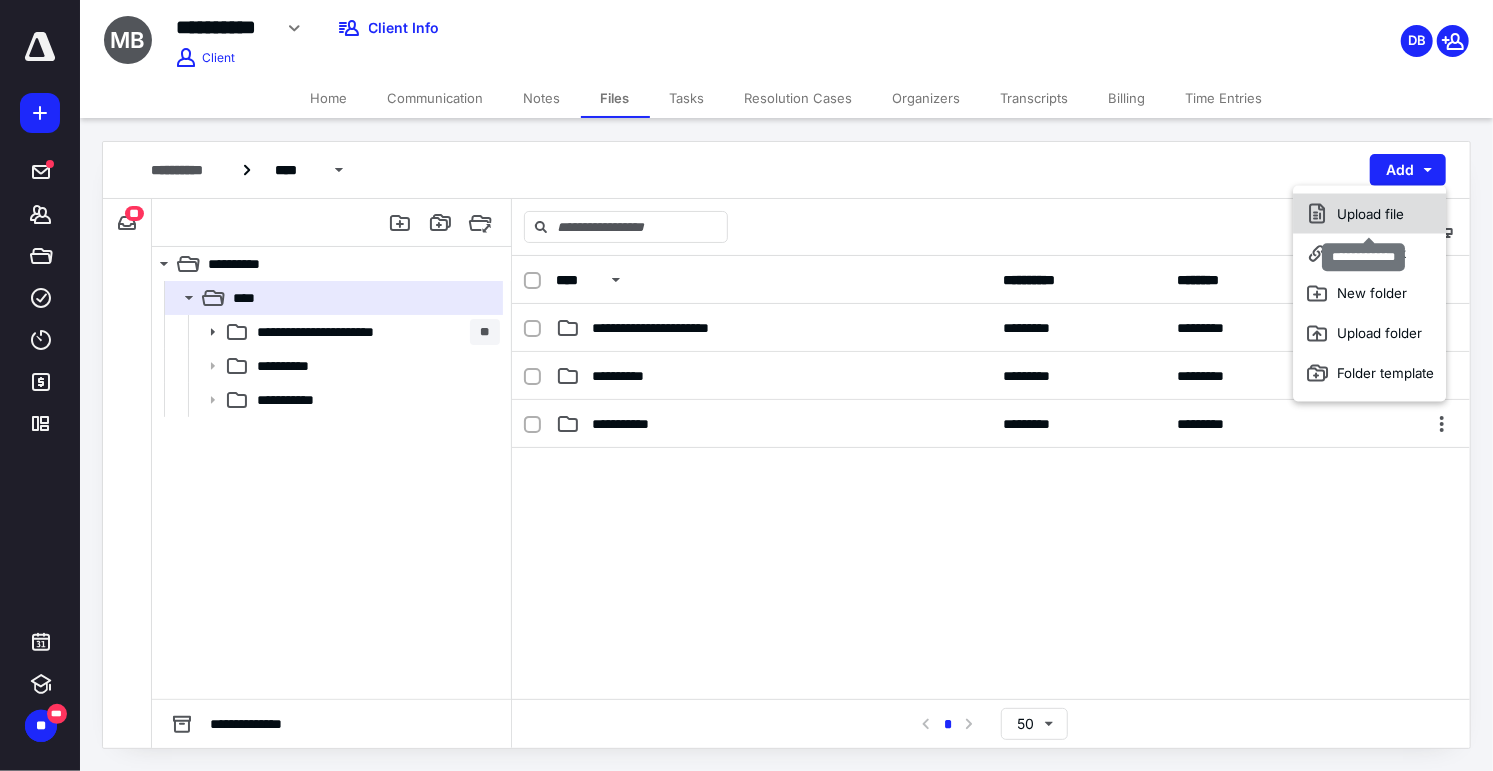 click on "Upload file" at bounding box center [1370, 214] 